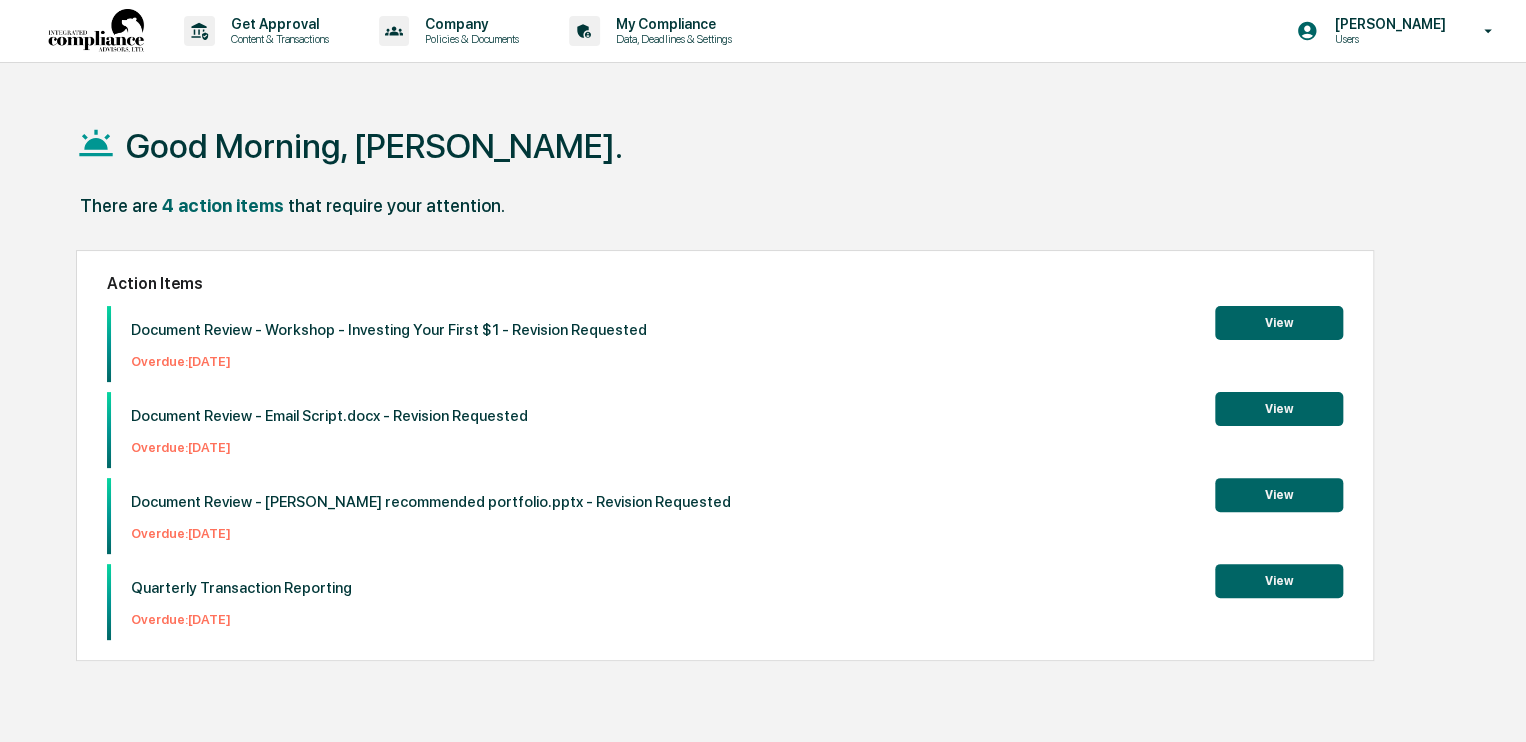 scroll, scrollTop: 0, scrollLeft: 0, axis: both 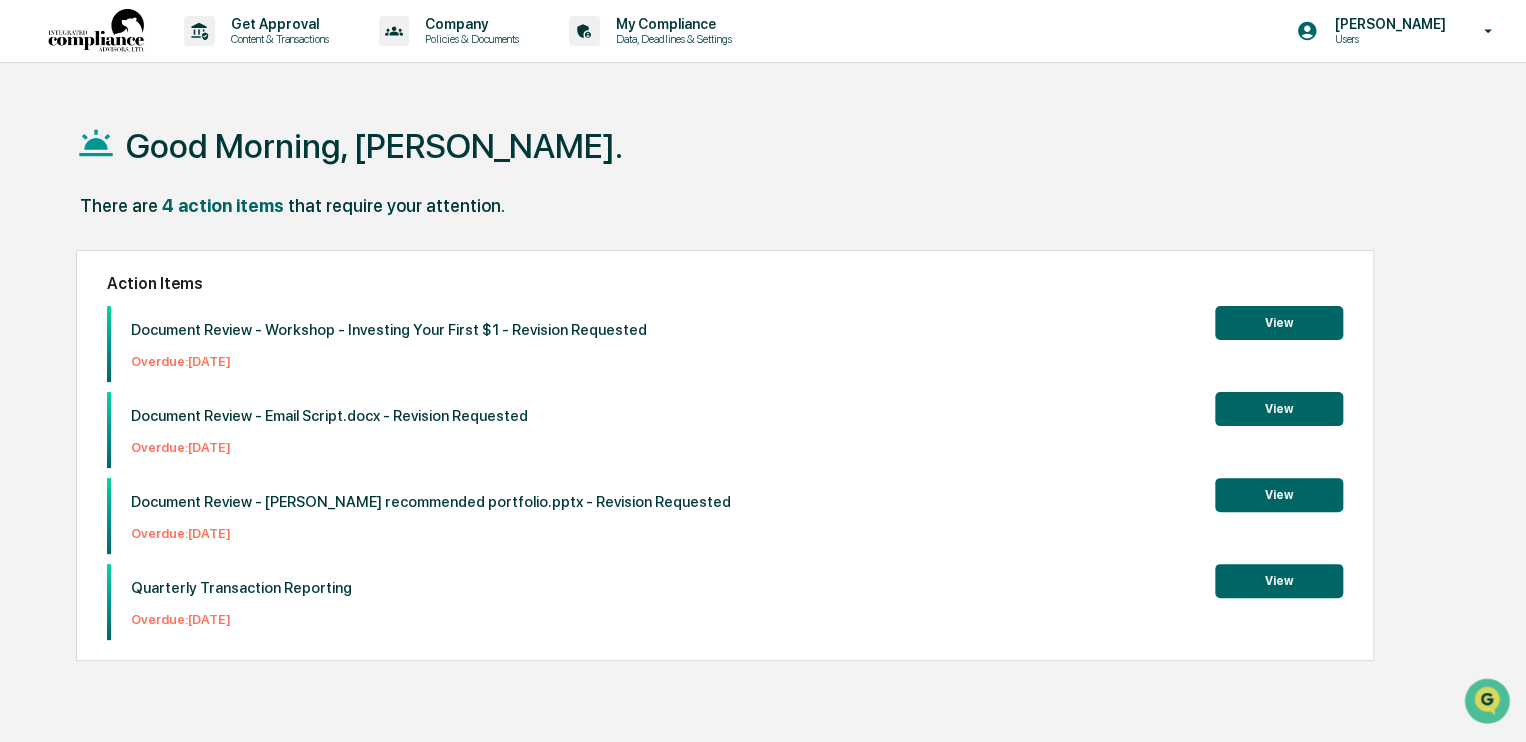 click at bounding box center (96, 31) 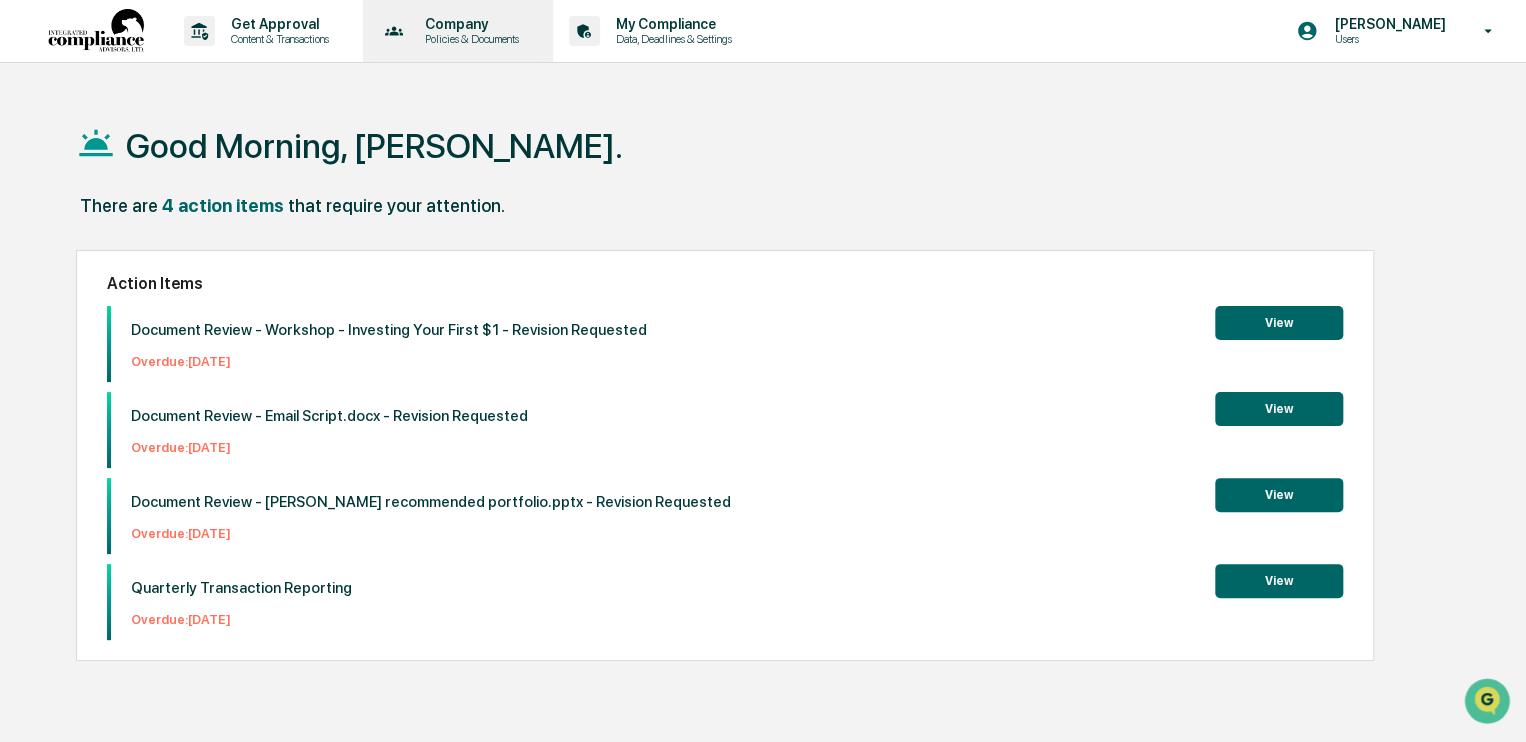 click on "Company" at bounding box center (469, 24) 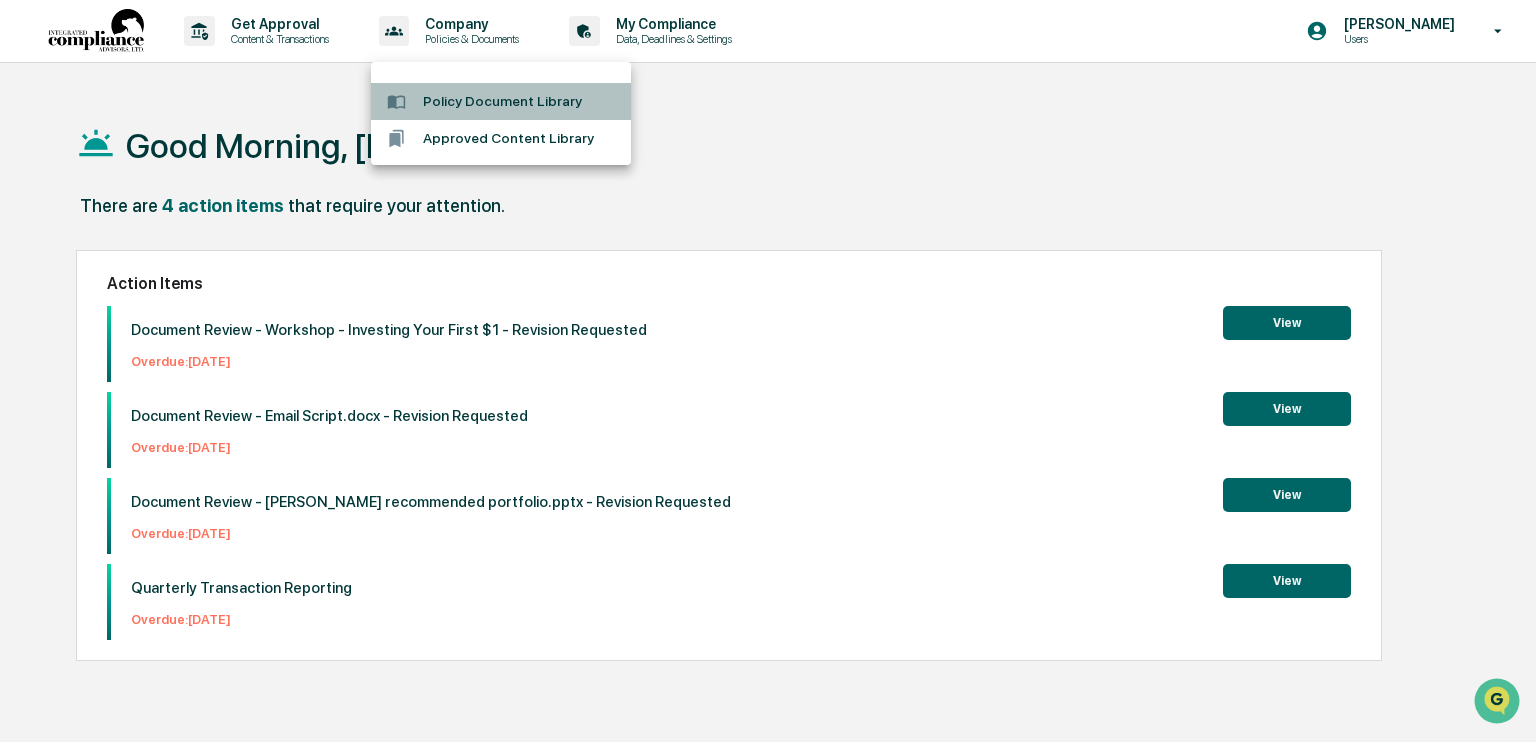 click on "Policy Document Library" at bounding box center (501, 101) 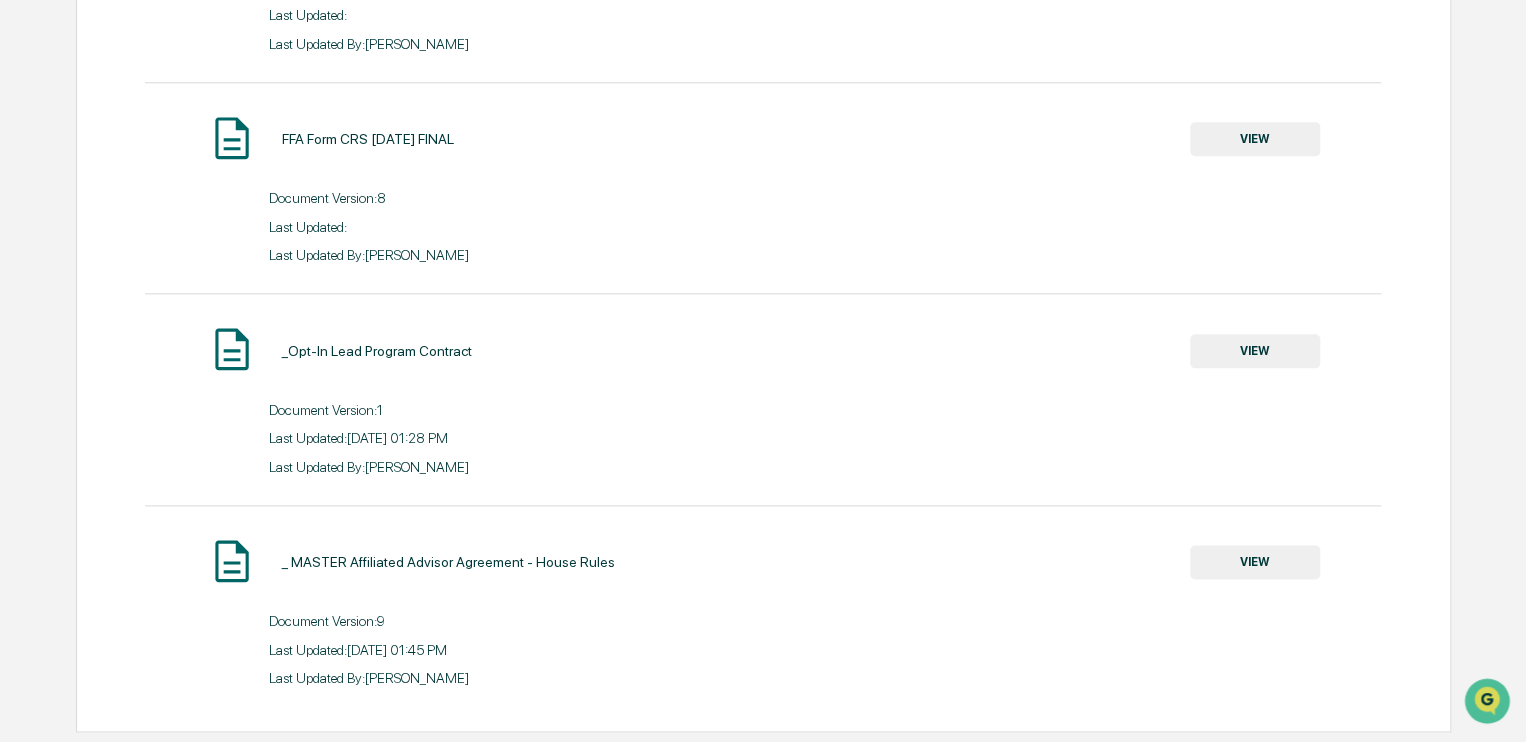 scroll, scrollTop: 1028, scrollLeft: 0, axis: vertical 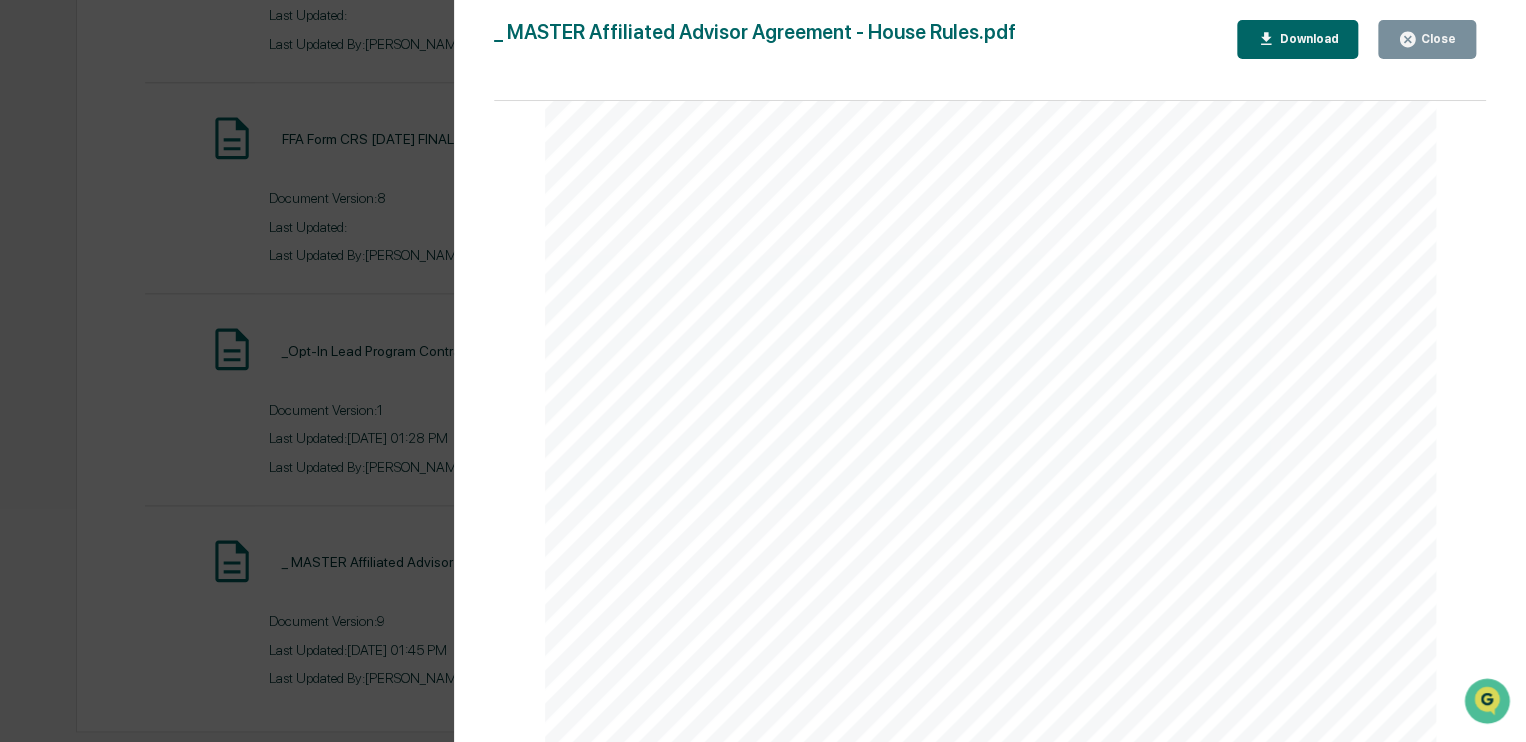 click 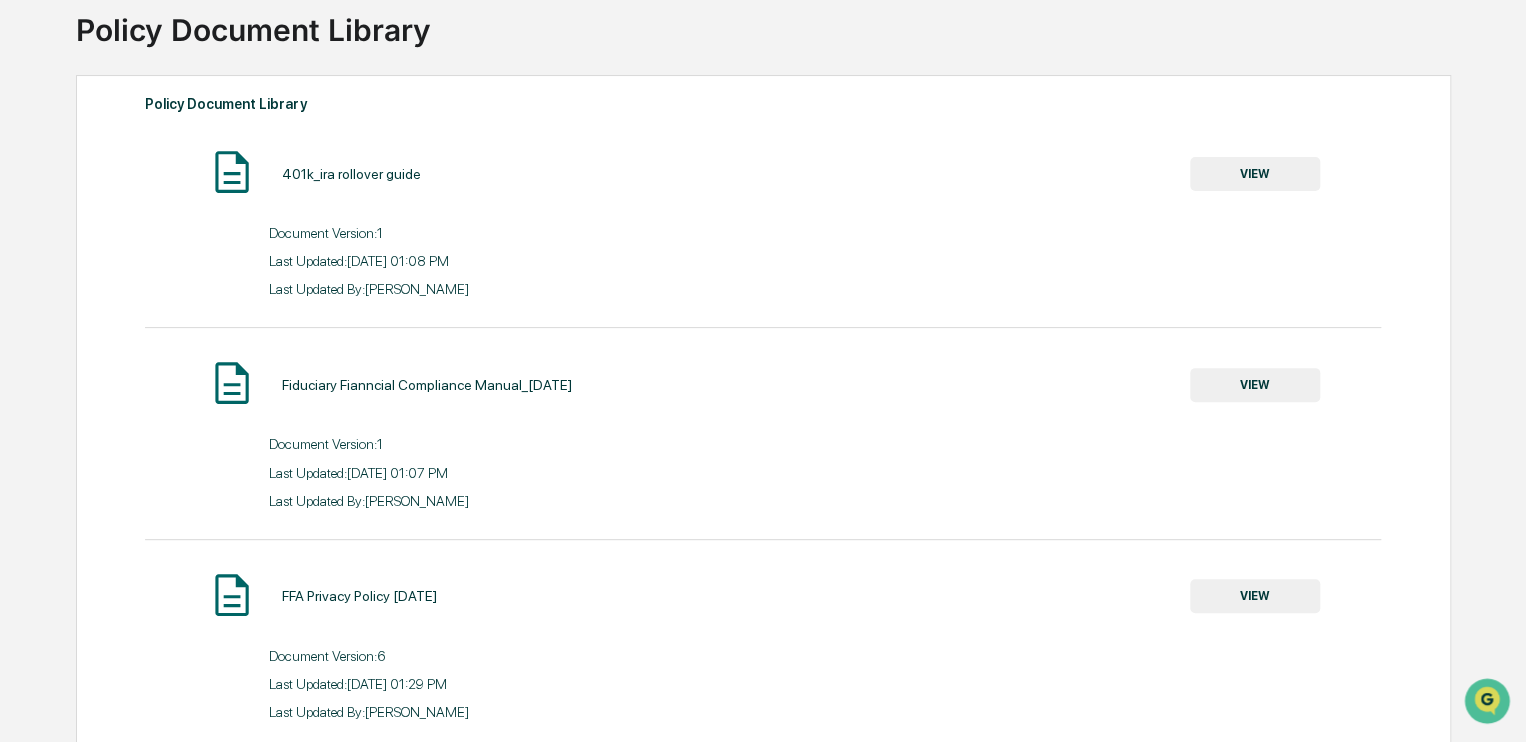 scroll, scrollTop: 133, scrollLeft: 0, axis: vertical 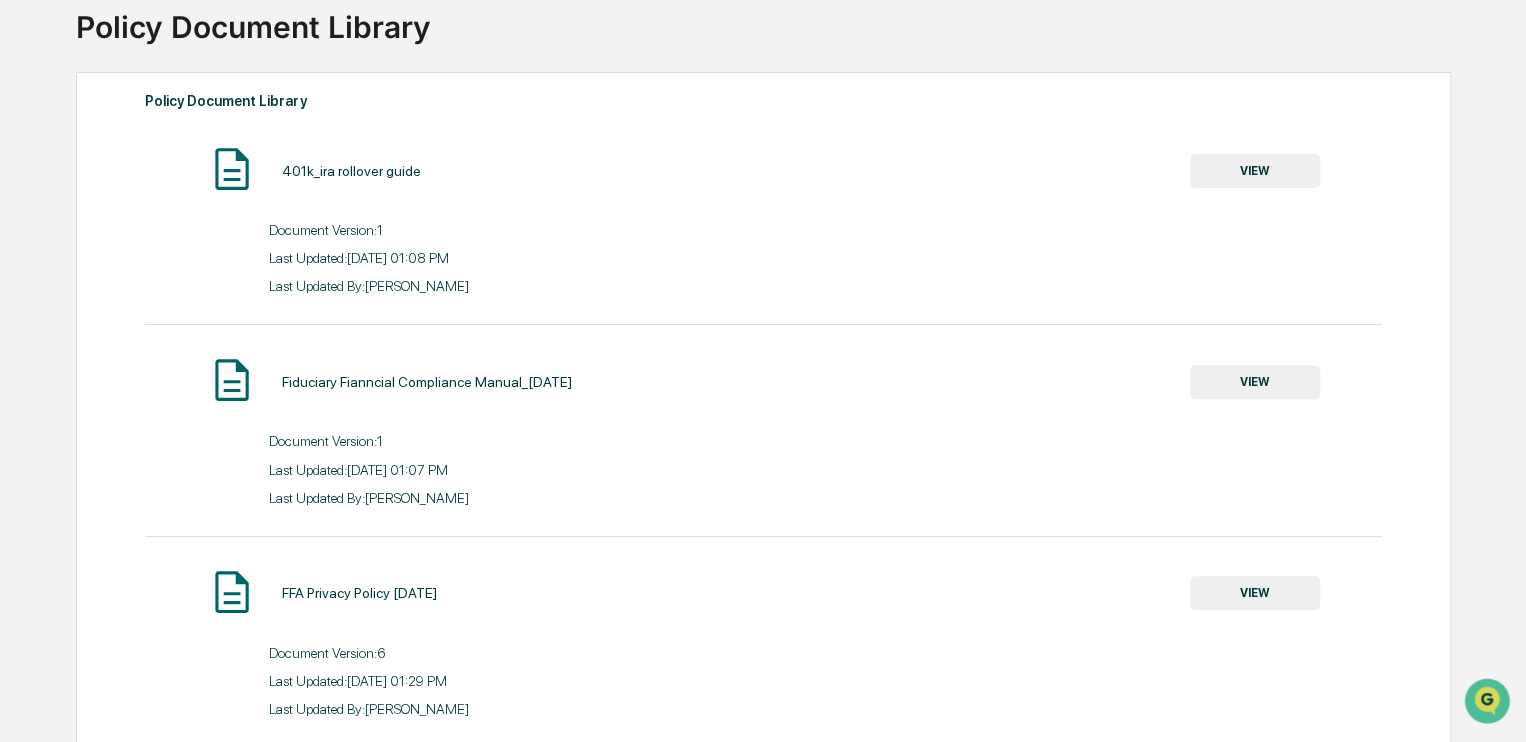 click on "VIEW" at bounding box center (1255, 382) 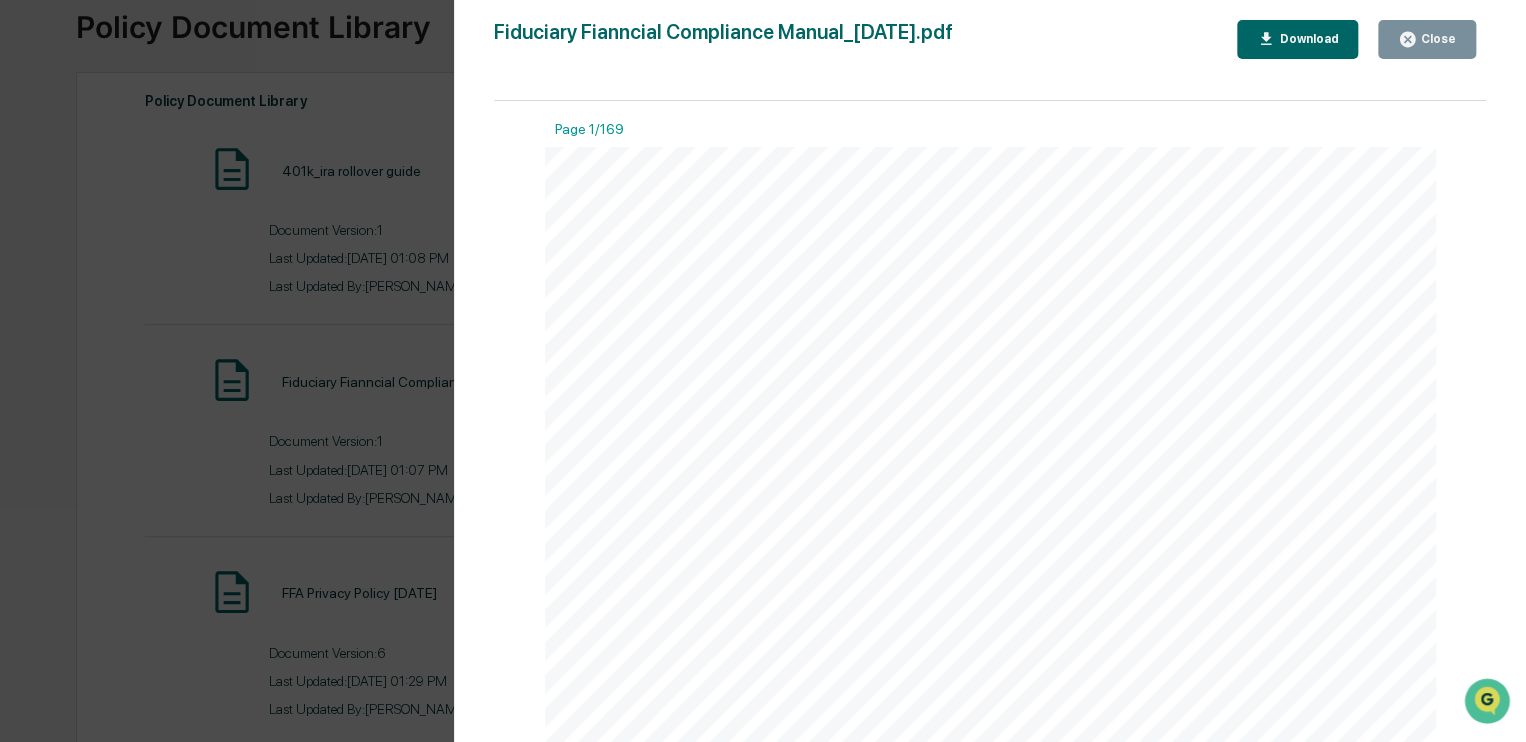 scroll, scrollTop: 400, scrollLeft: 0, axis: vertical 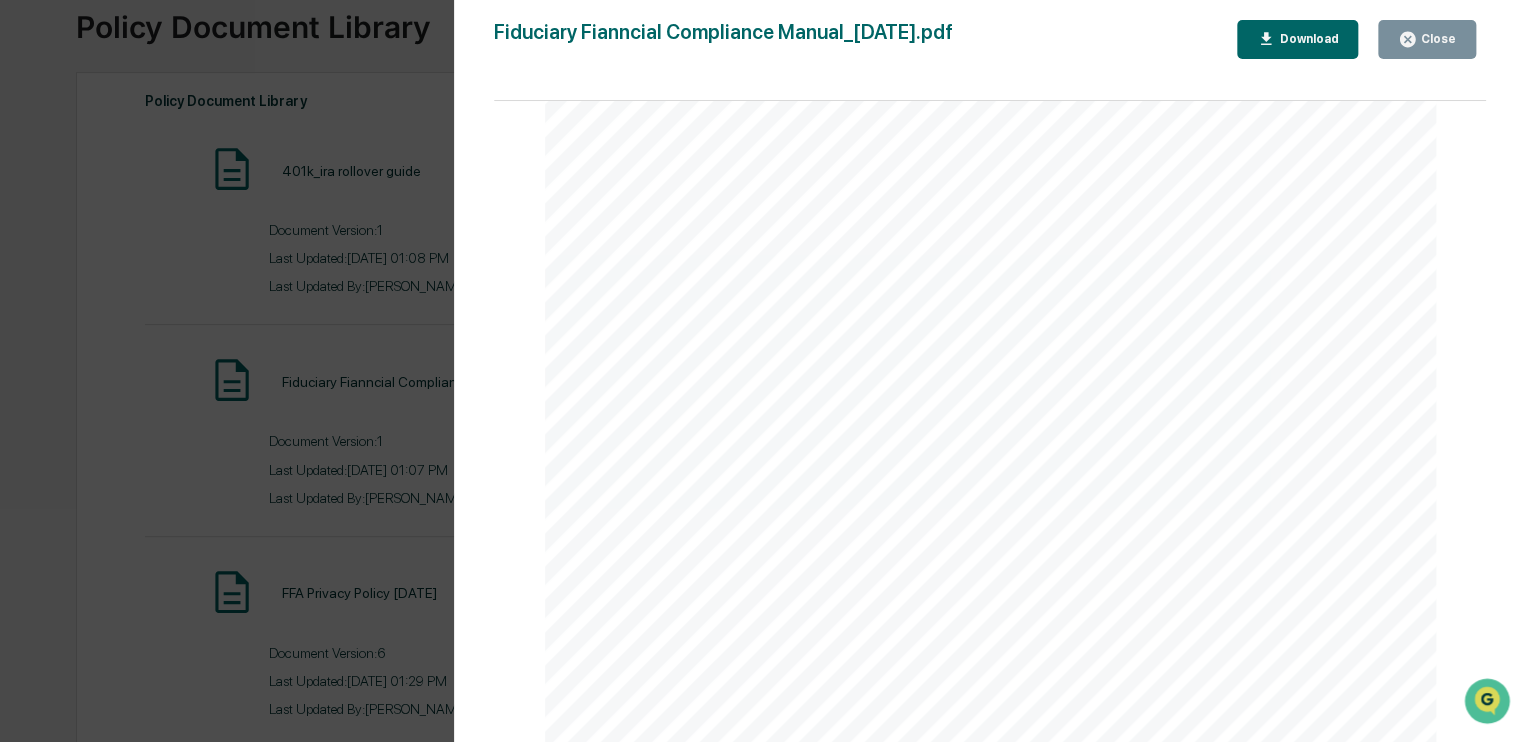 drag, startPoint x: 1478, startPoint y: 123, endPoint x: 3, endPoint y: 34, distance: 1477.6826 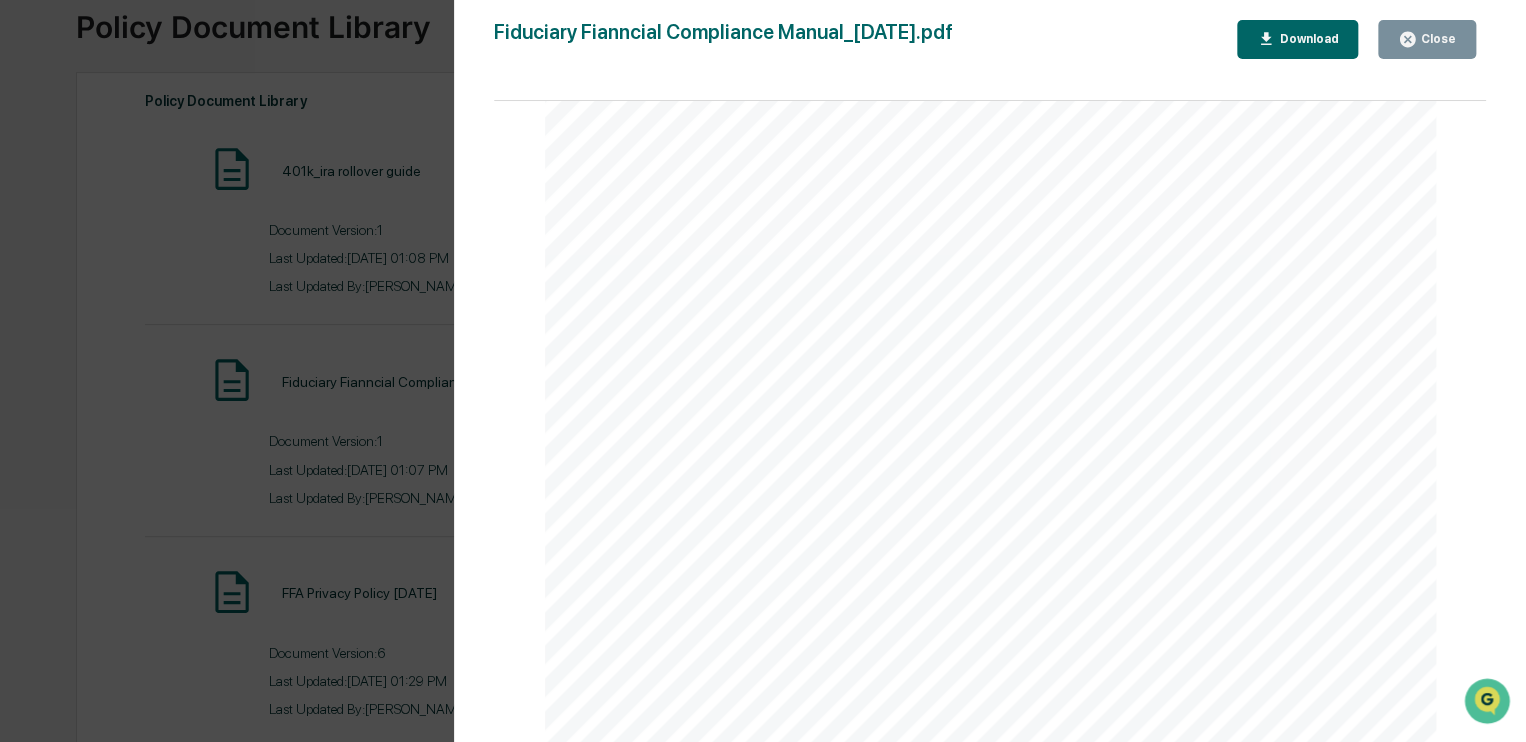 scroll, scrollTop: 205484, scrollLeft: 0, axis: vertical 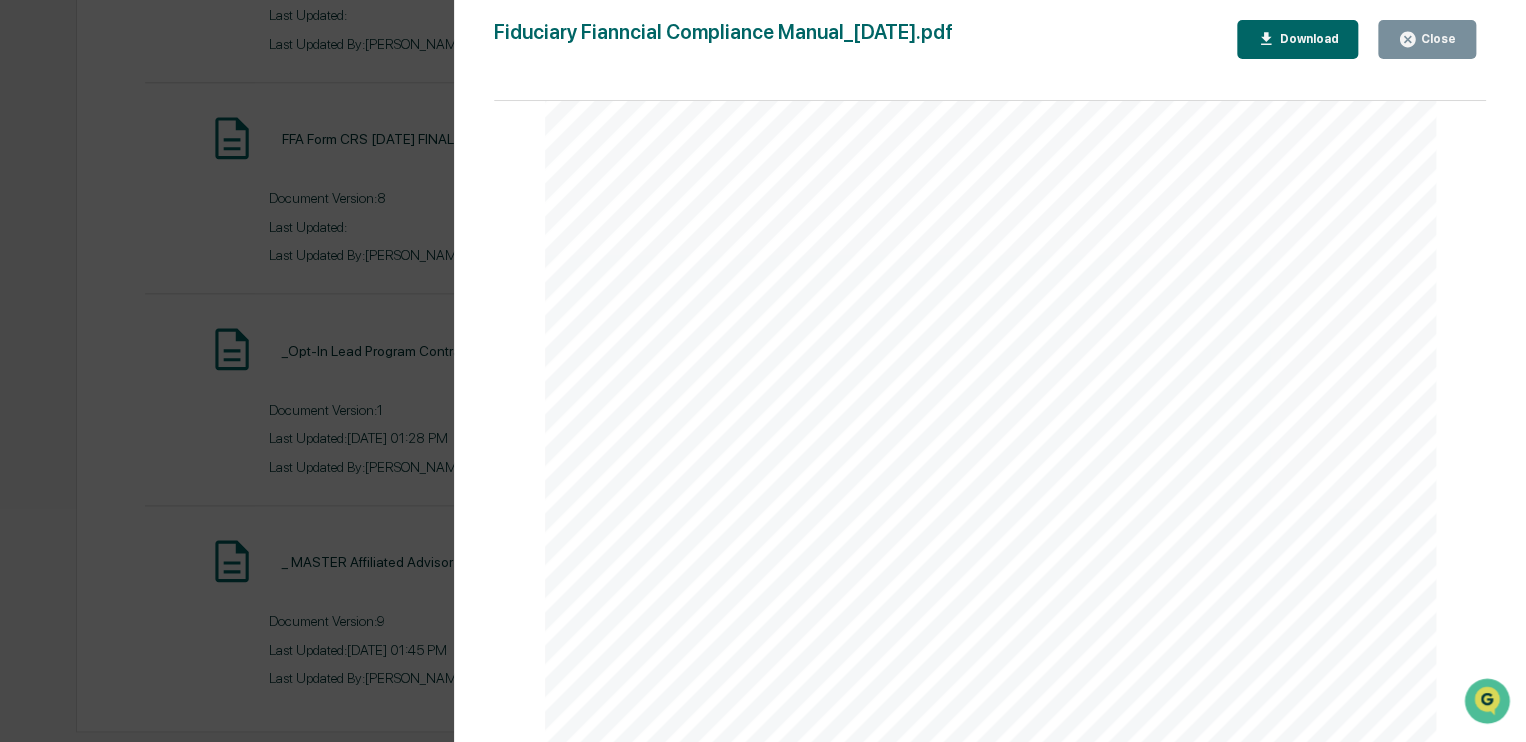 click 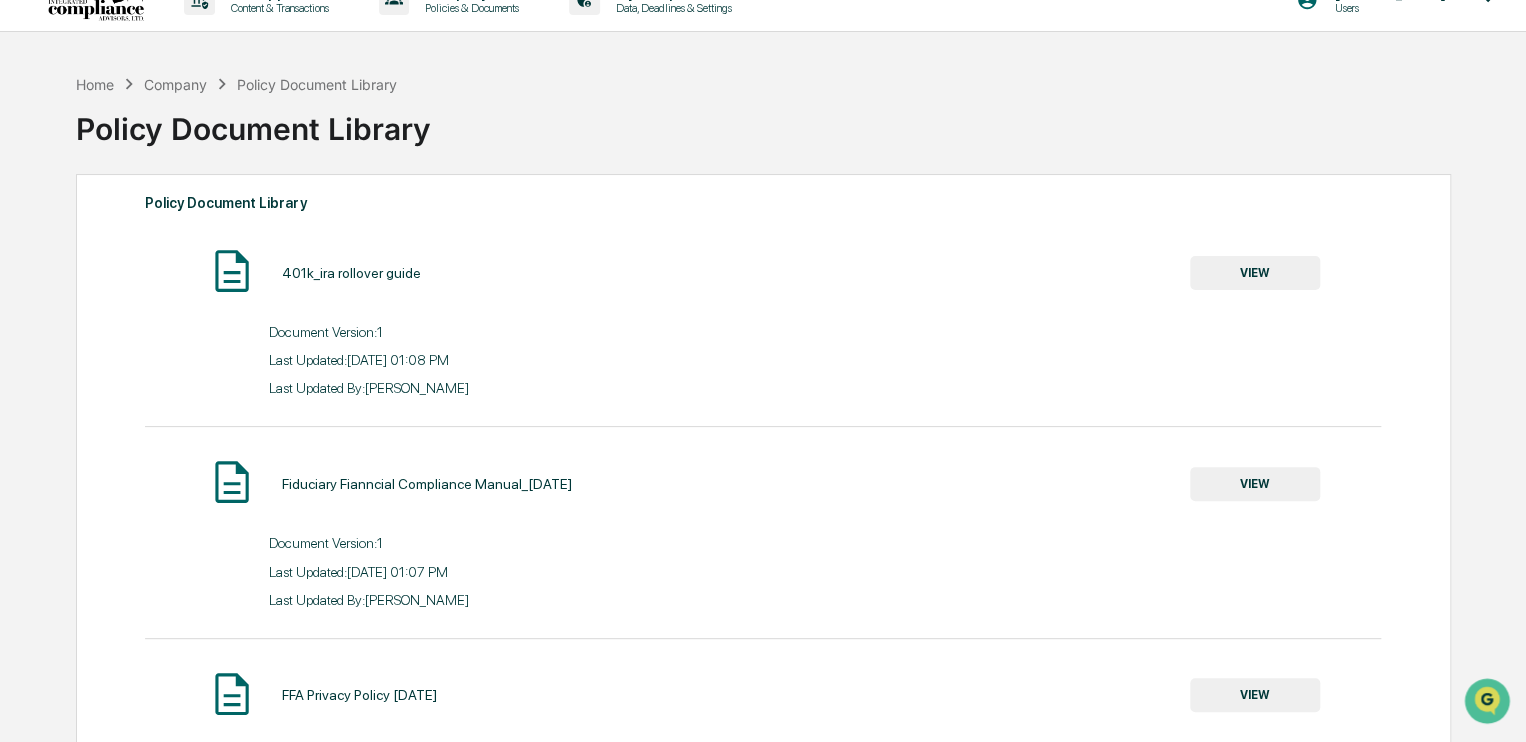 scroll, scrollTop: 0, scrollLeft: 0, axis: both 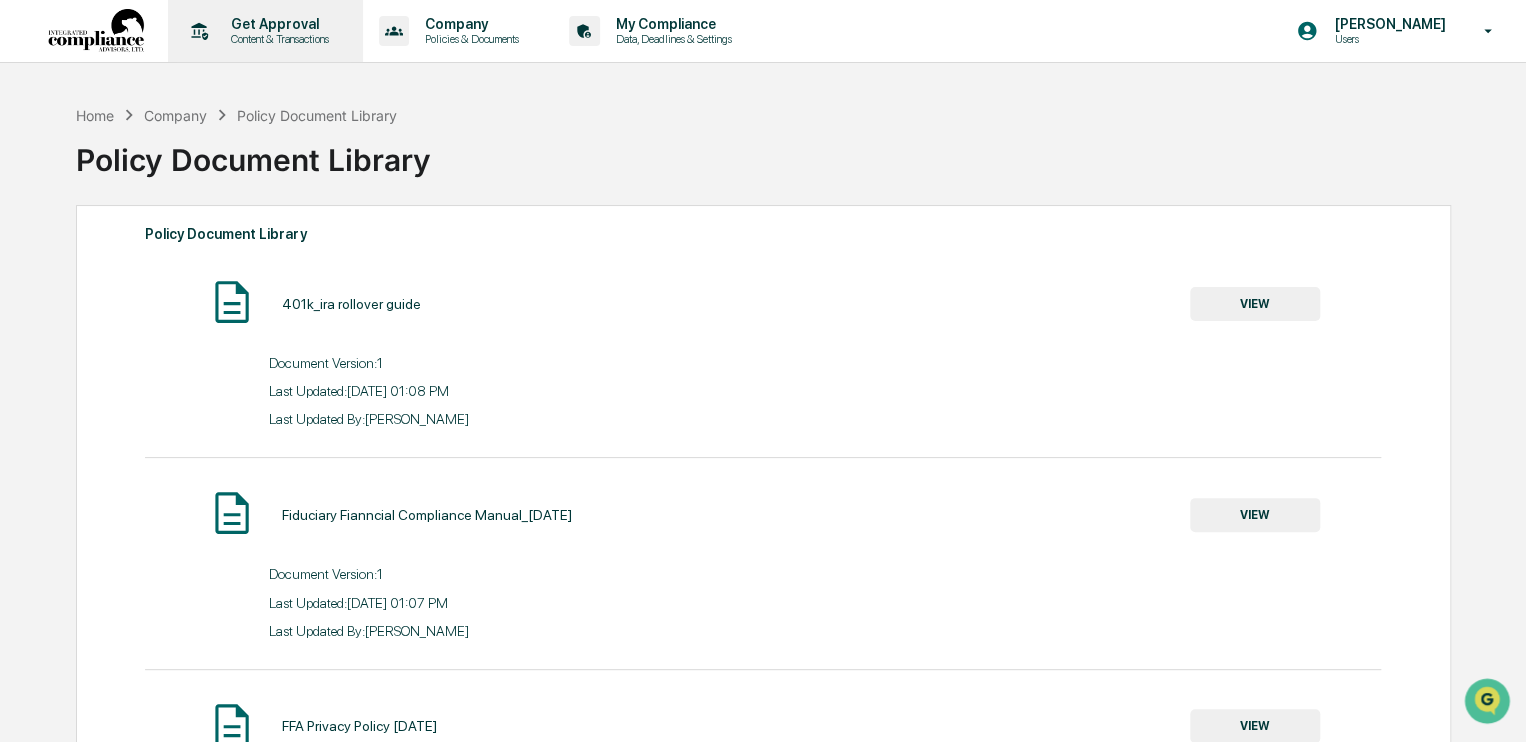 click on "Get Approval" at bounding box center (277, 24) 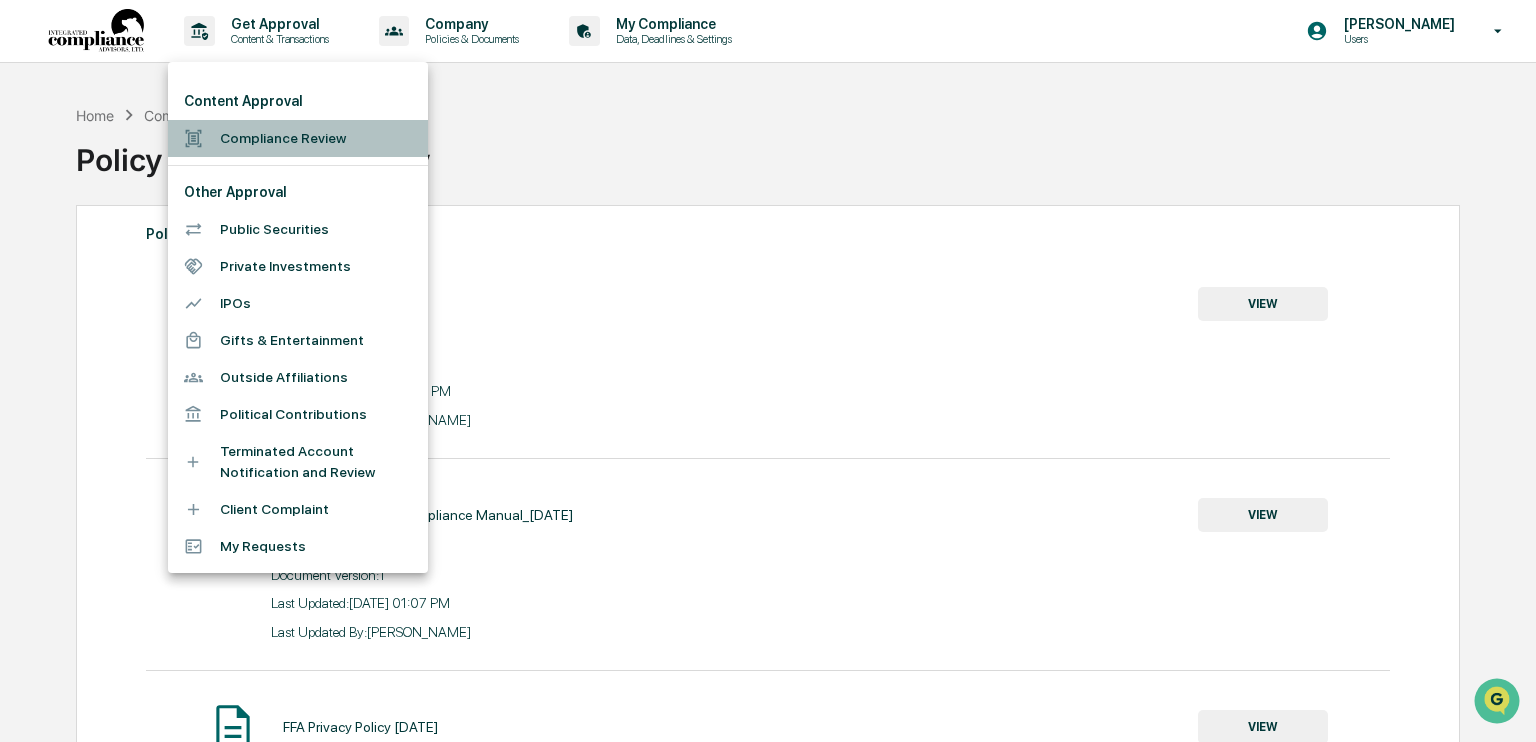 click on "Compliance Review" at bounding box center (298, 138) 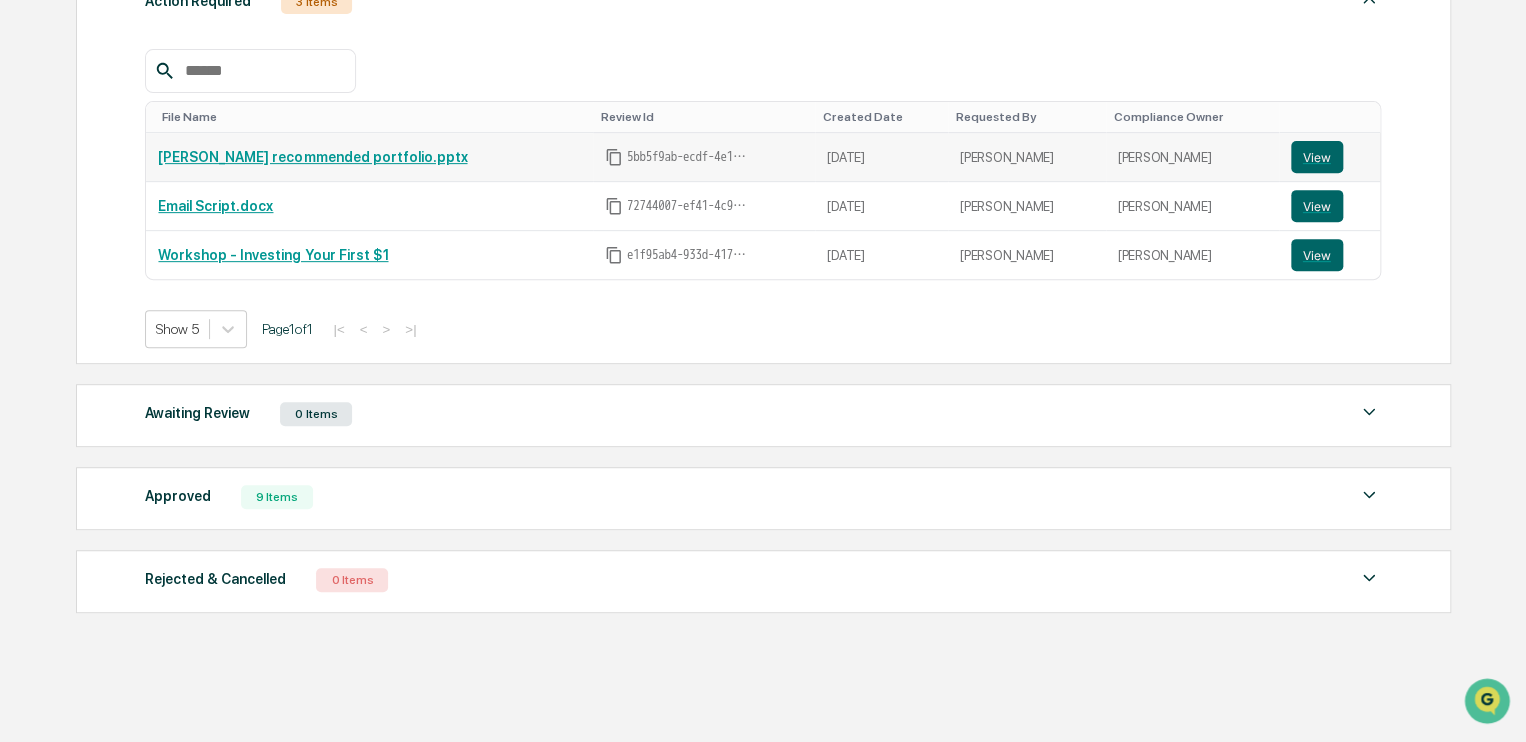 scroll, scrollTop: 347, scrollLeft: 0, axis: vertical 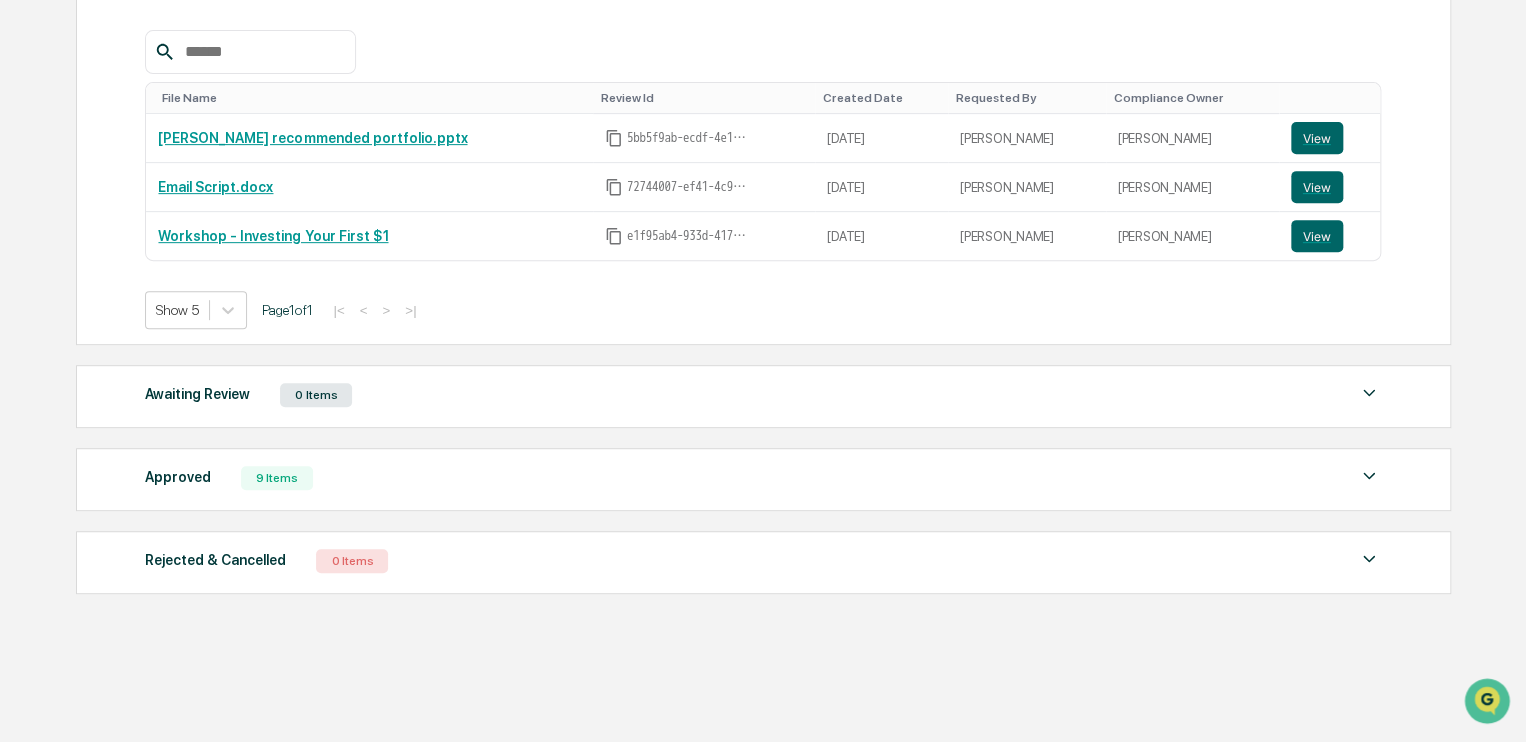 click on "Approved 9 Items" at bounding box center [763, 478] 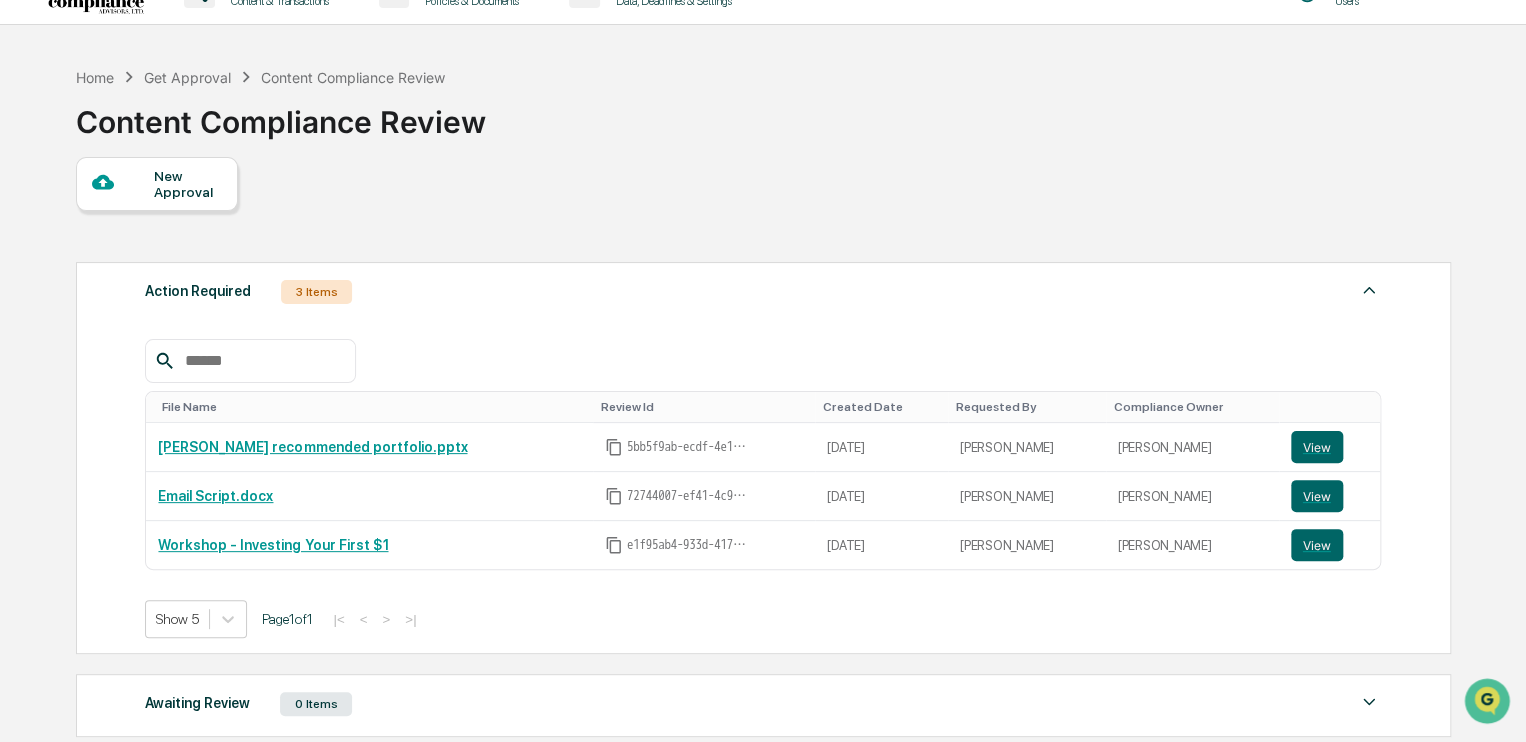 scroll, scrollTop: 0, scrollLeft: 0, axis: both 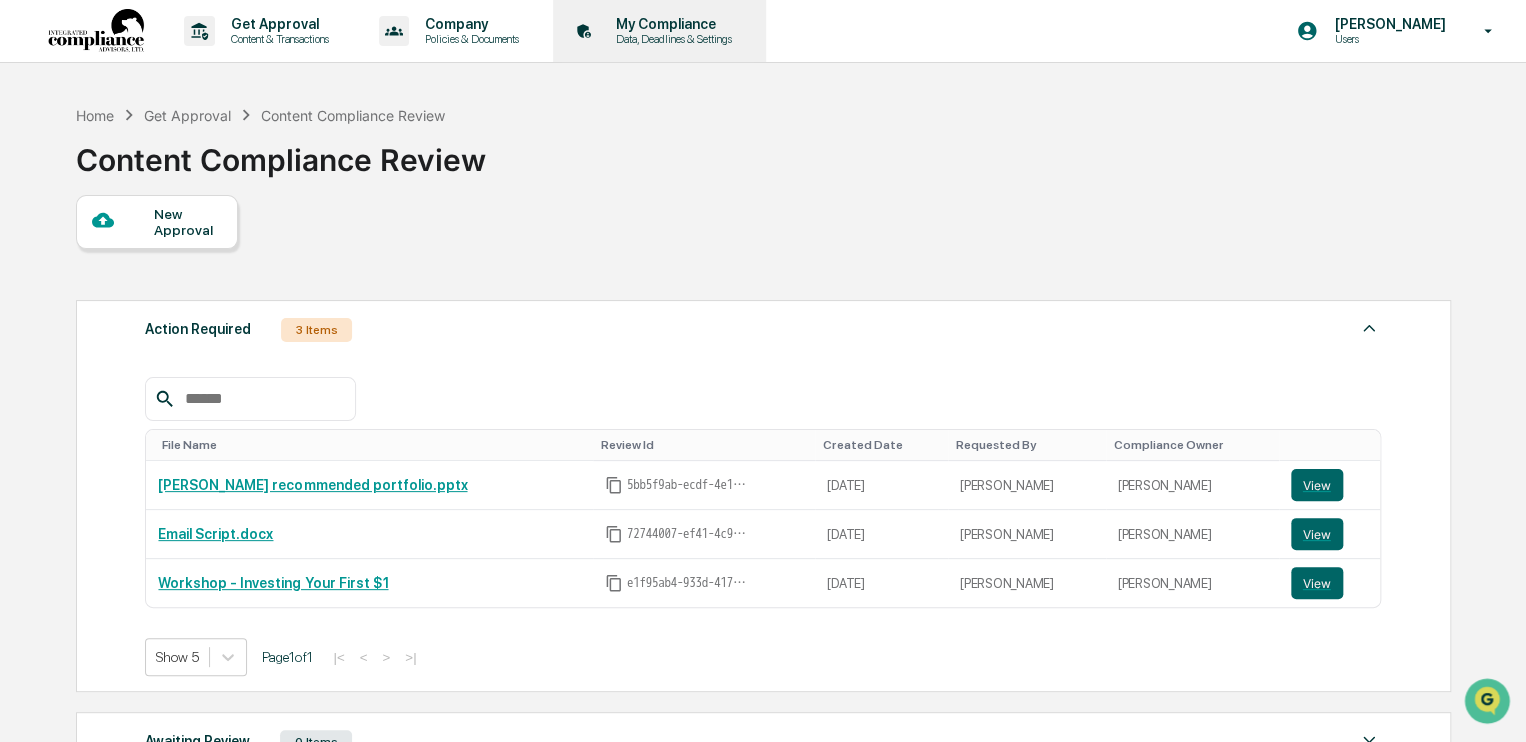 click on "Data, Deadlines & Settings" at bounding box center [671, 39] 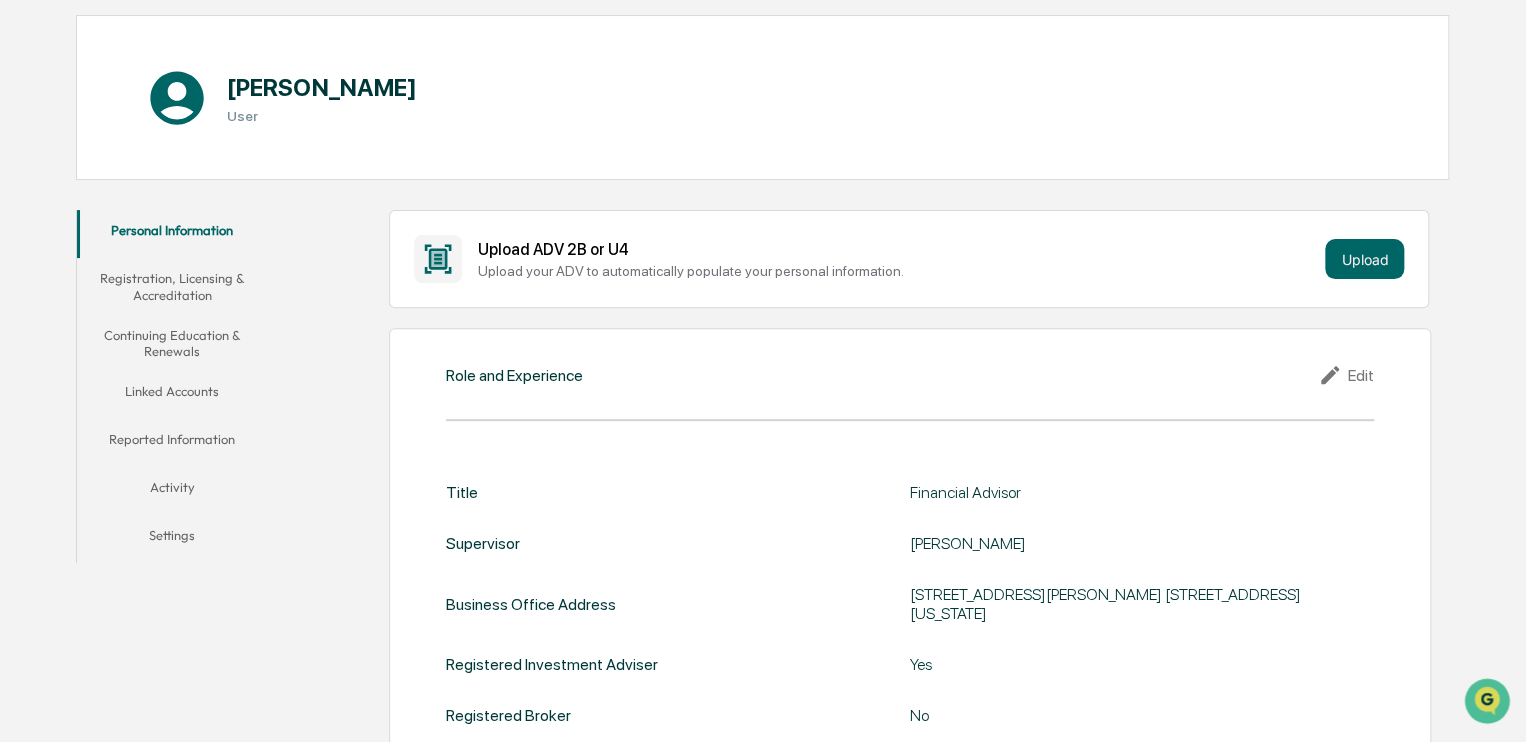 scroll, scrollTop: 0, scrollLeft: 0, axis: both 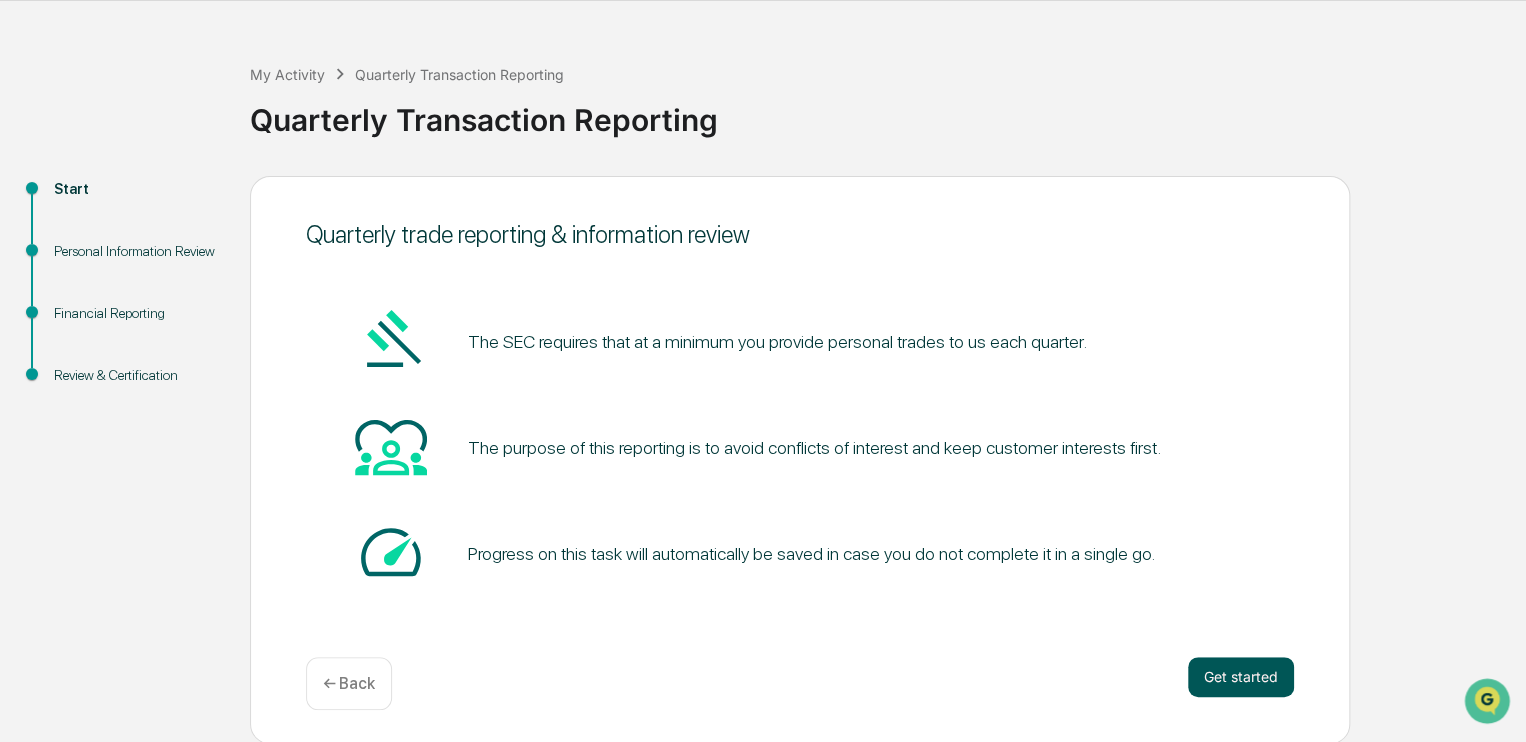 click on "Get started" at bounding box center [1241, 677] 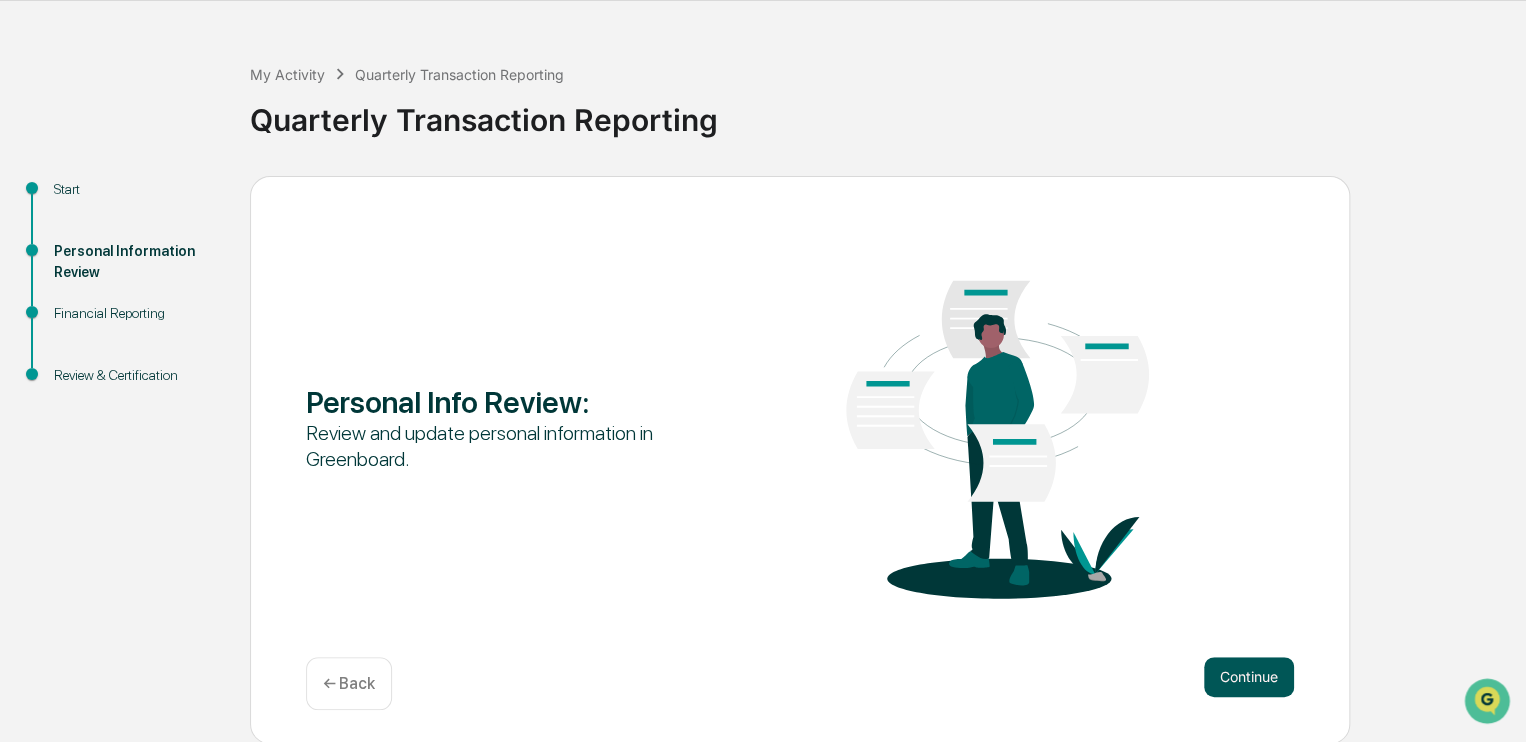 click on "Continue" at bounding box center [1249, 677] 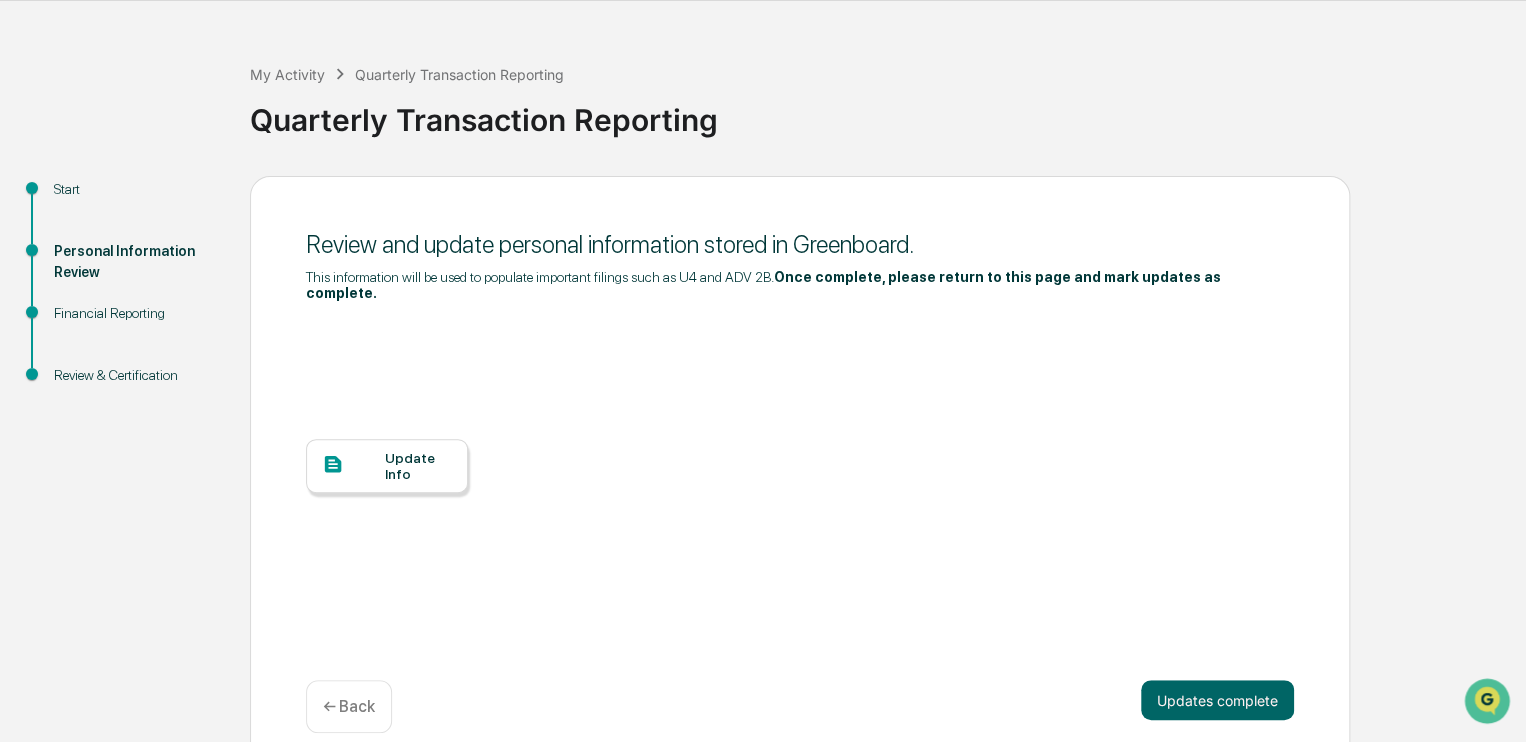 click on "Update Info" at bounding box center (418, 466) 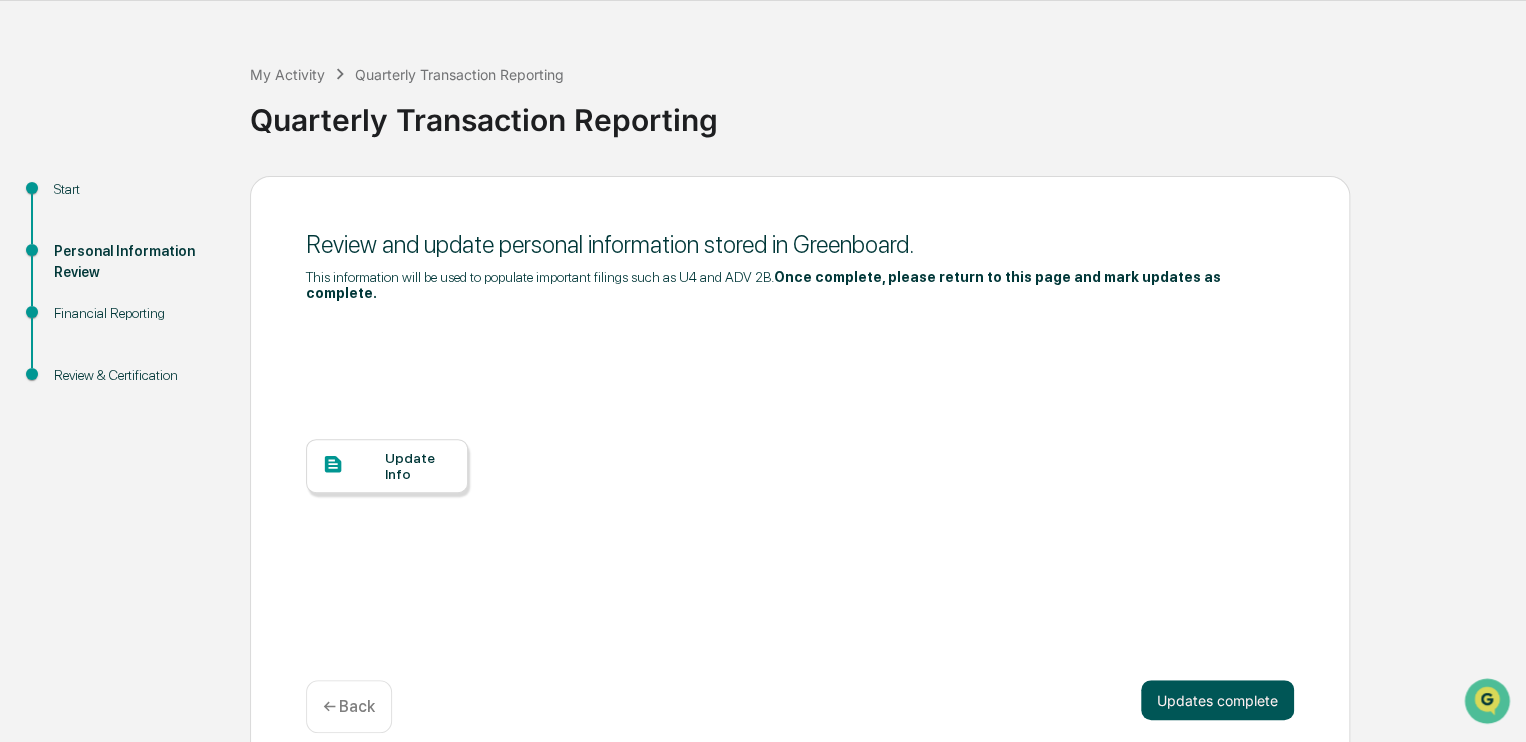 click on "Updates complete" at bounding box center [1217, 700] 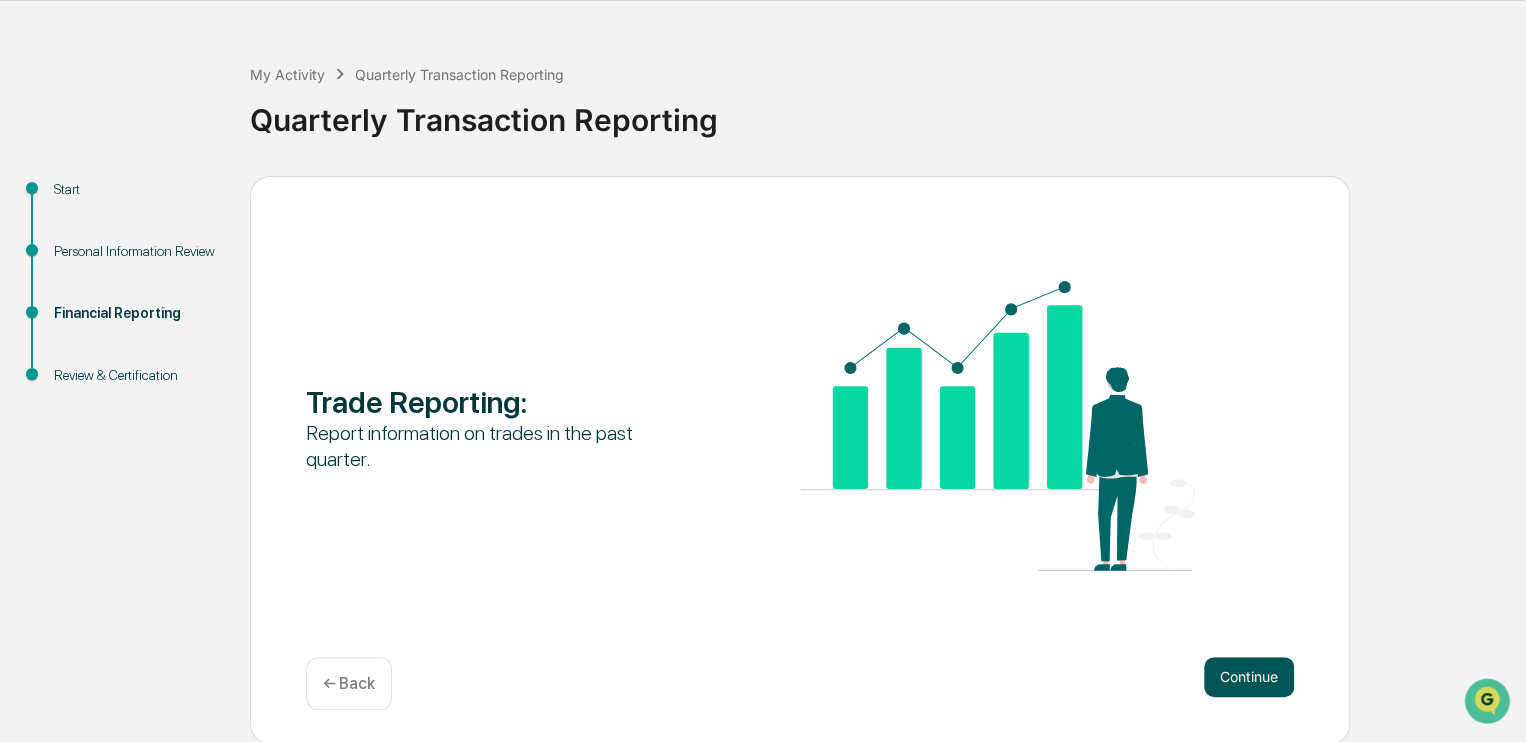 click on "Continue" at bounding box center (1249, 677) 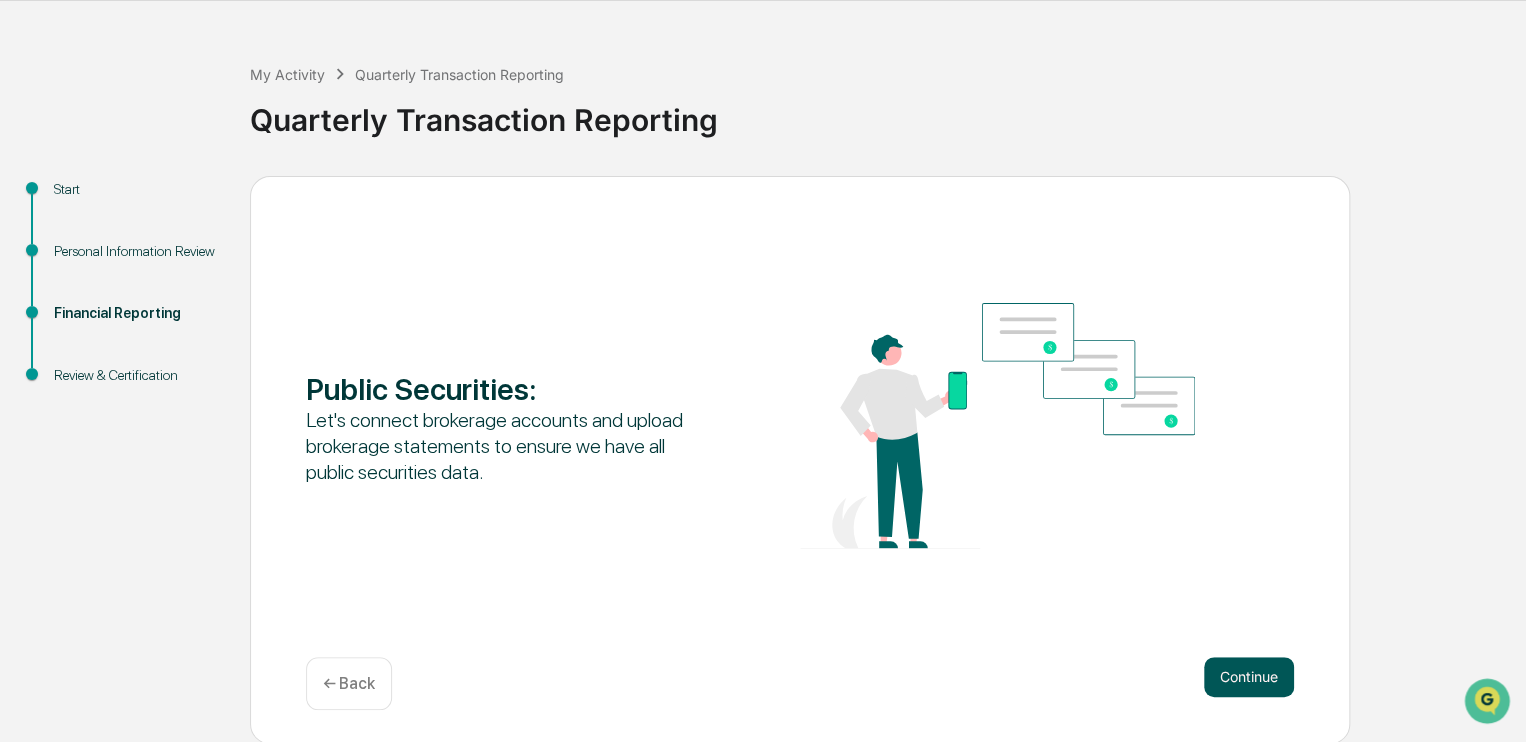 click on "Continue" at bounding box center [1249, 677] 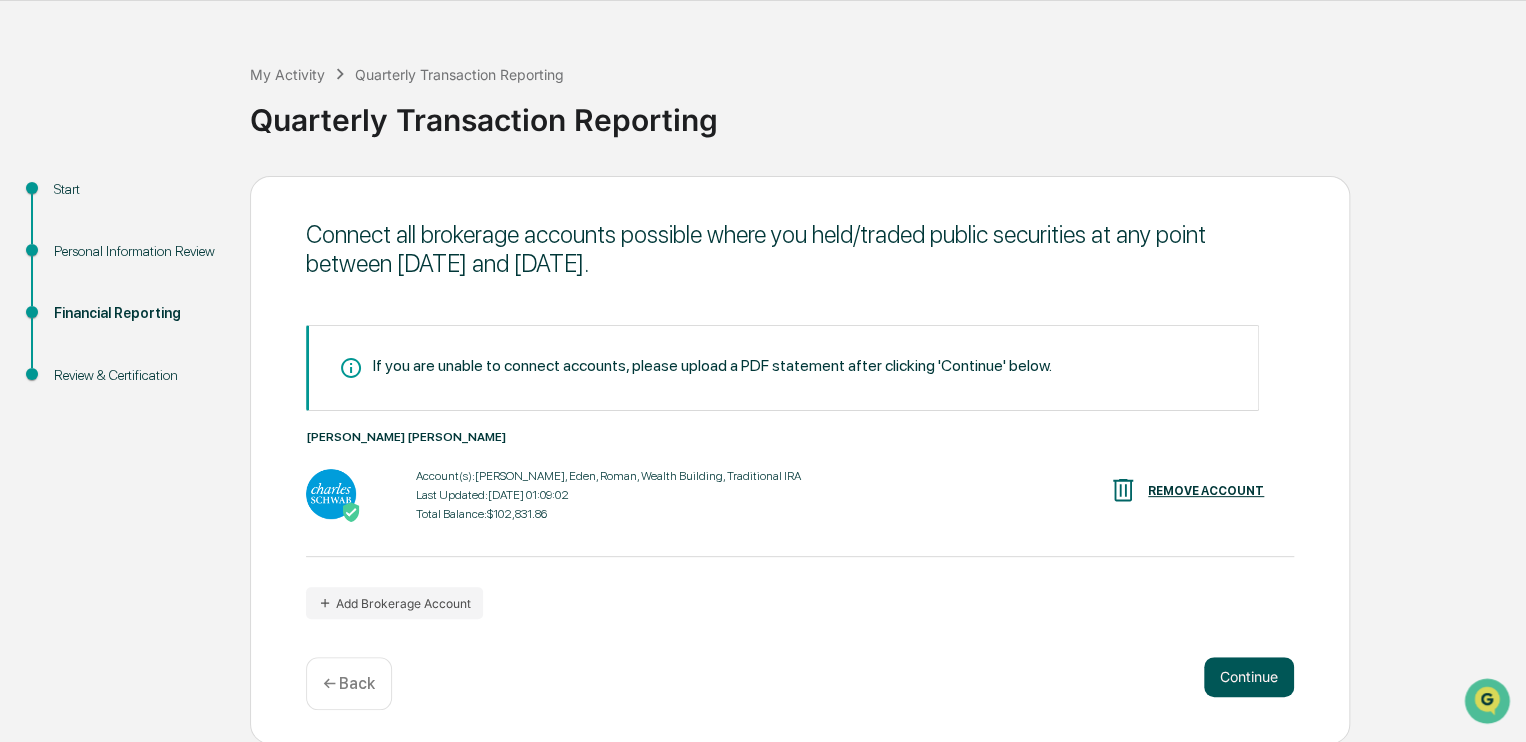 click on "Continue" at bounding box center [1249, 677] 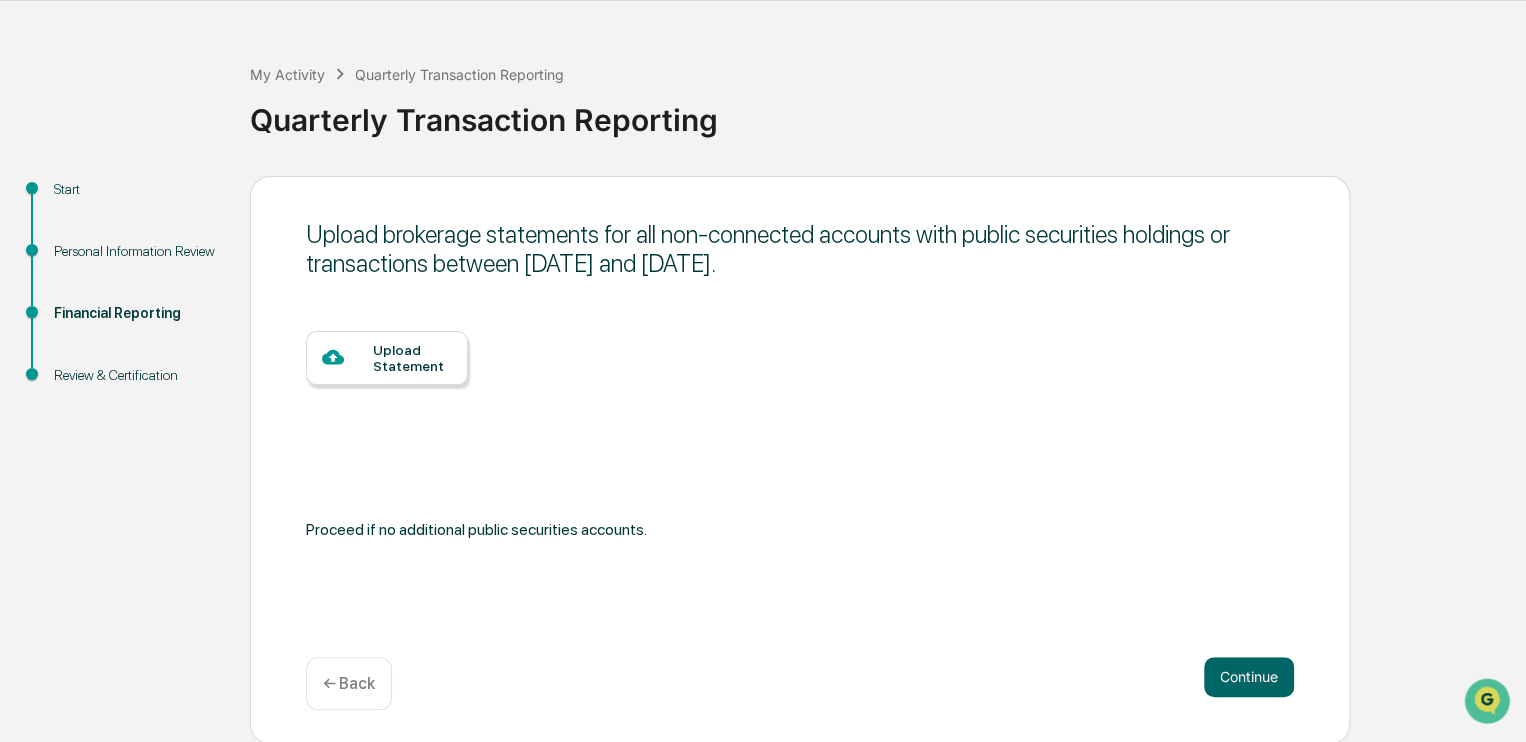 click on "← Back" at bounding box center [349, 683] 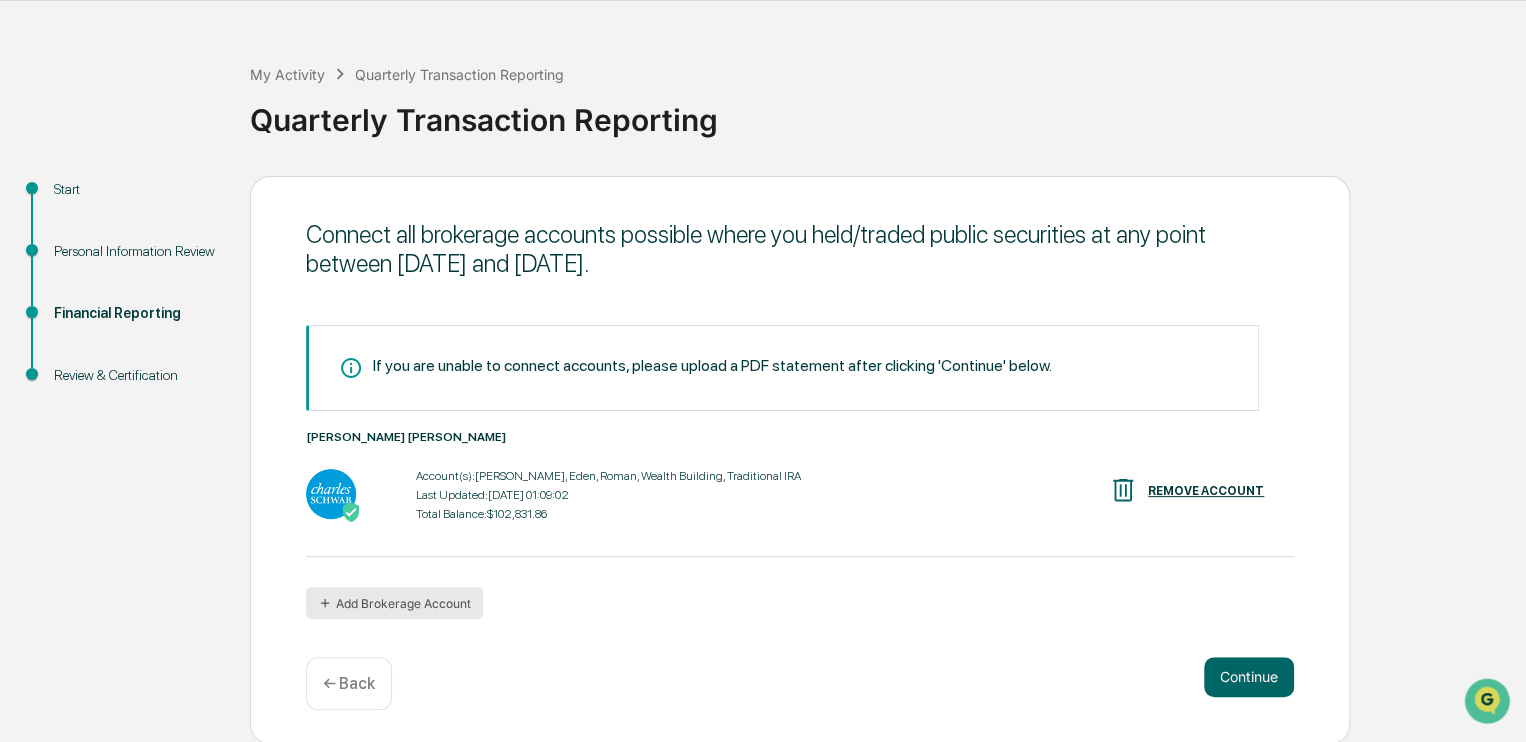 click on "Add Brokerage Account" at bounding box center [394, 603] 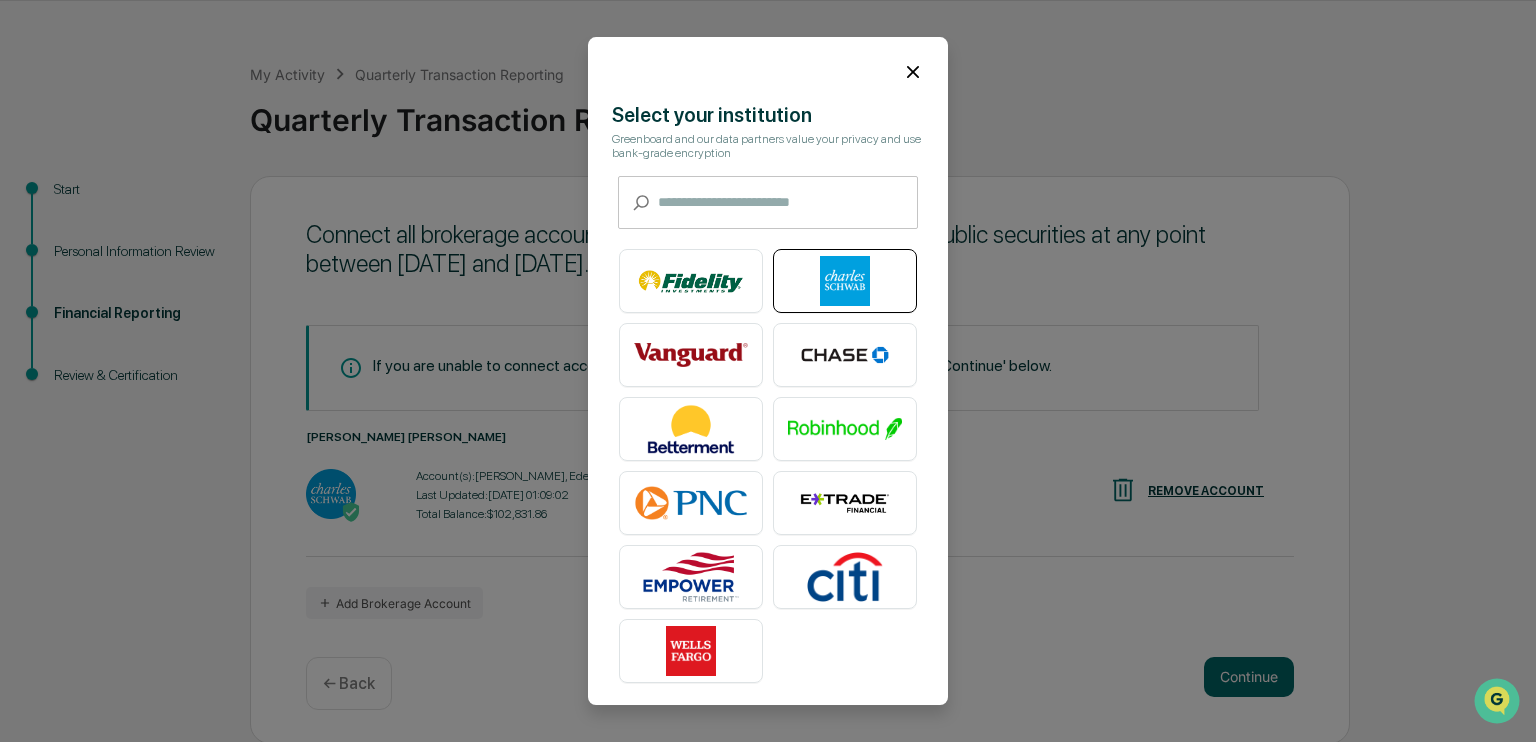 click at bounding box center [845, 282] 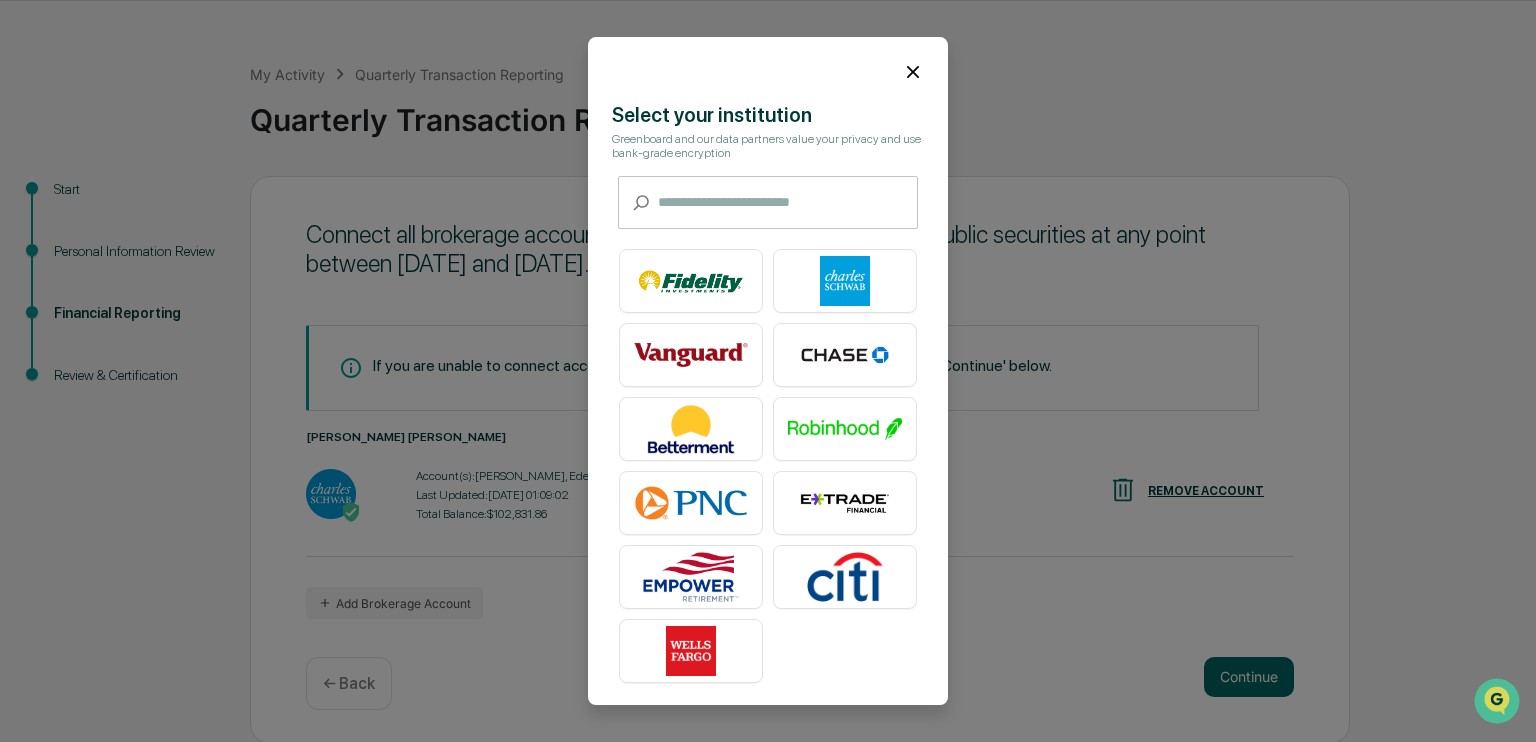 click 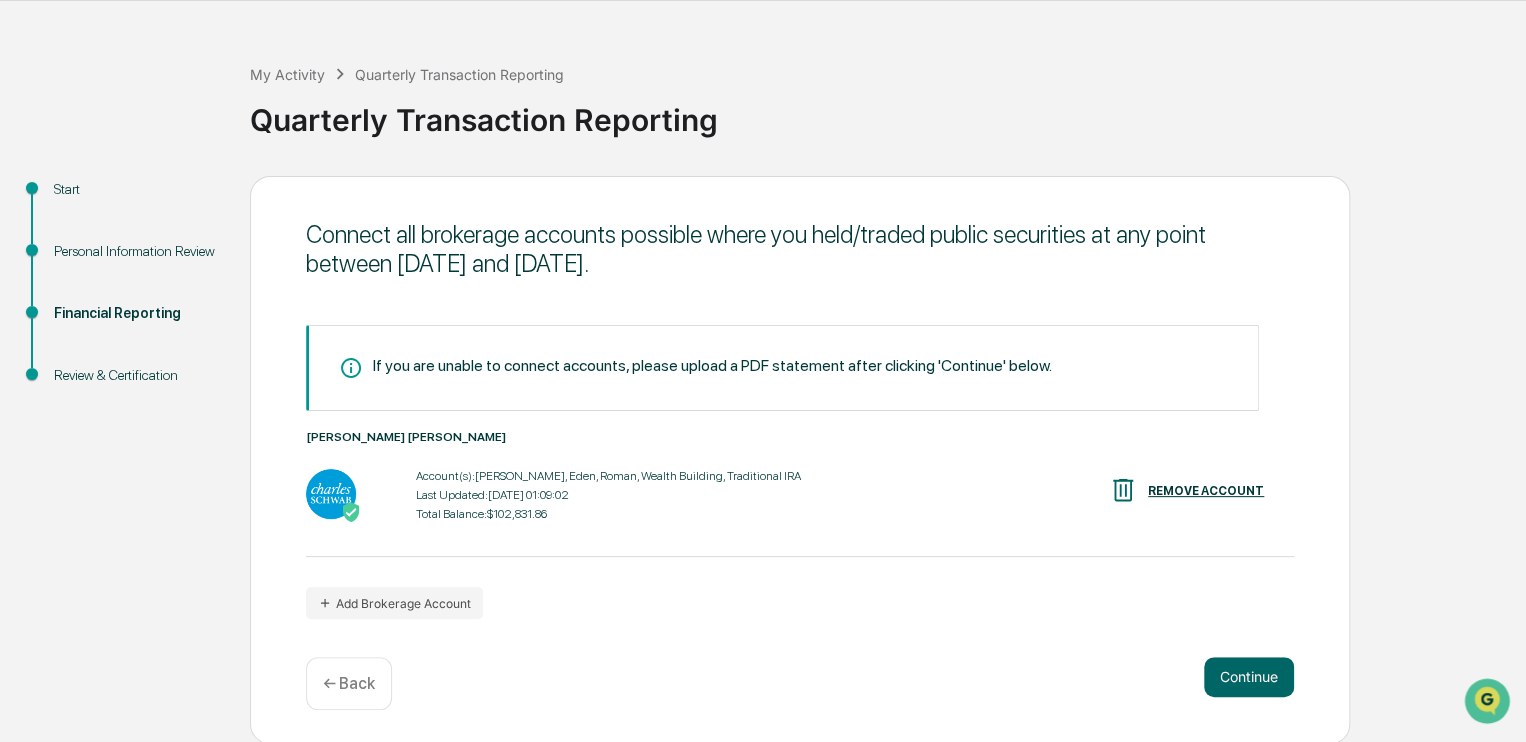 click on "← Back" at bounding box center (349, 683) 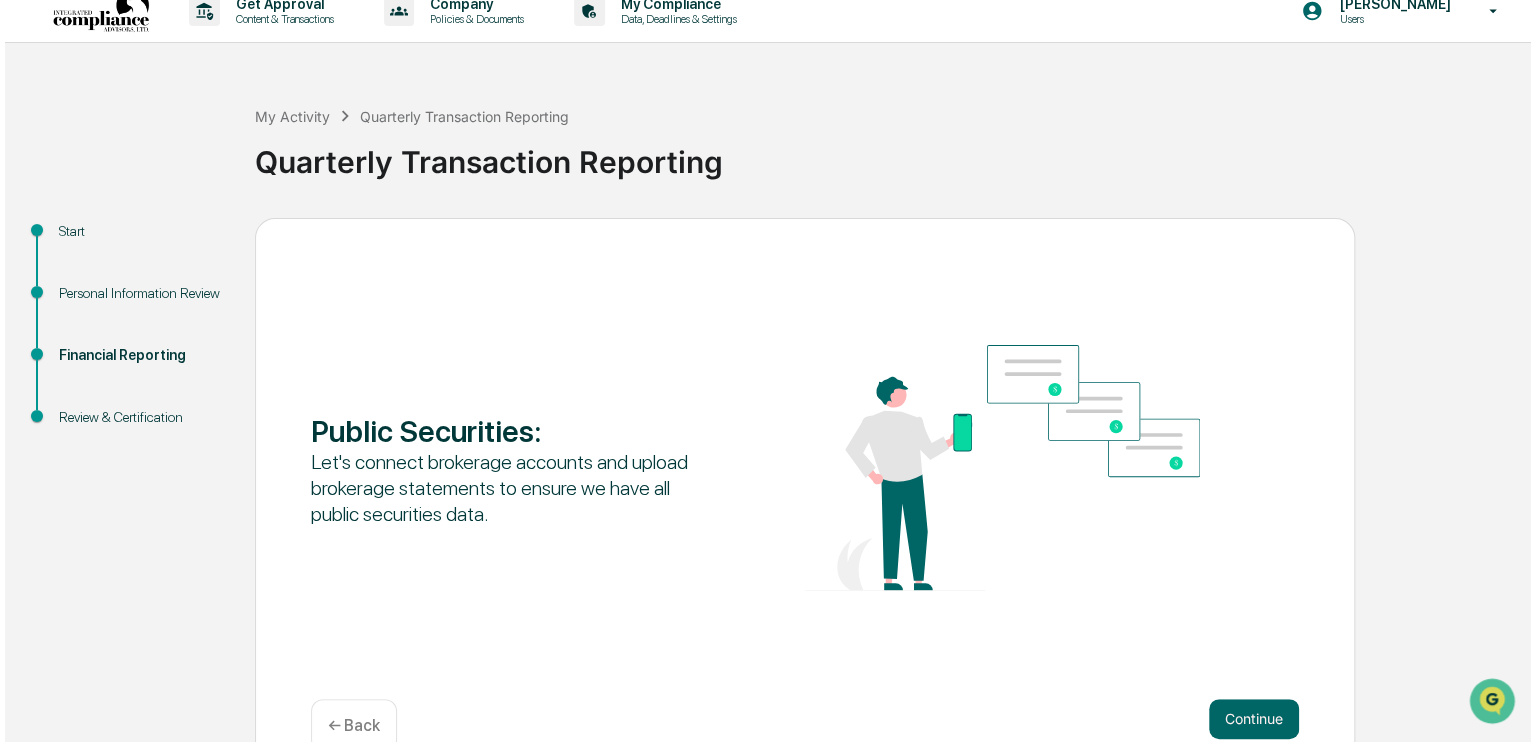 scroll, scrollTop: 0, scrollLeft: 0, axis: both 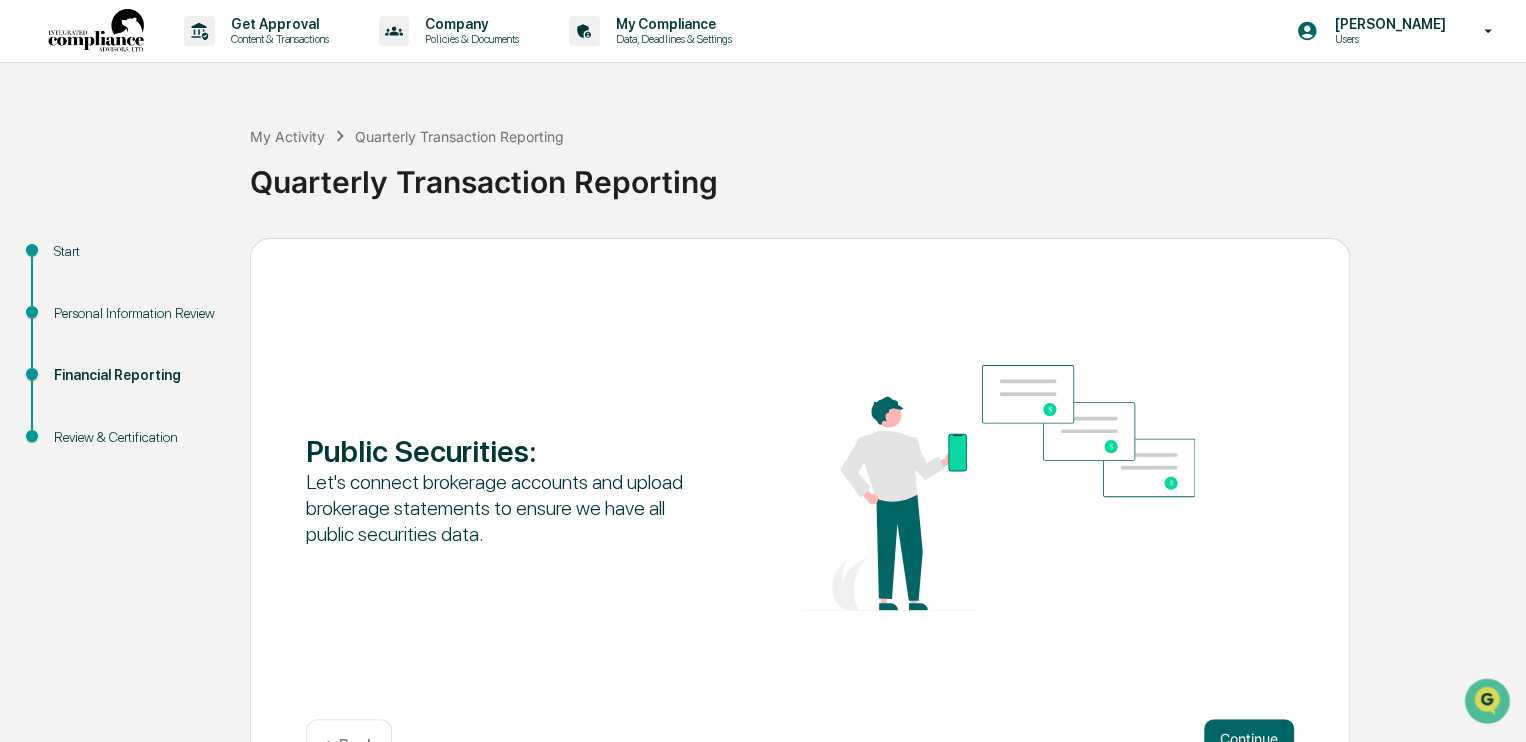 click at bounding box center [96, 31] 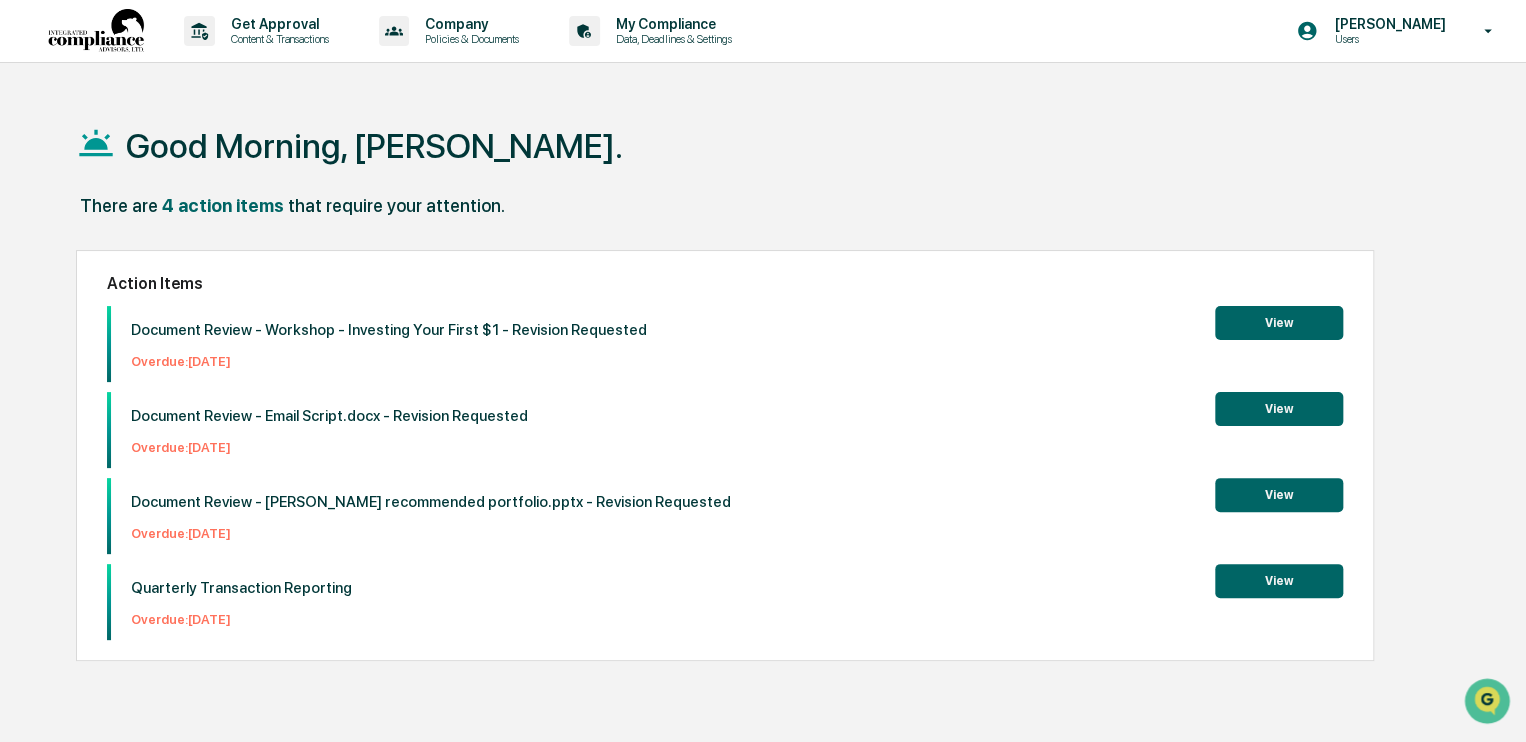click on "View" at bounding box center [1279, 323] 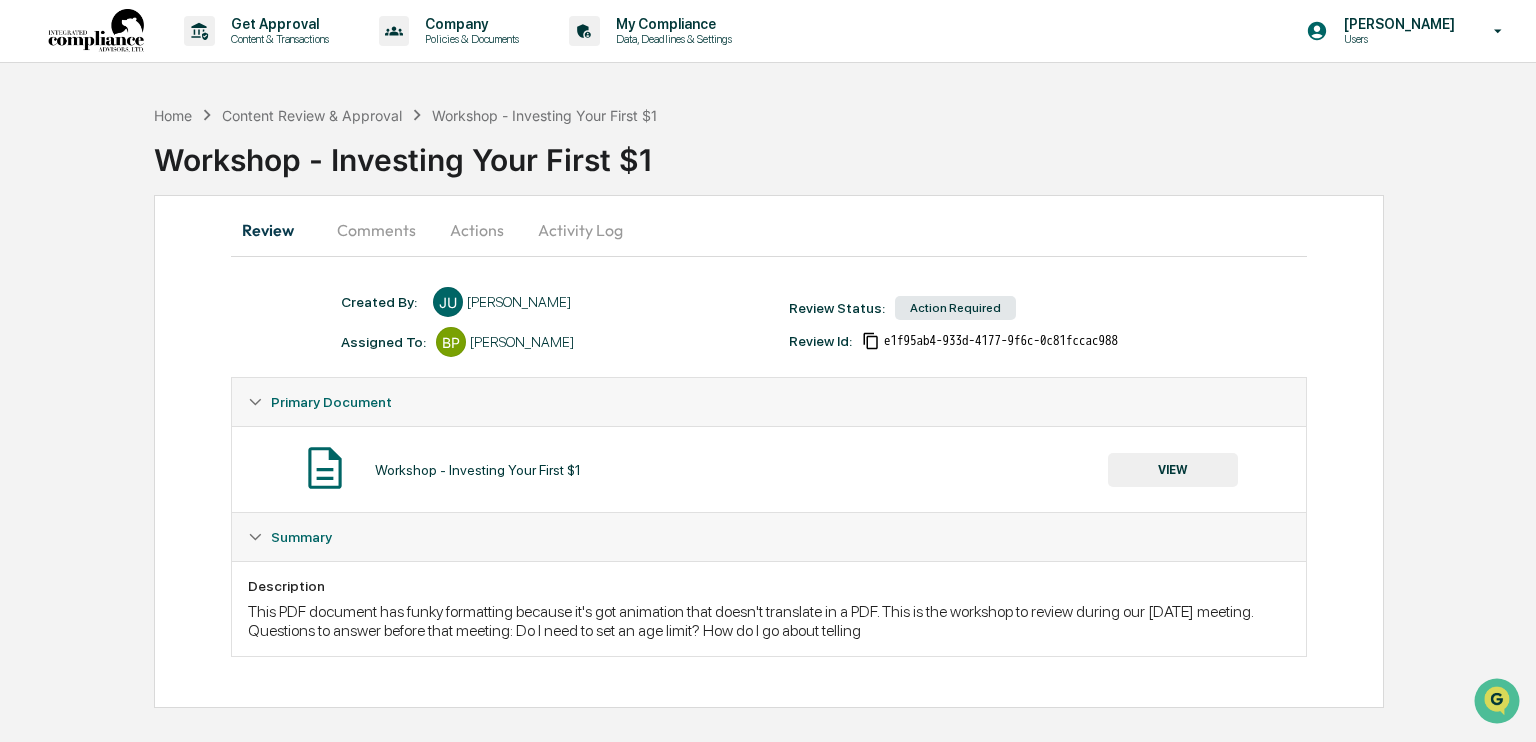 click on "VIEW" at bounding box center [1173, 470] 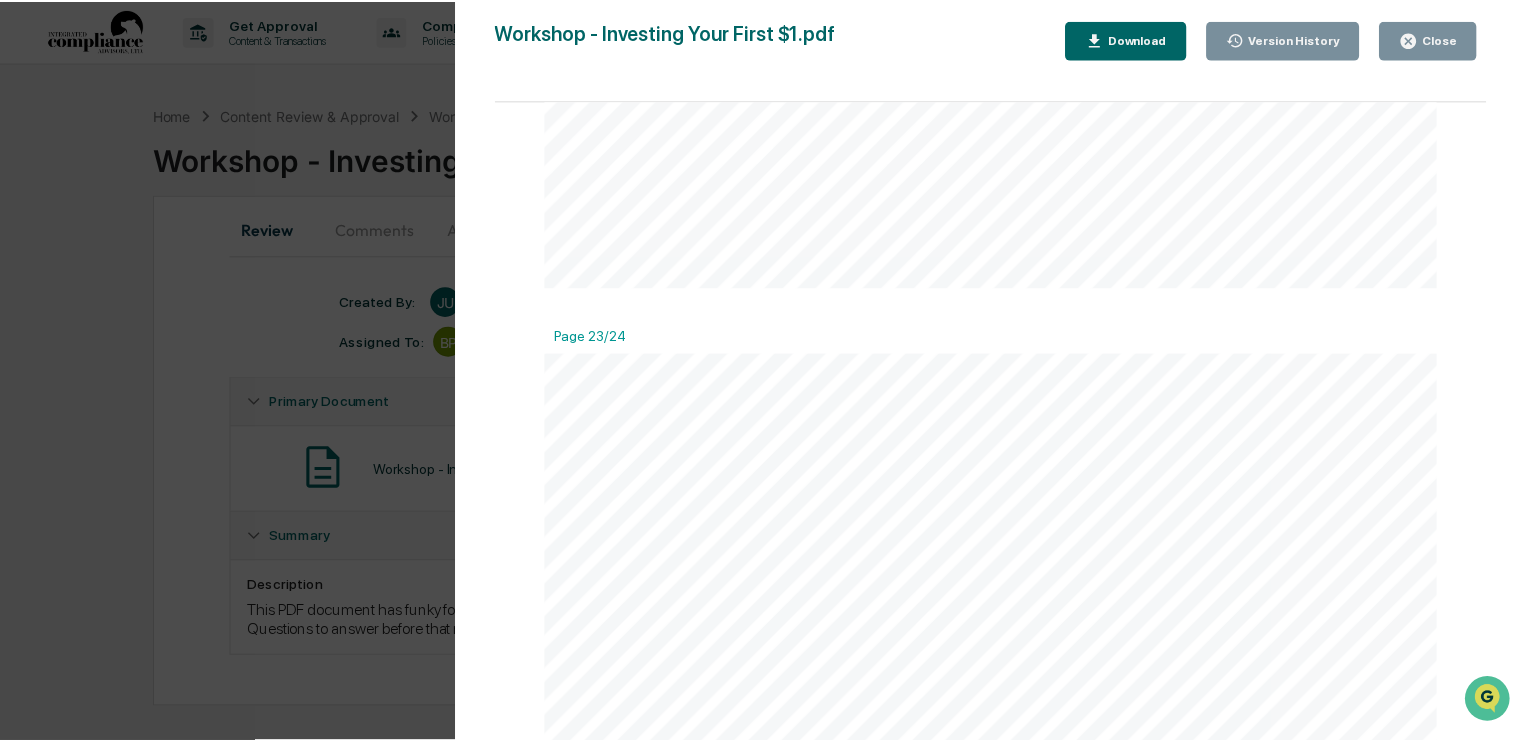 scroll, scrollTop: 13061, scrollLeft: 0, axis: vertical 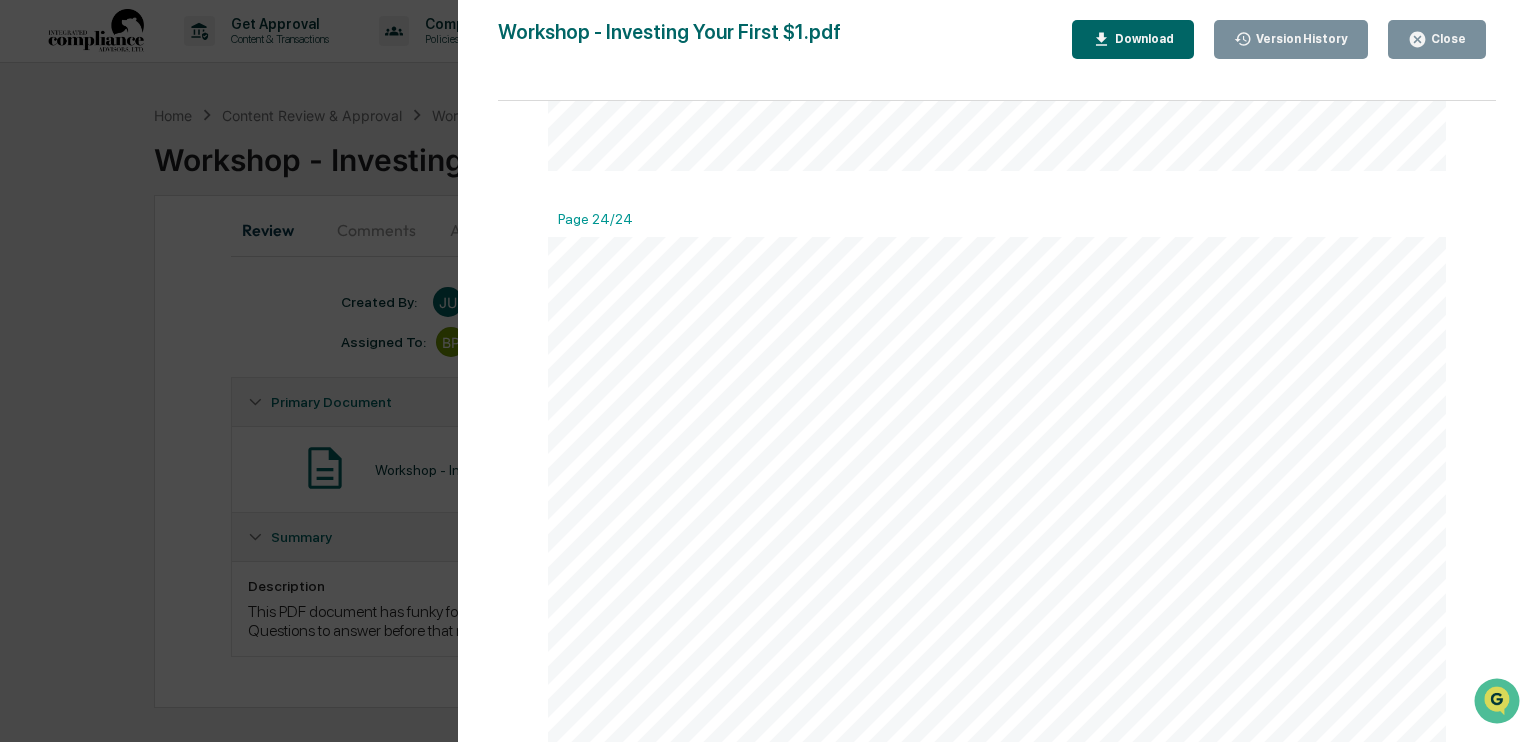 click on "Close" at bounding box center (1437, 39) 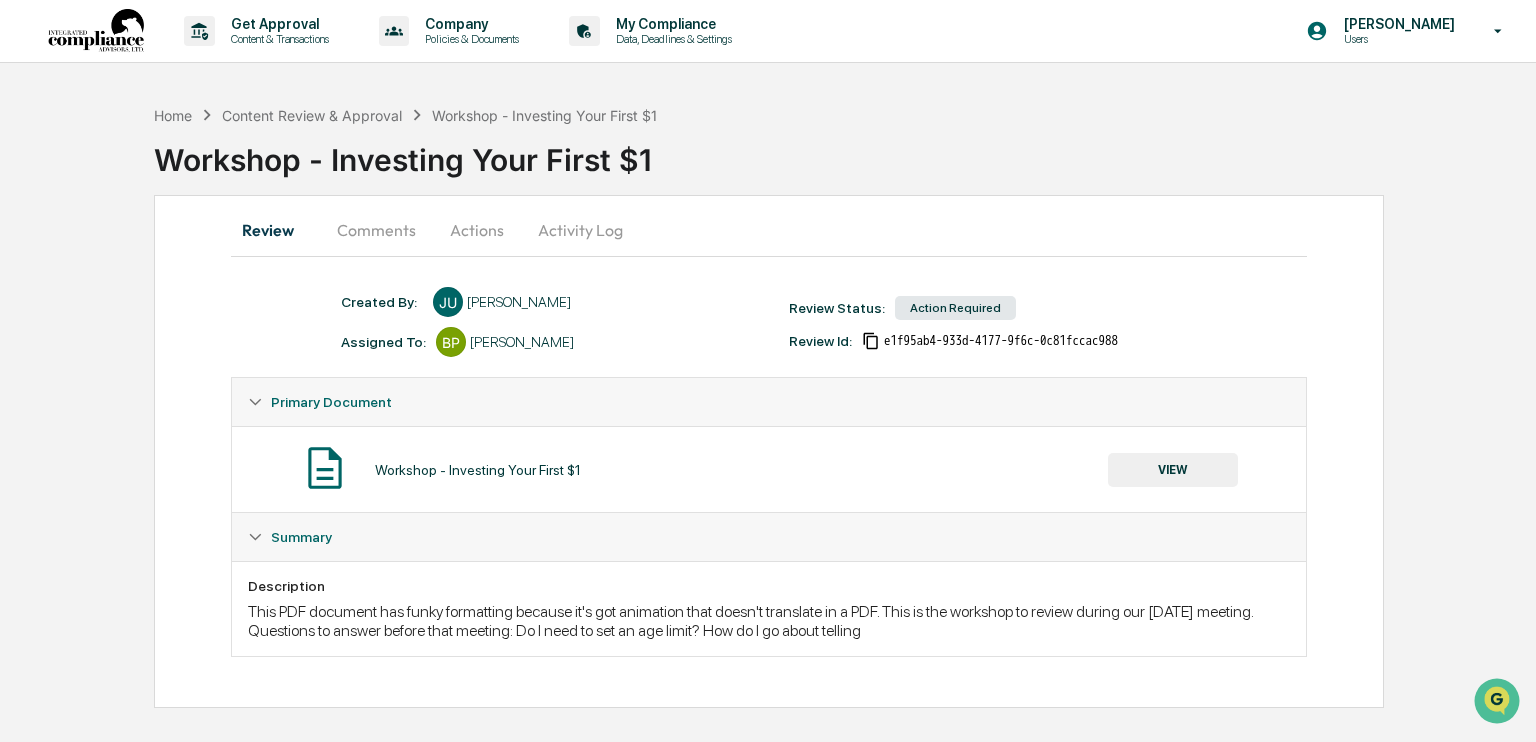 click on "Action Required" at bounding box center [955, 308] 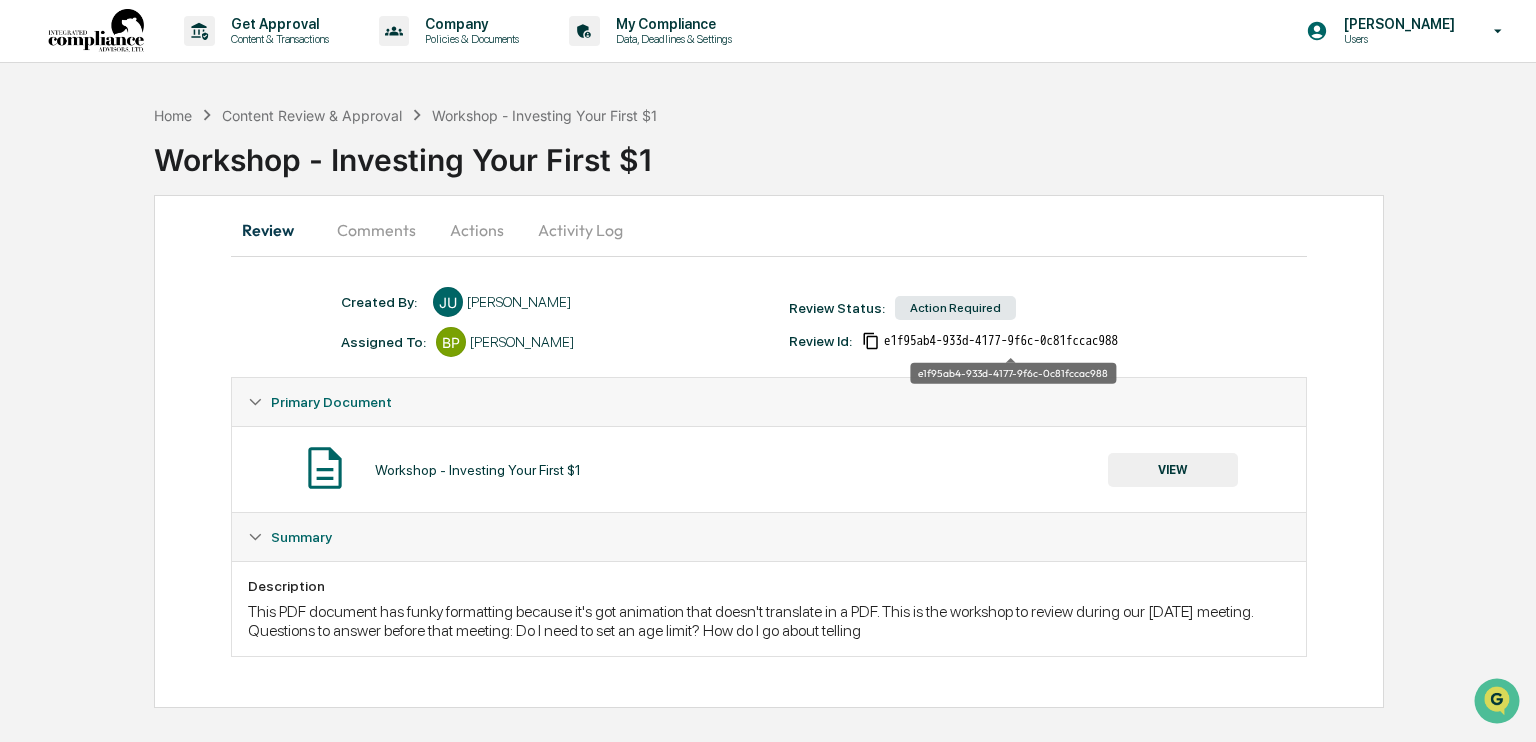 click on "e1f95ab4-933d-4177-9f6c-0c81fccac988" at bounding box center (1001, 341) 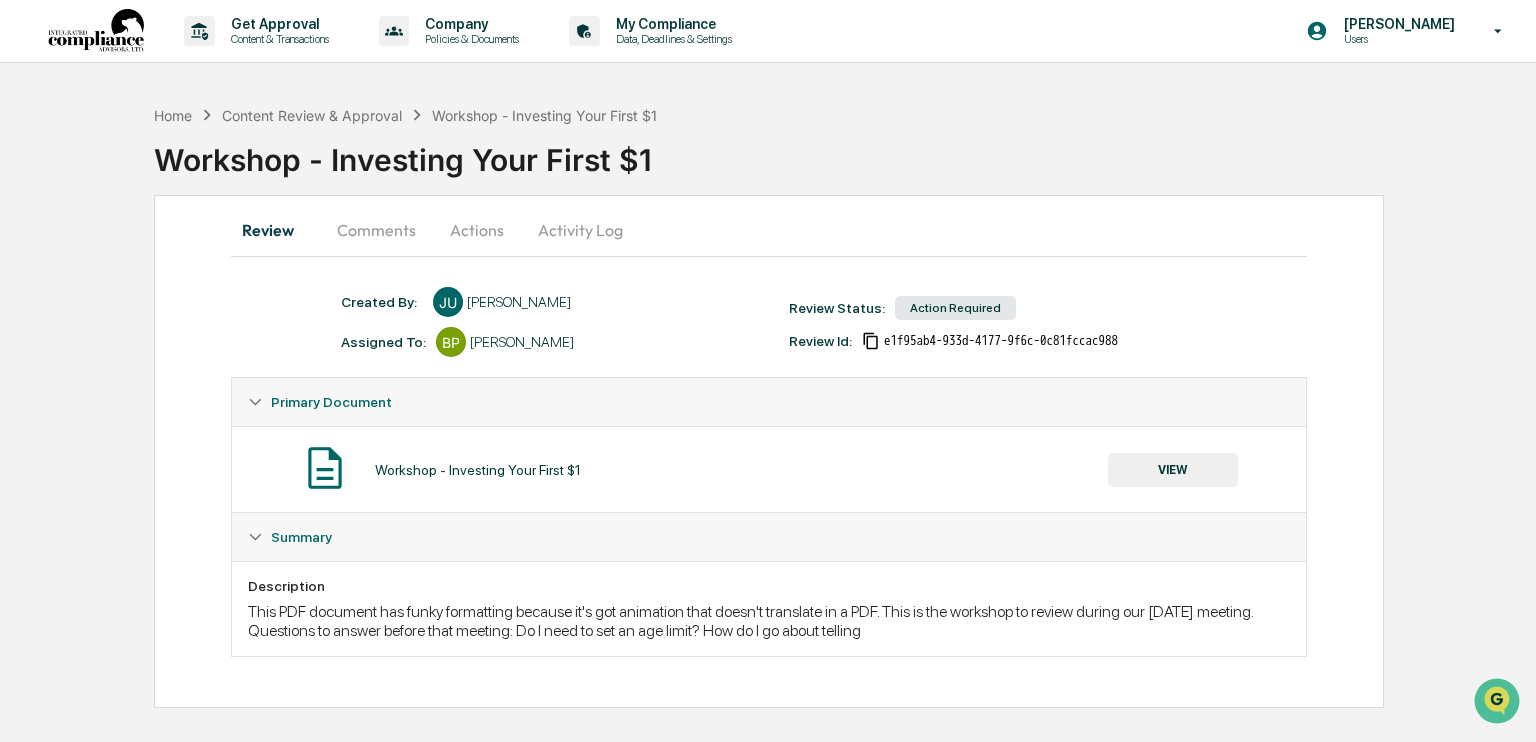 click on "Activity Log" at bounding box center (580, 230) 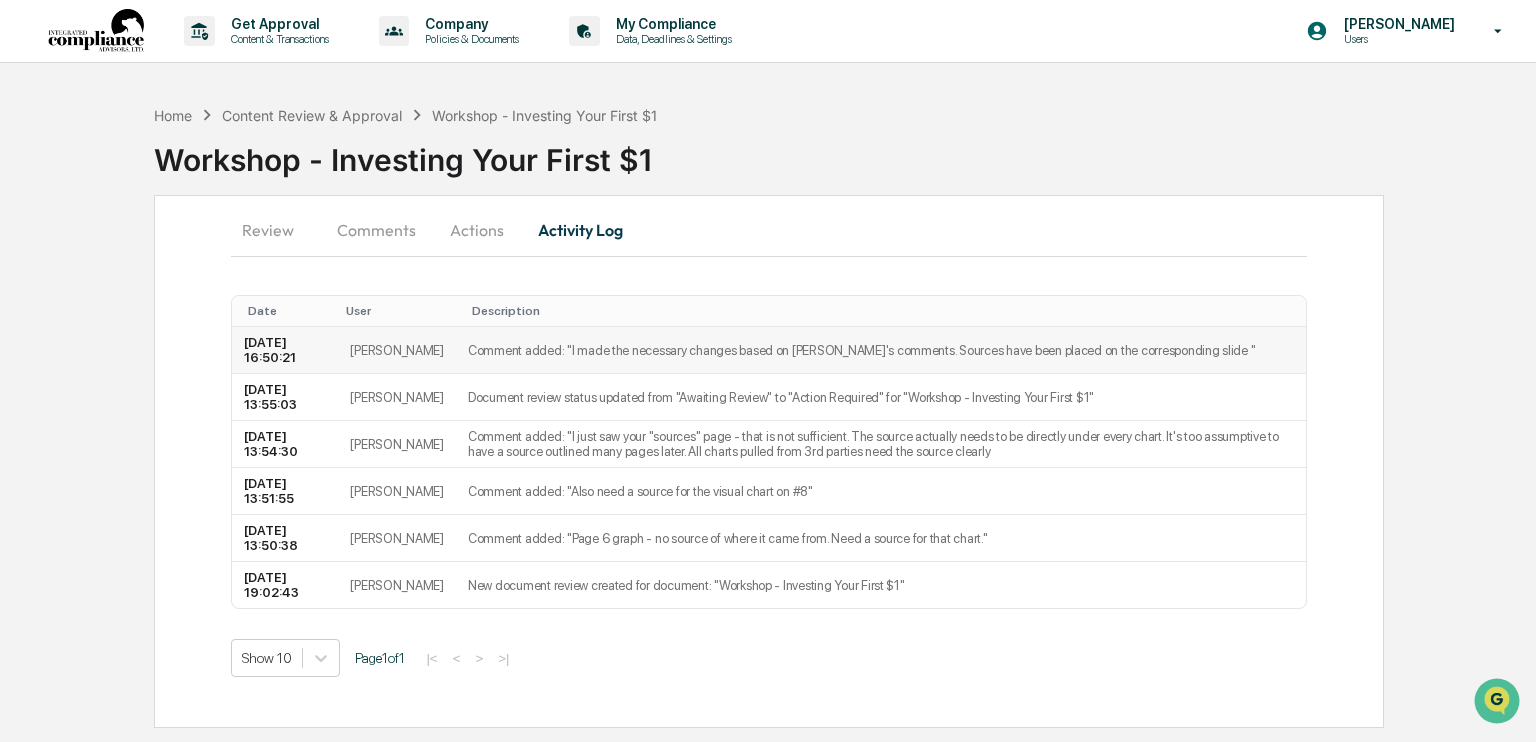 click on "[PERSON_NAME]" at bounding box center [397, 350] 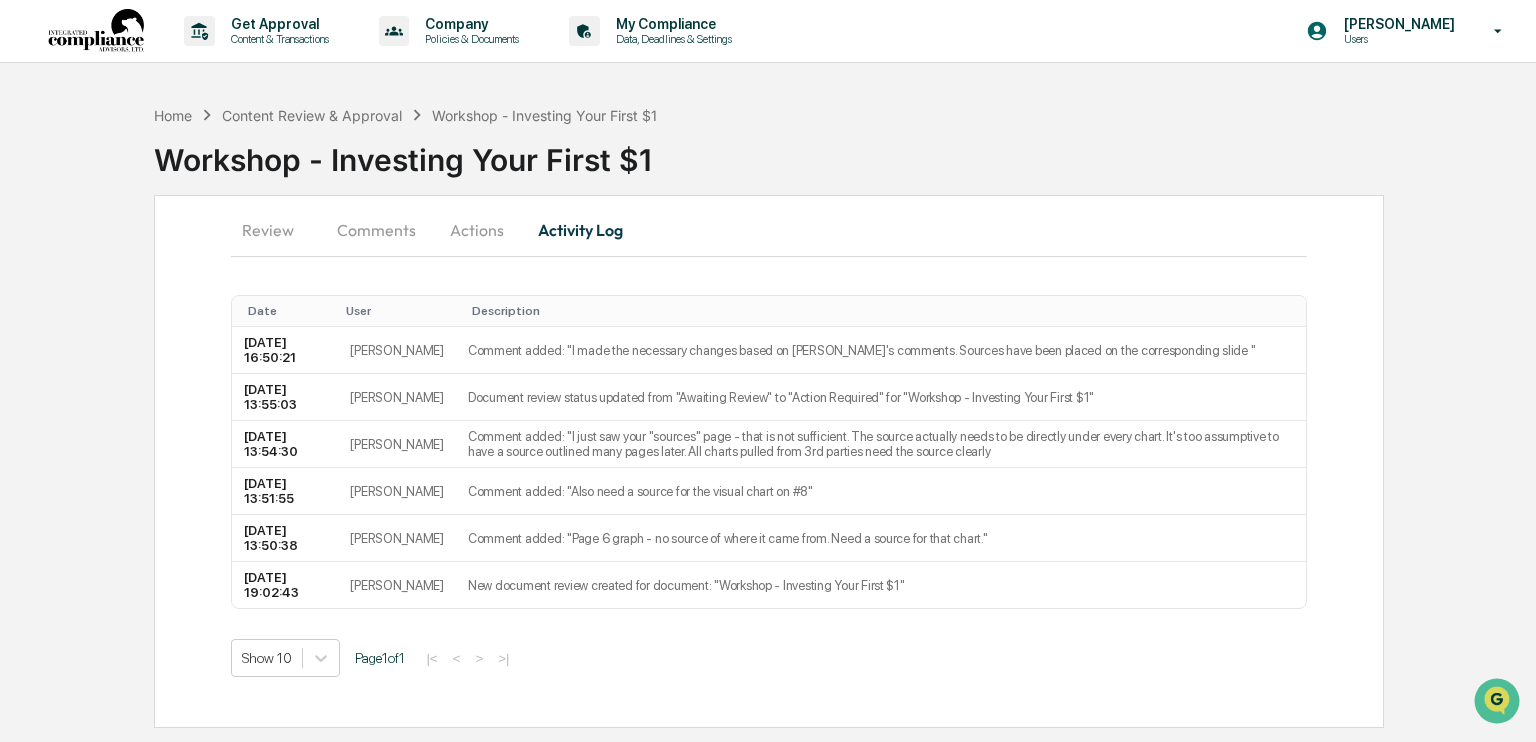 click on "Actions" at bounding box center [477, 230] 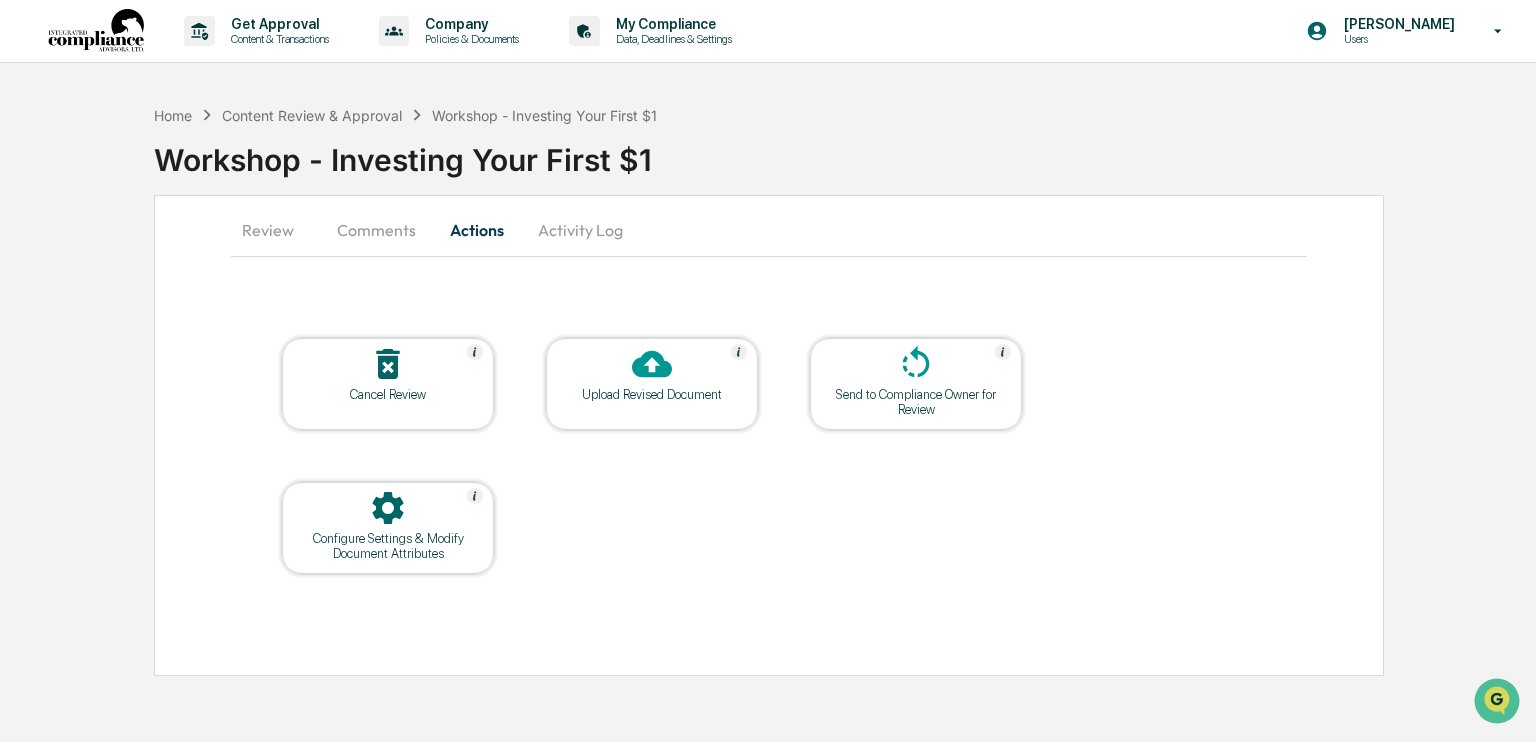click 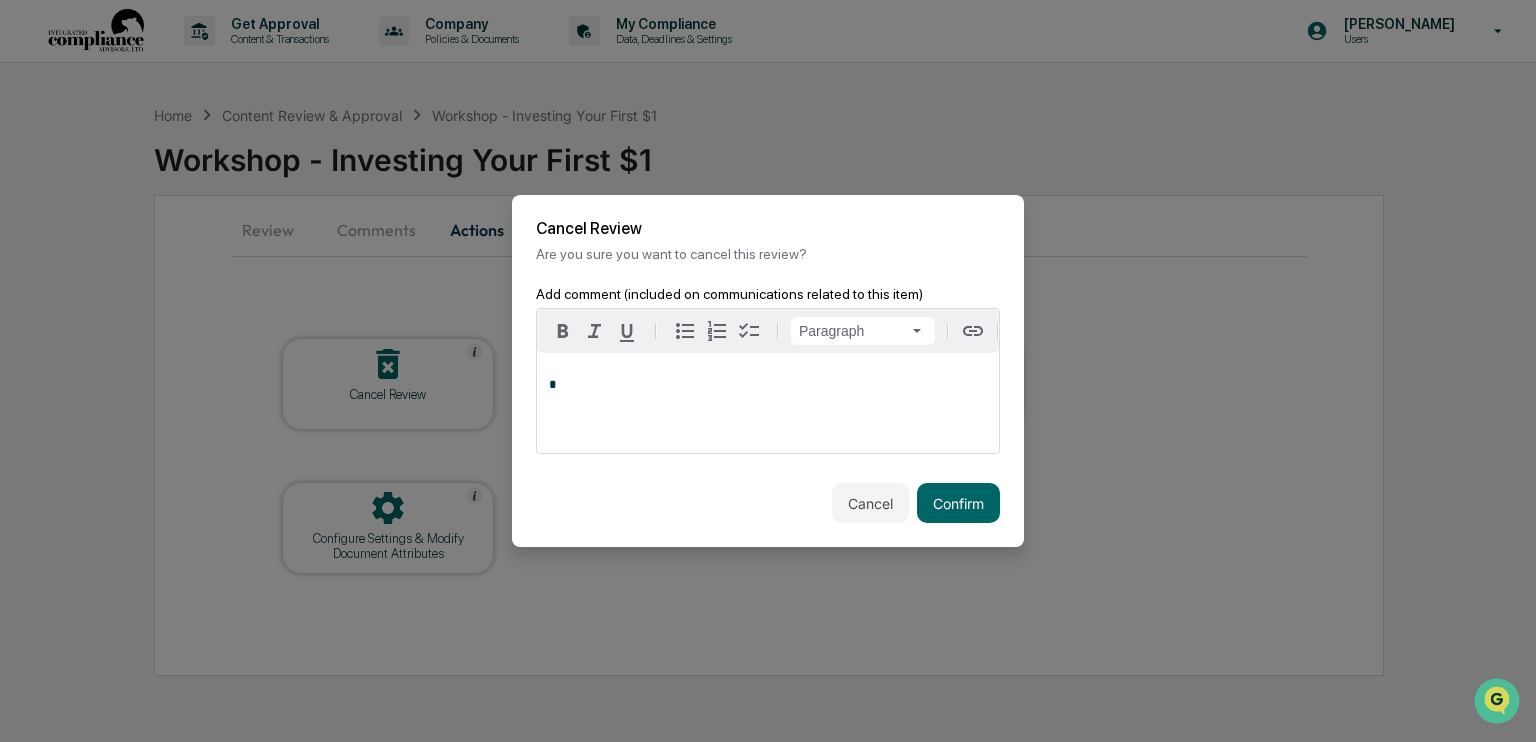 click on "*" at bounding box center [768, 403] 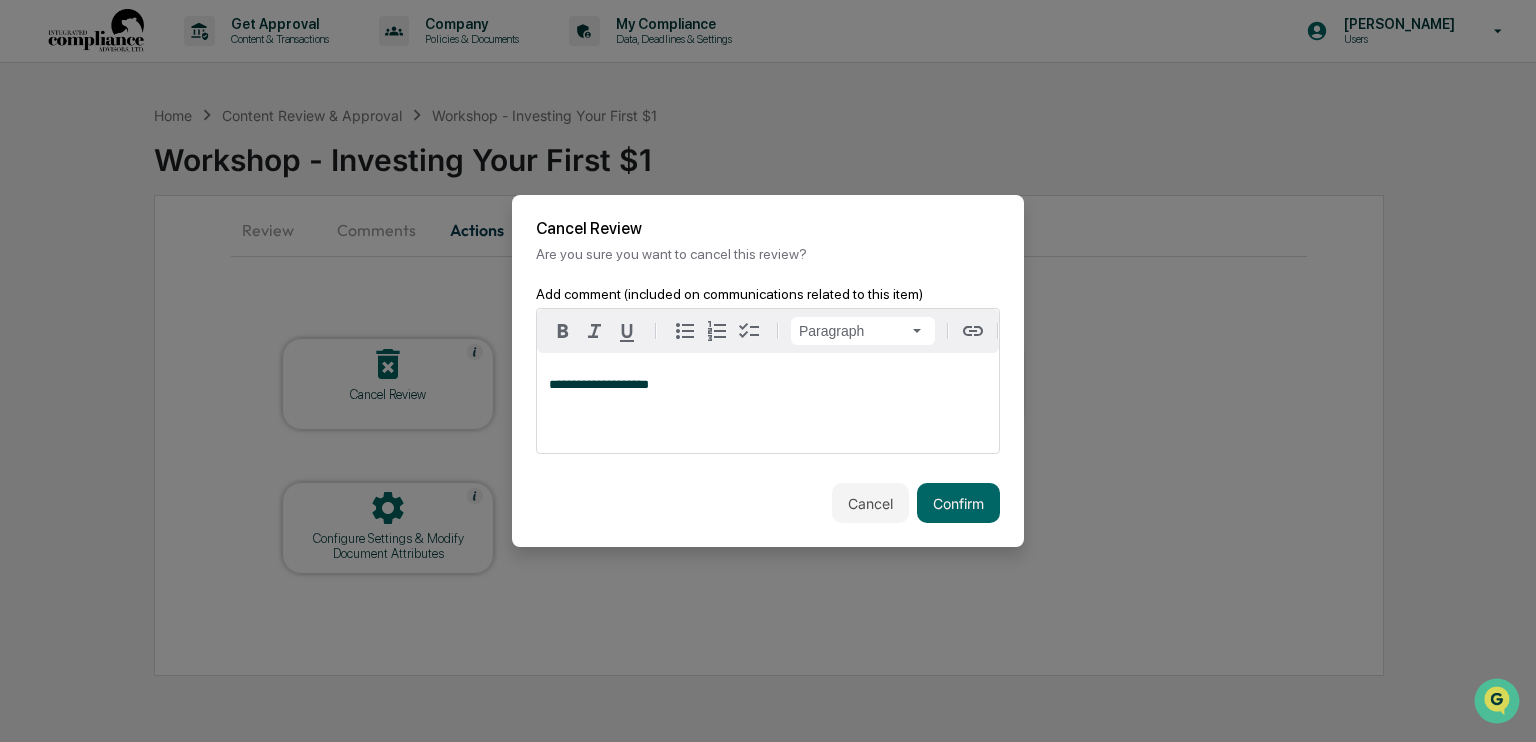 click on "**********" at bounding box center (768, 403) 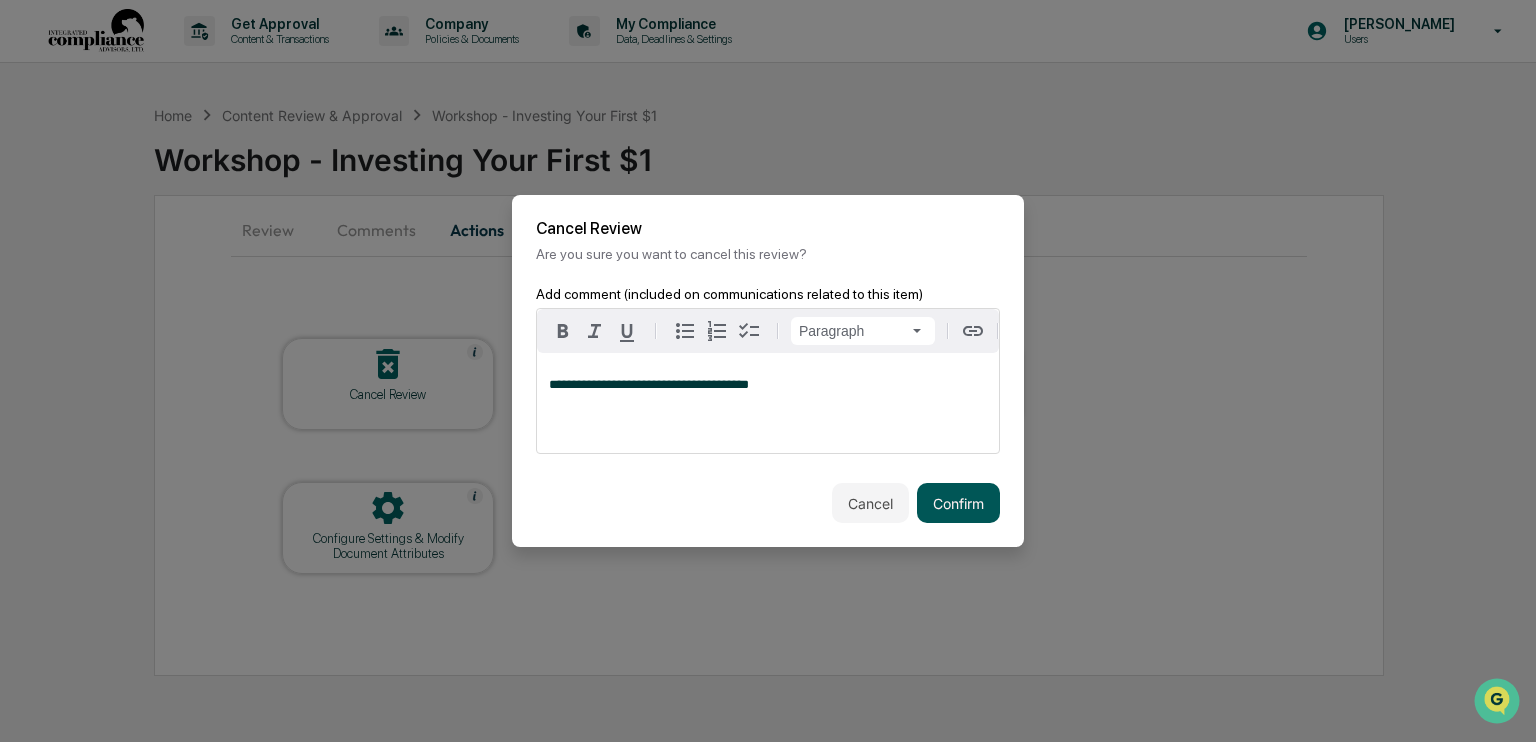 click on "Confirm" at bounding box center [958, 503] 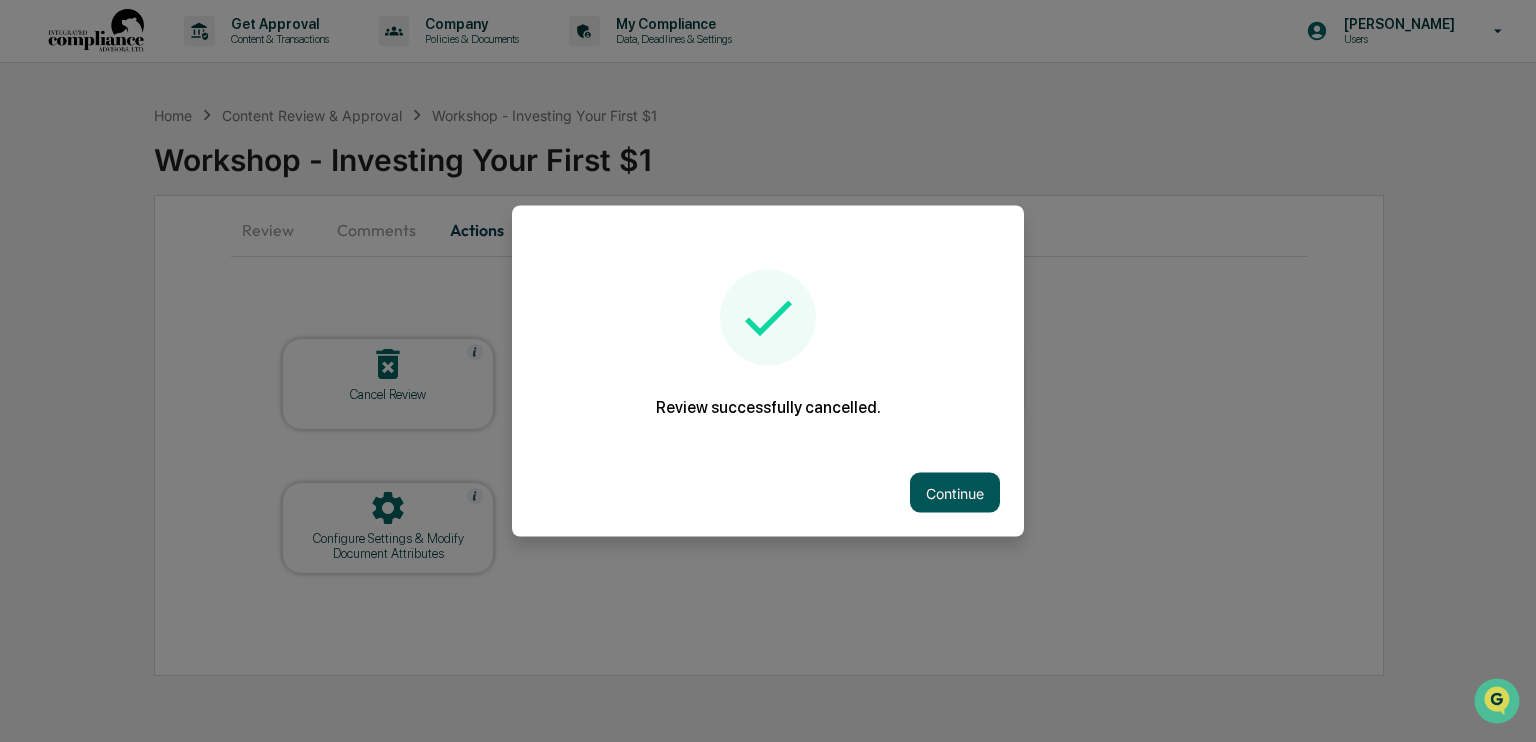 click on "Continue" at bounding box center [955, 493] 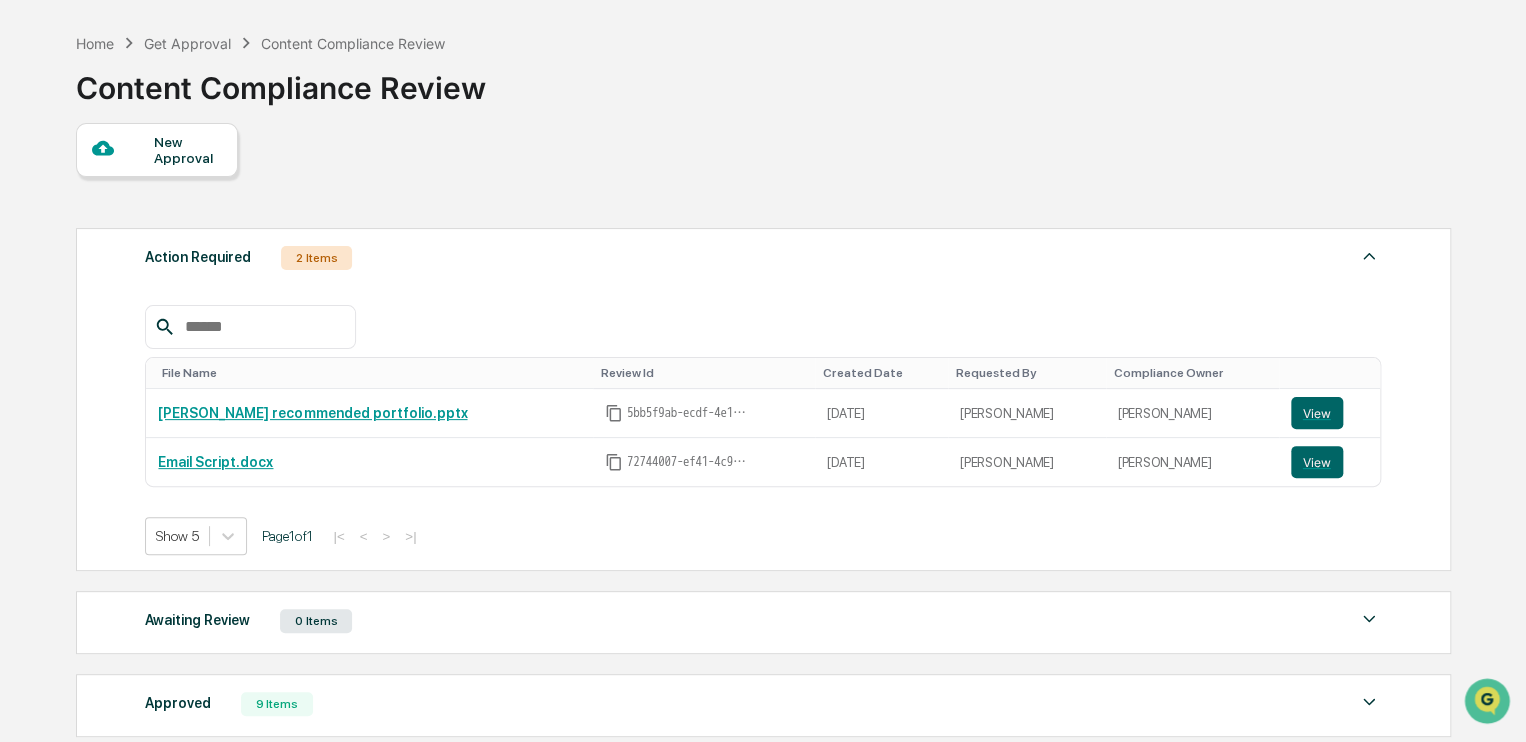 scroll, scrollTop: 0, scrollLeft: 0, axis: both 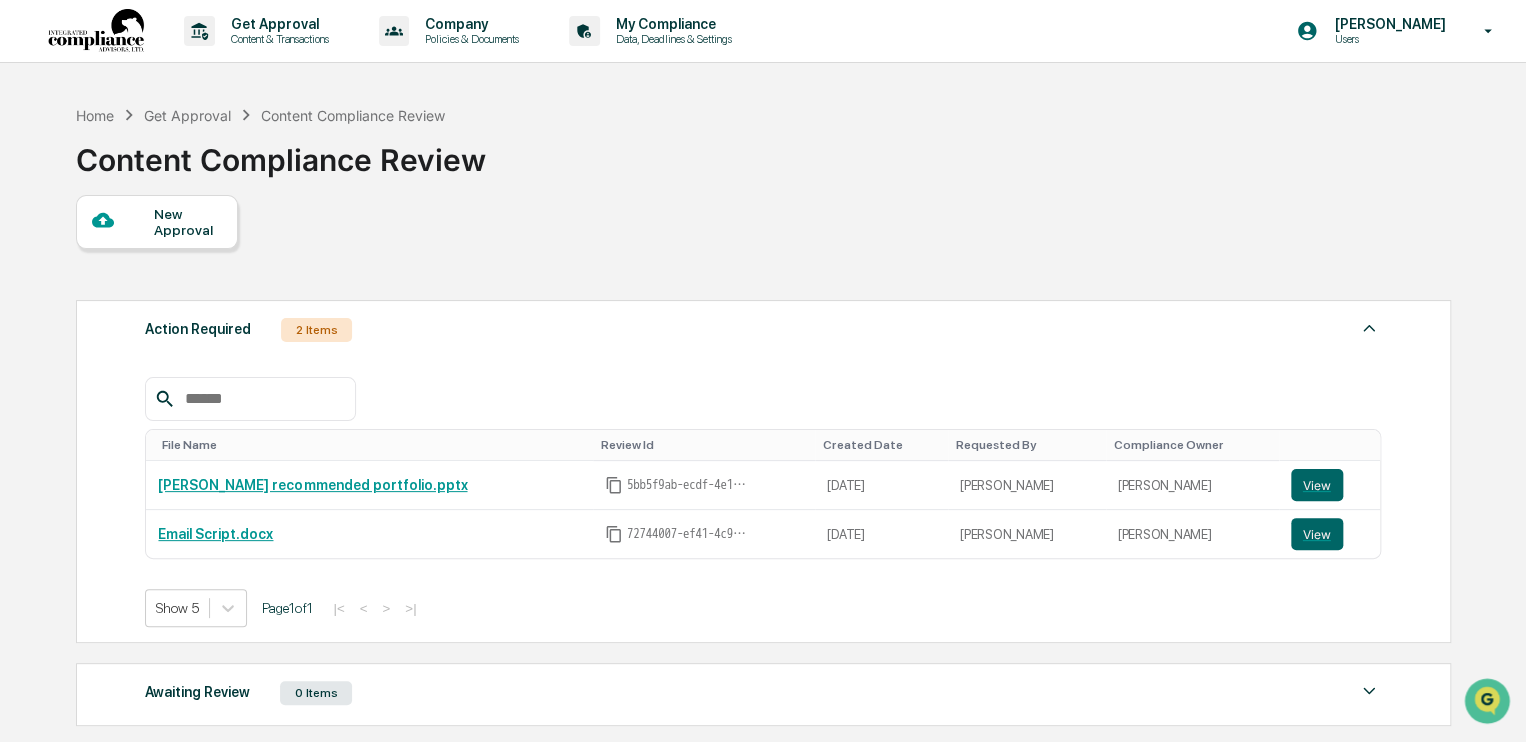 click at bounding box center [96, 31] 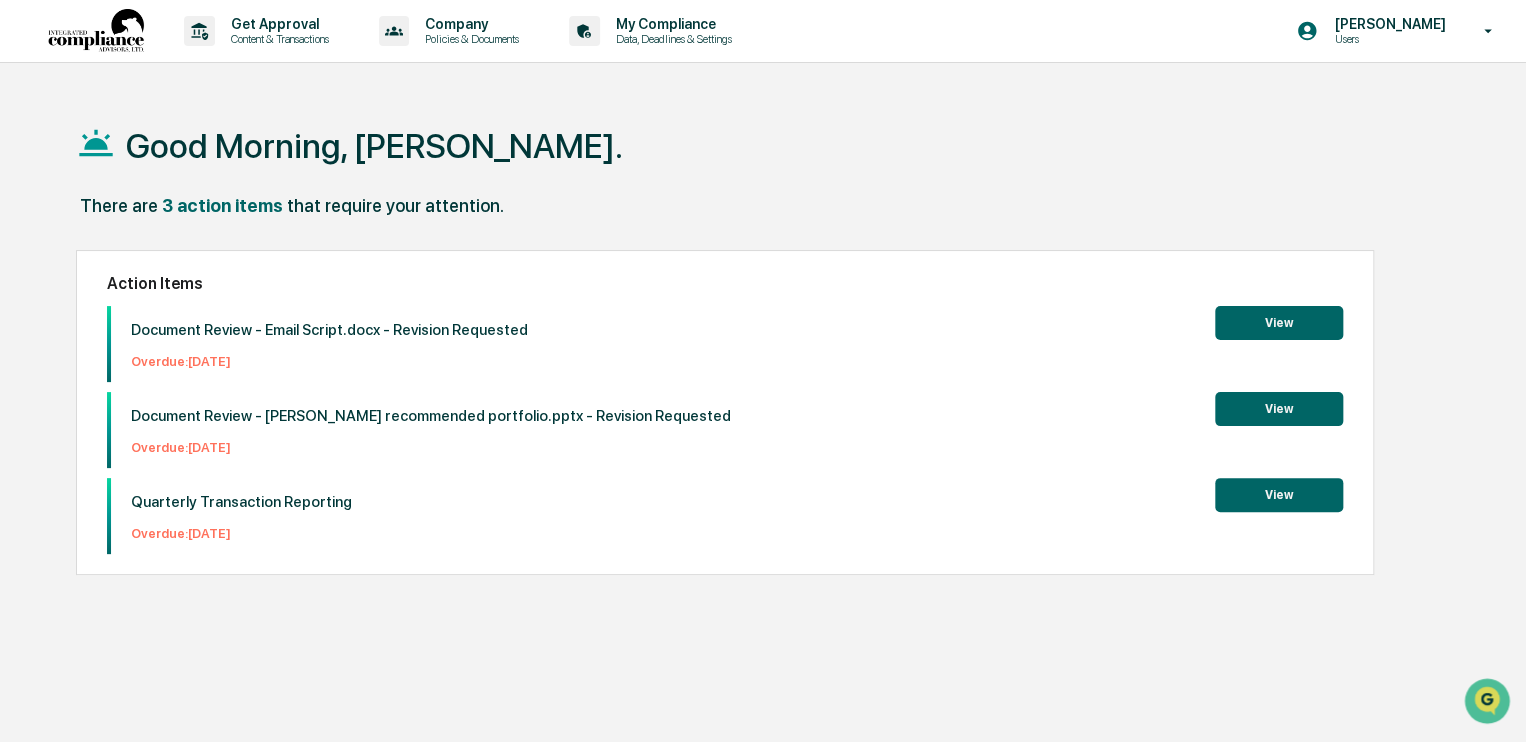 click on "View" at bounding box center [1279, 323] 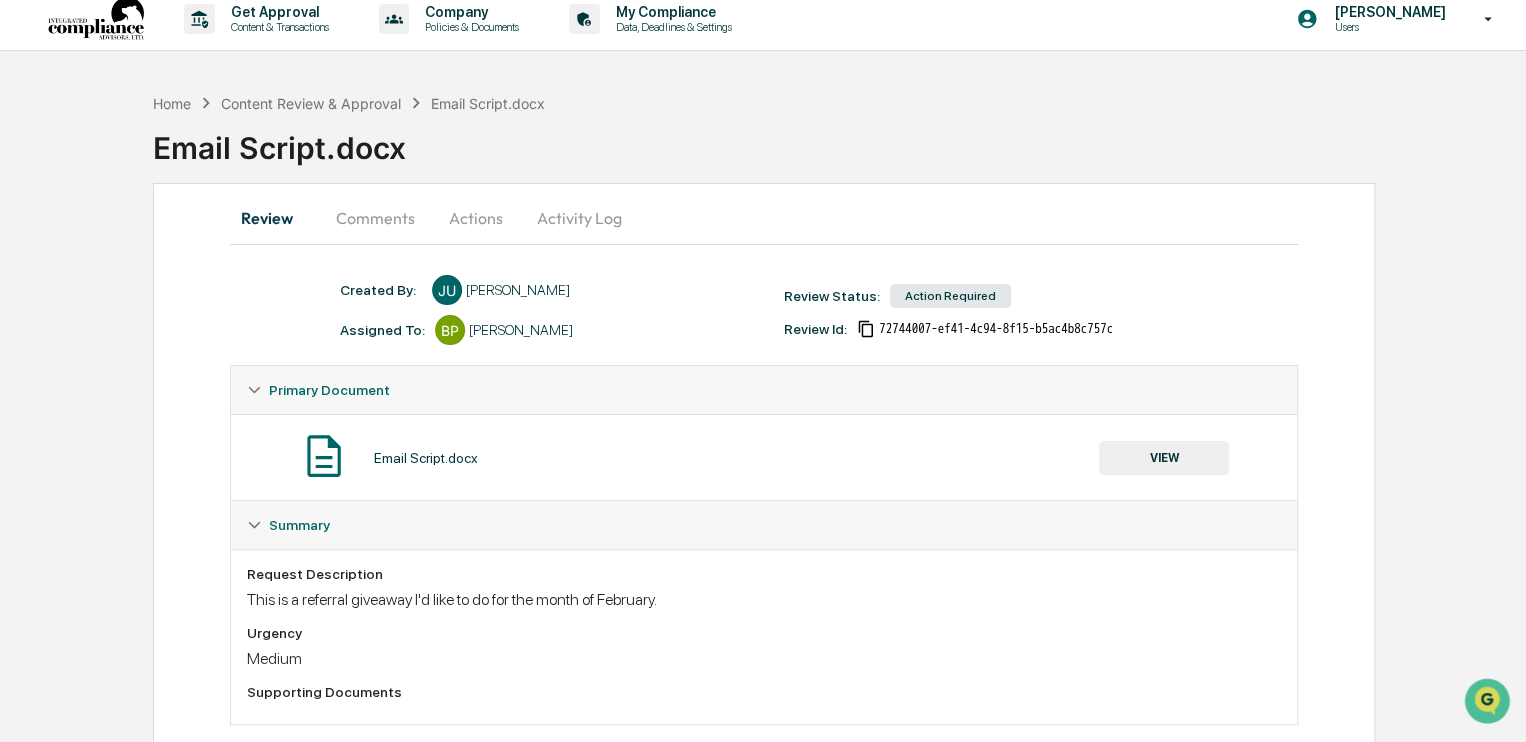 scroll, scrollTop: 47, scrollLeft: 0, axis: vertical 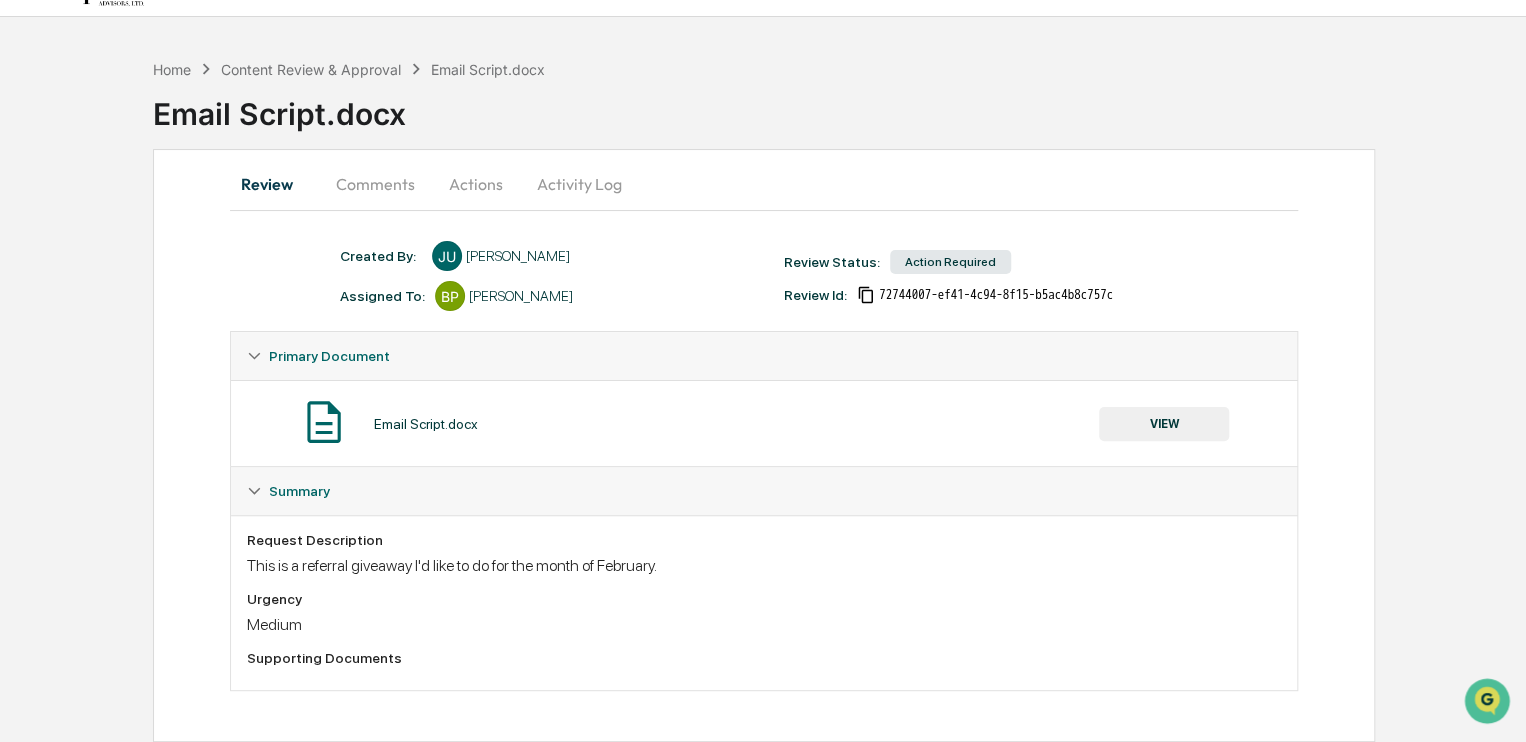 click on "Actions" at bounding box center [476, 184] 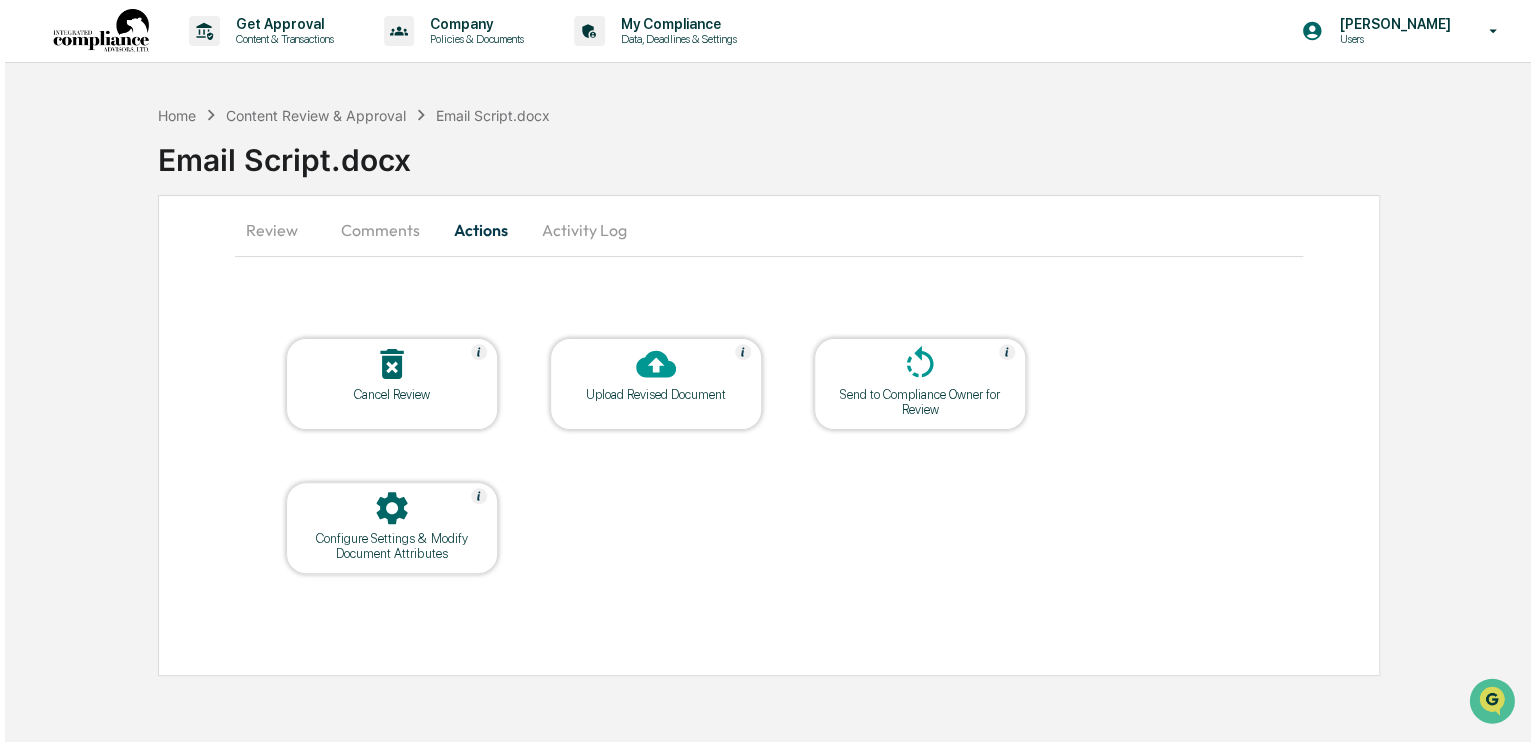 scroll, scrollTop: 0, scrollLeft: 0, axis: both 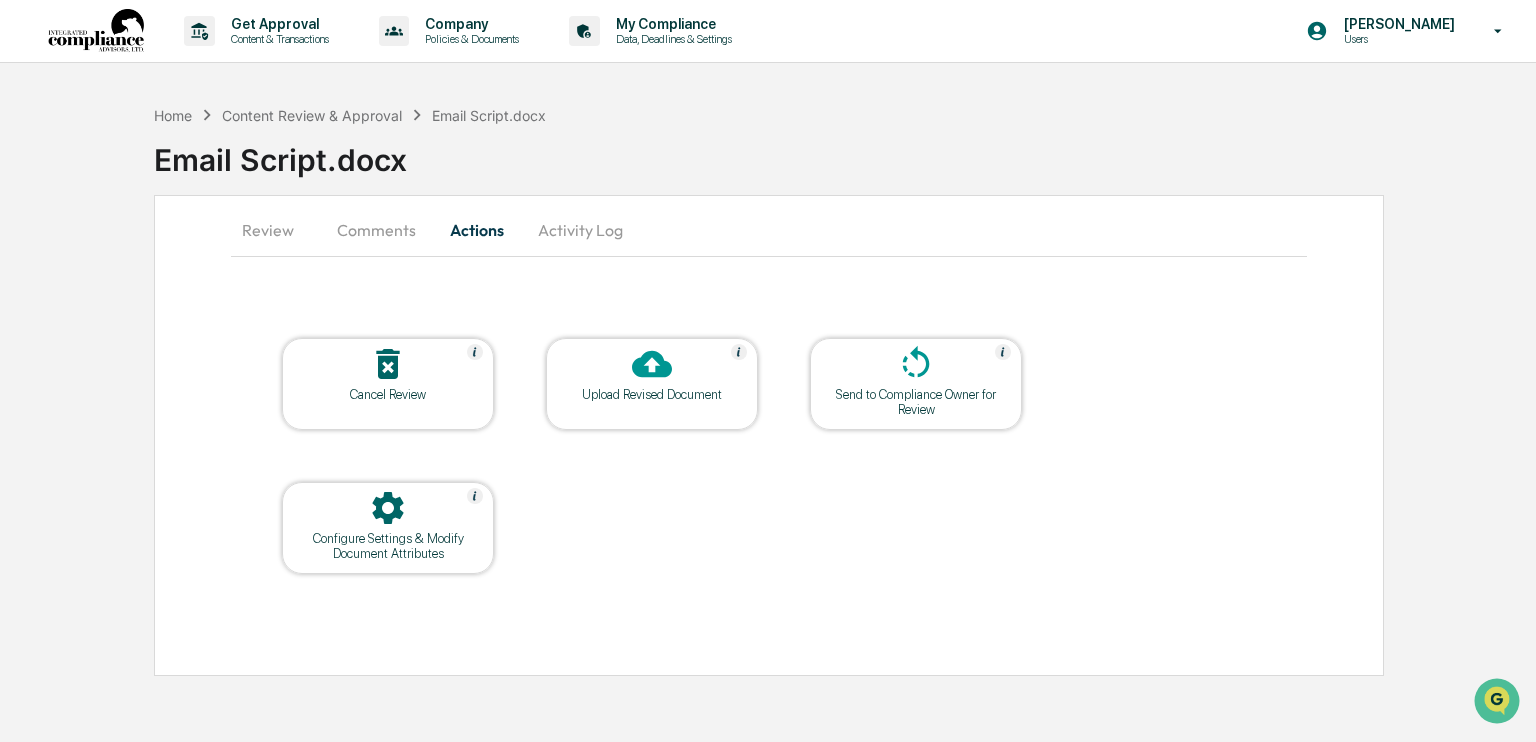 click on "Comments" at bounding box center (376, 230) 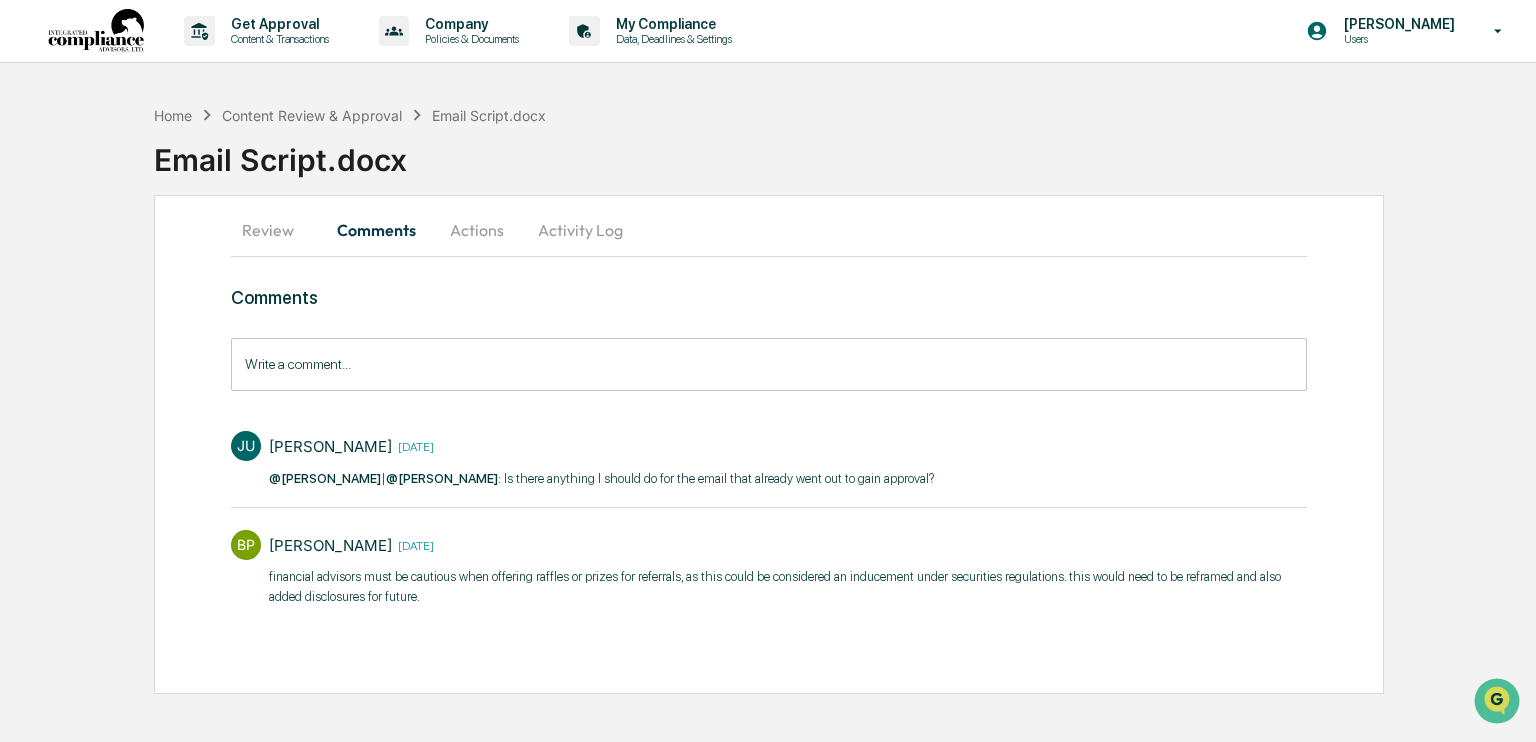 click on "Actions" at bounding box center [477, 230] 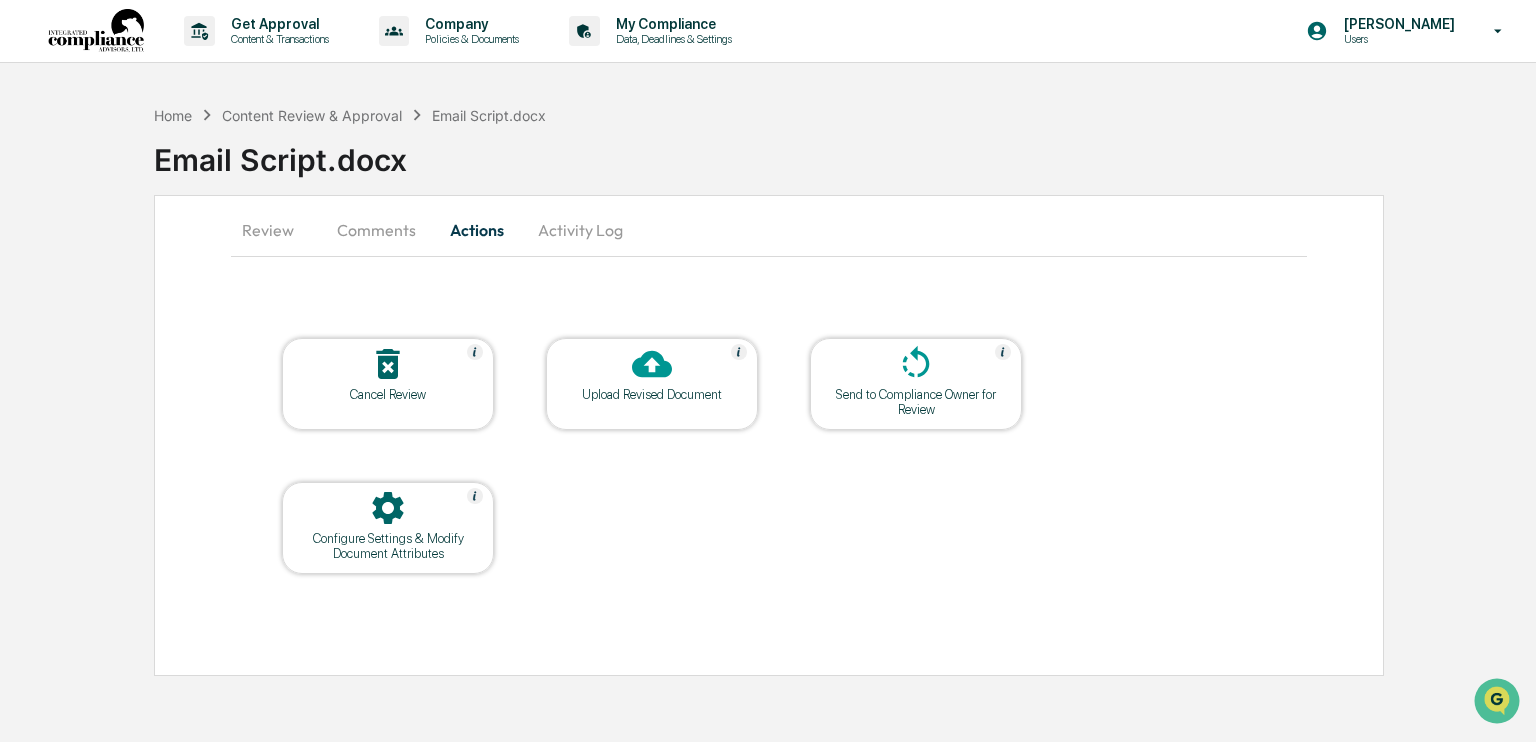 click at bounding box center [388, 365] 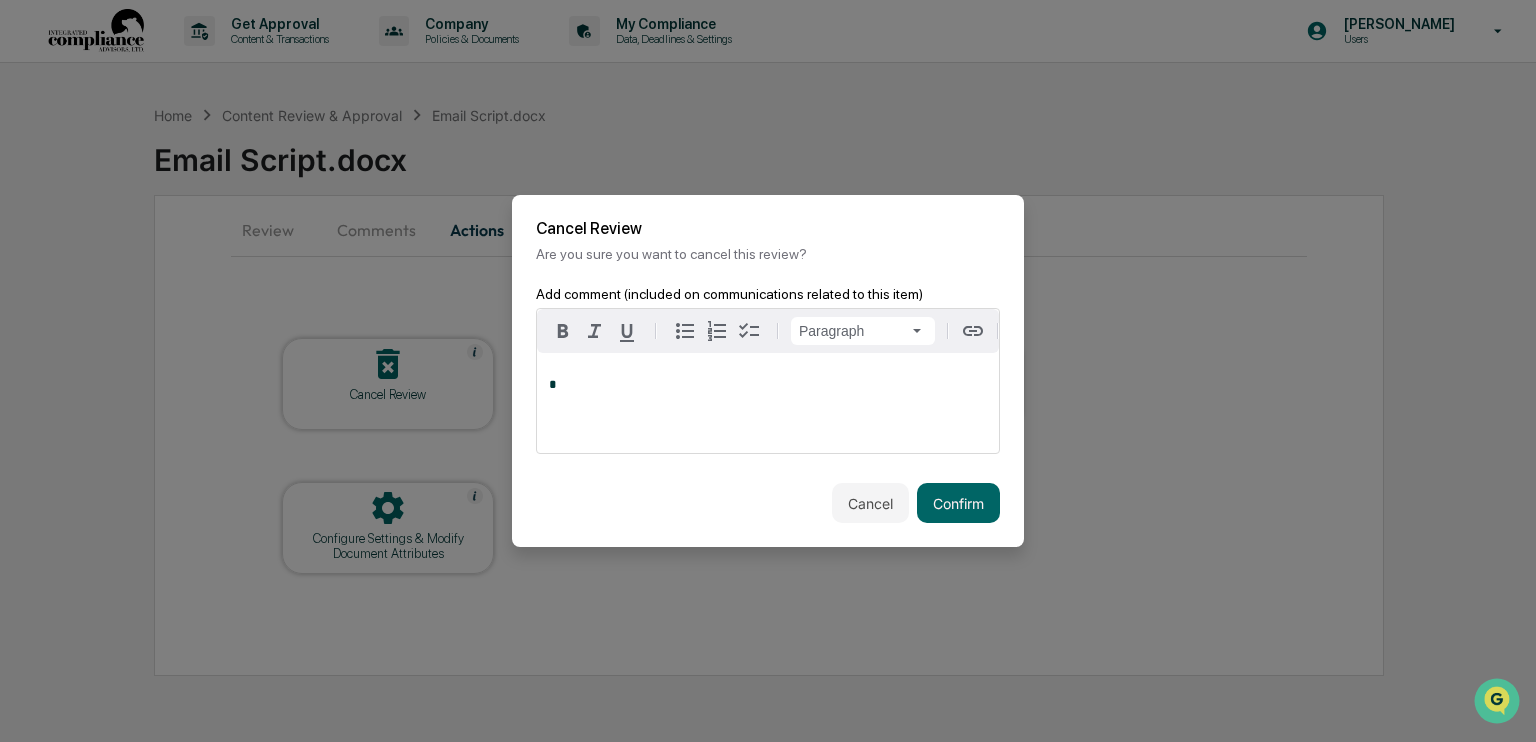 click on "*" at bounding box center [768, 385] 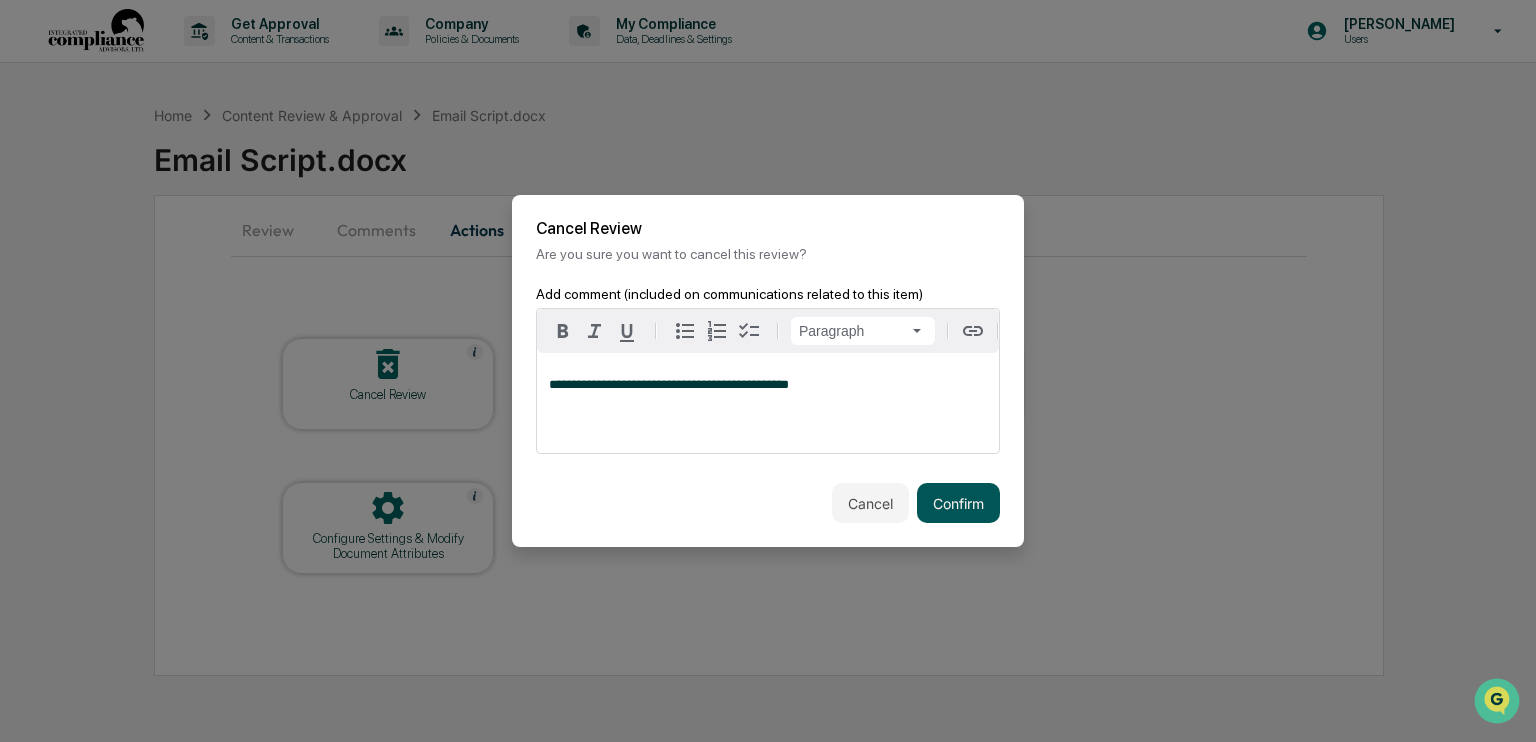 click on "Confirm" at bounding box center [958, 503] 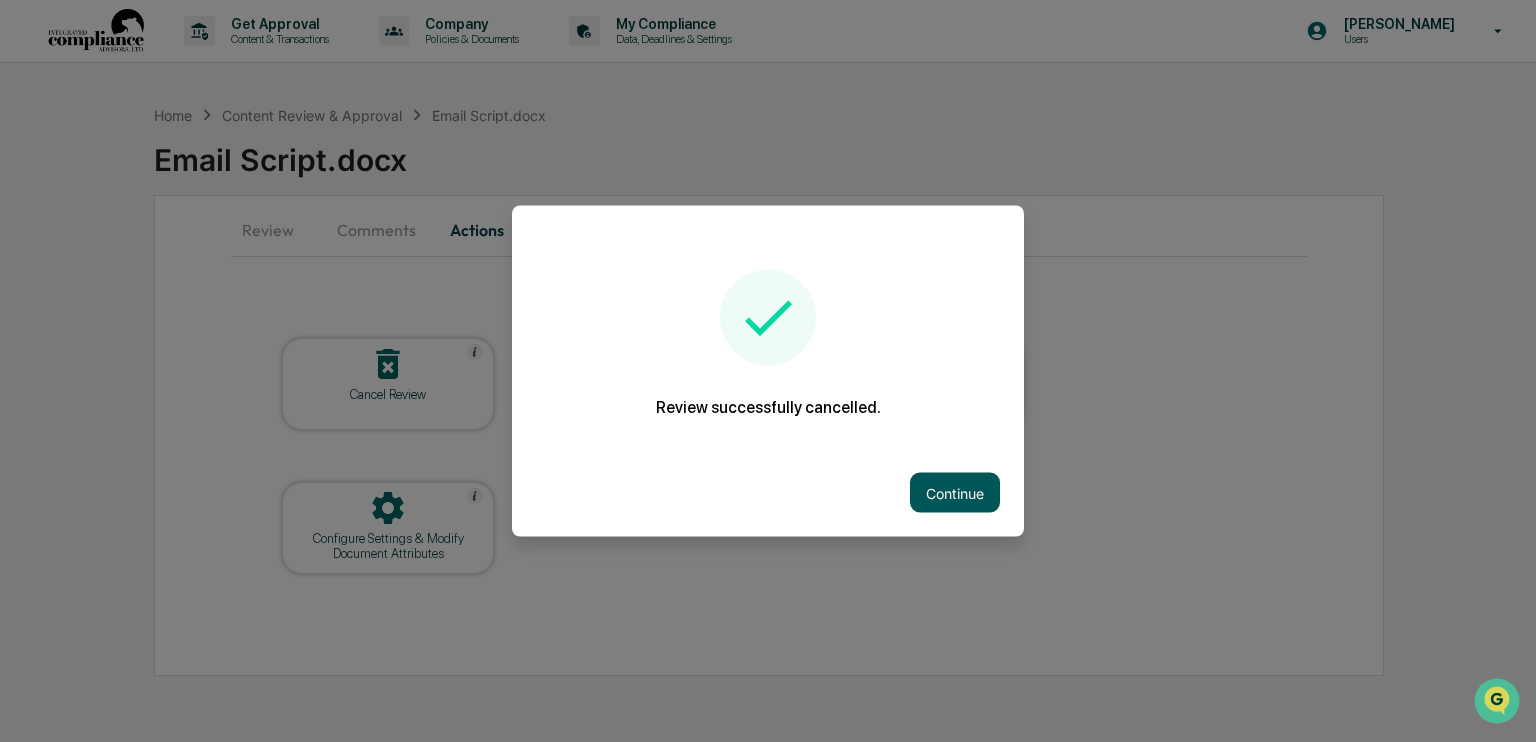 click on "Continue" at bounding box center (955, 493) 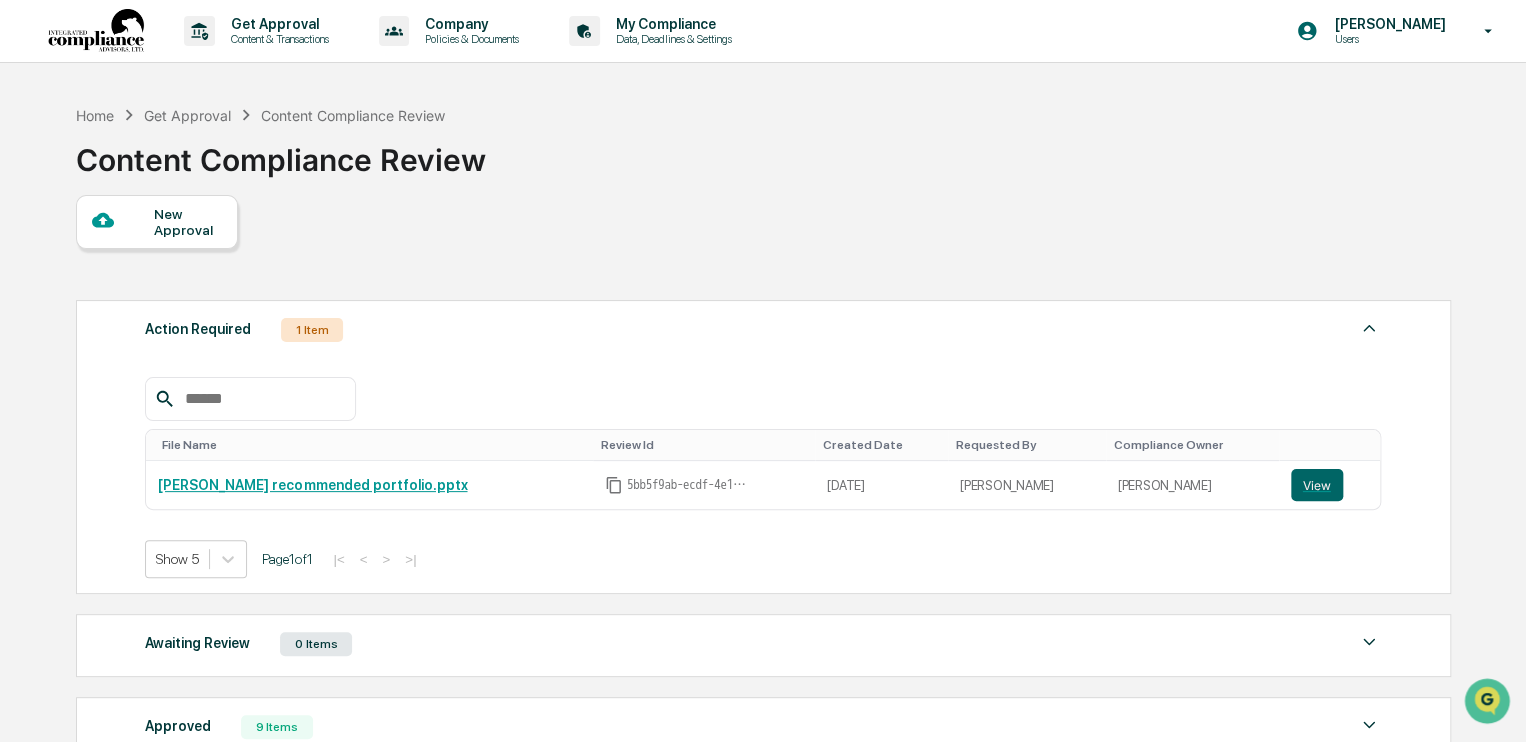 click at bounding box center [96, 31] 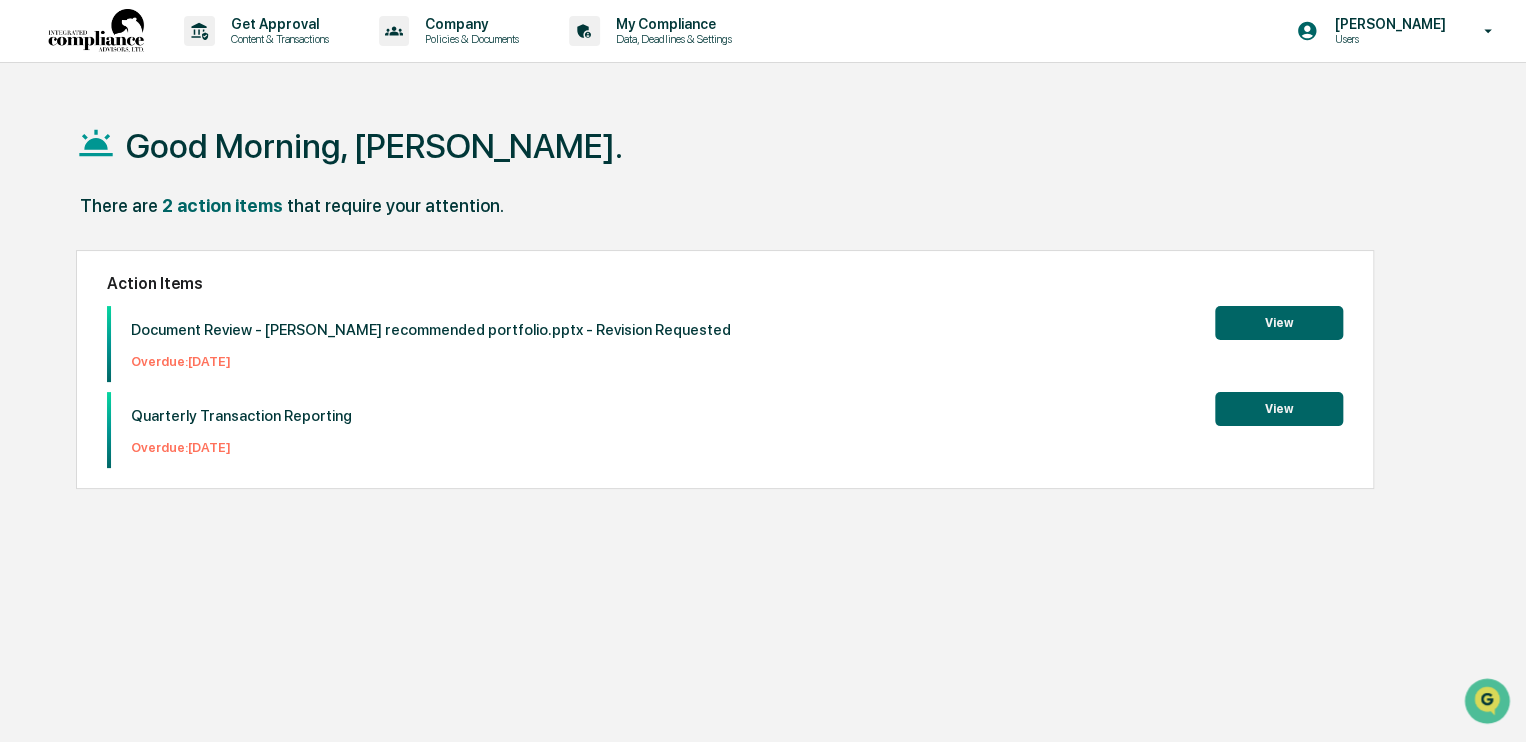 click on "View" at bounding box center [1279, 323] 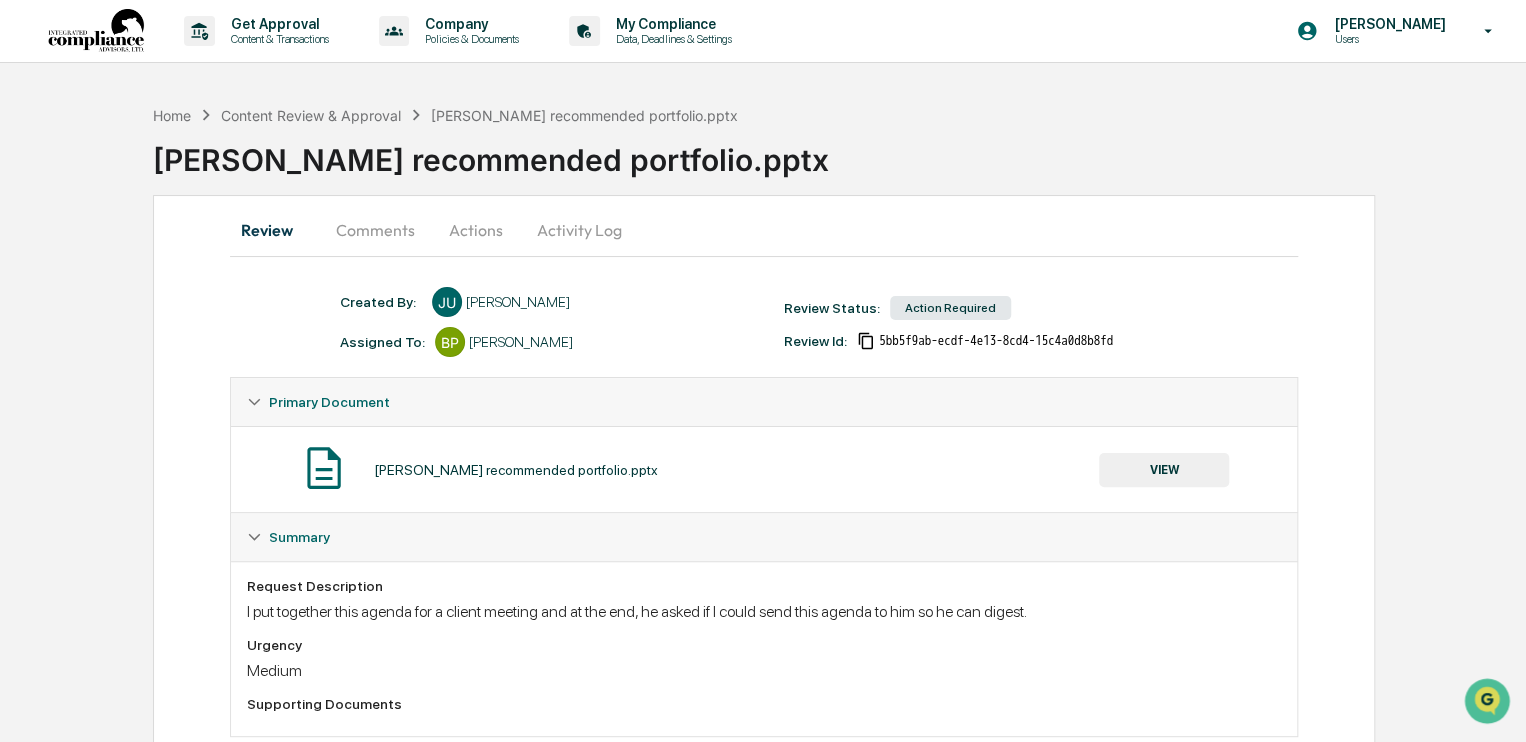 click on "Actions" at bounding box center (476, 230) 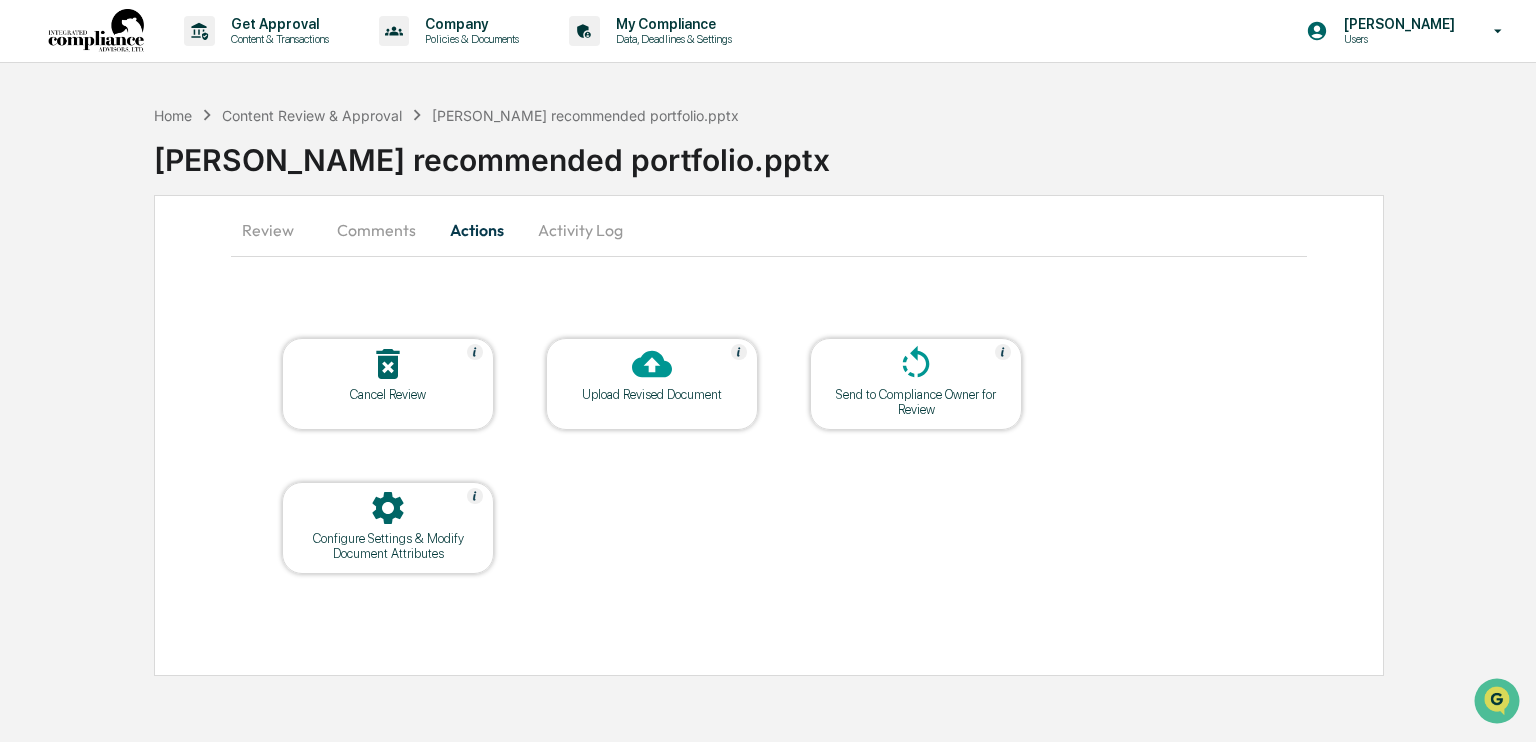 click on "Send to Compliance Owner for Review" at bounding box center [916, 402] 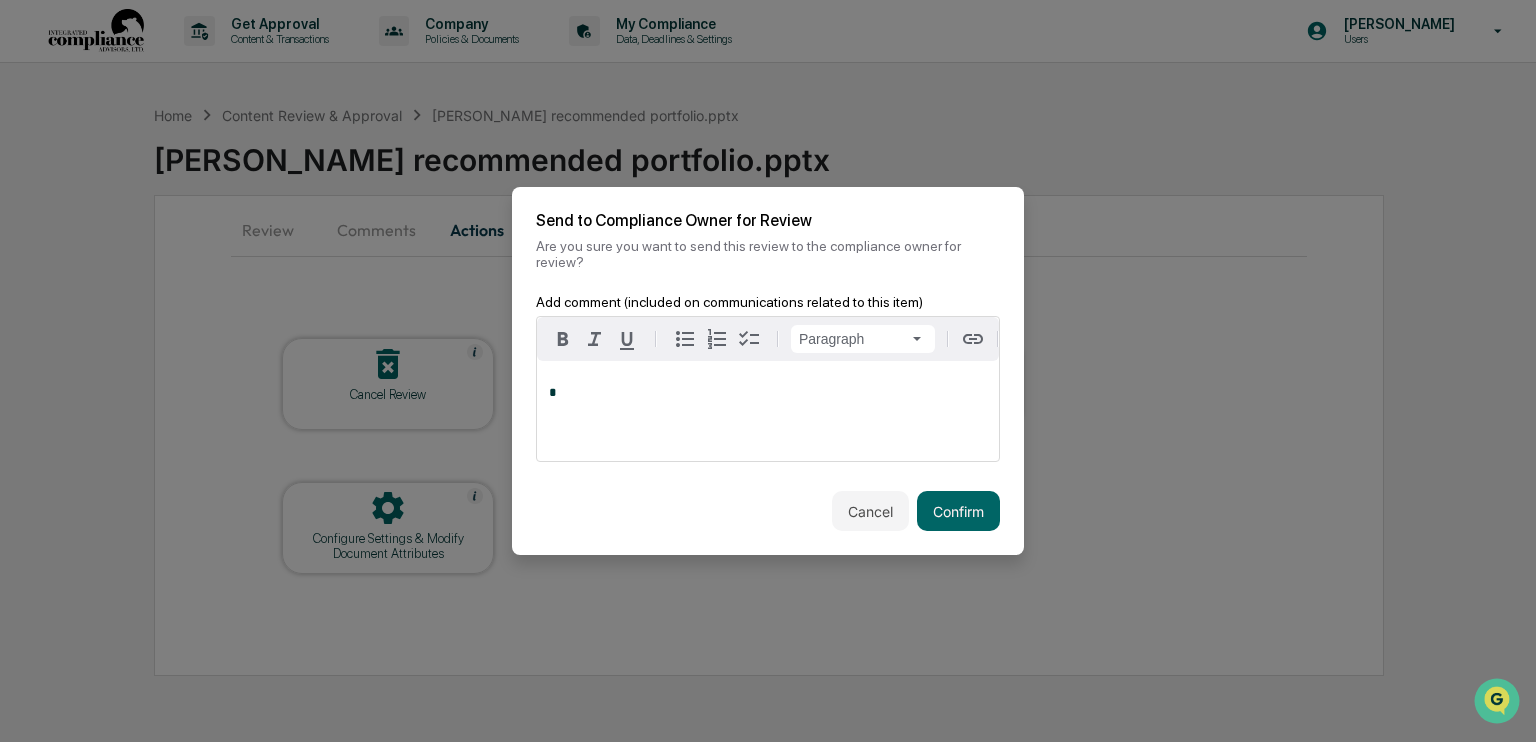 click on "*" at bounding box center [768, 393] 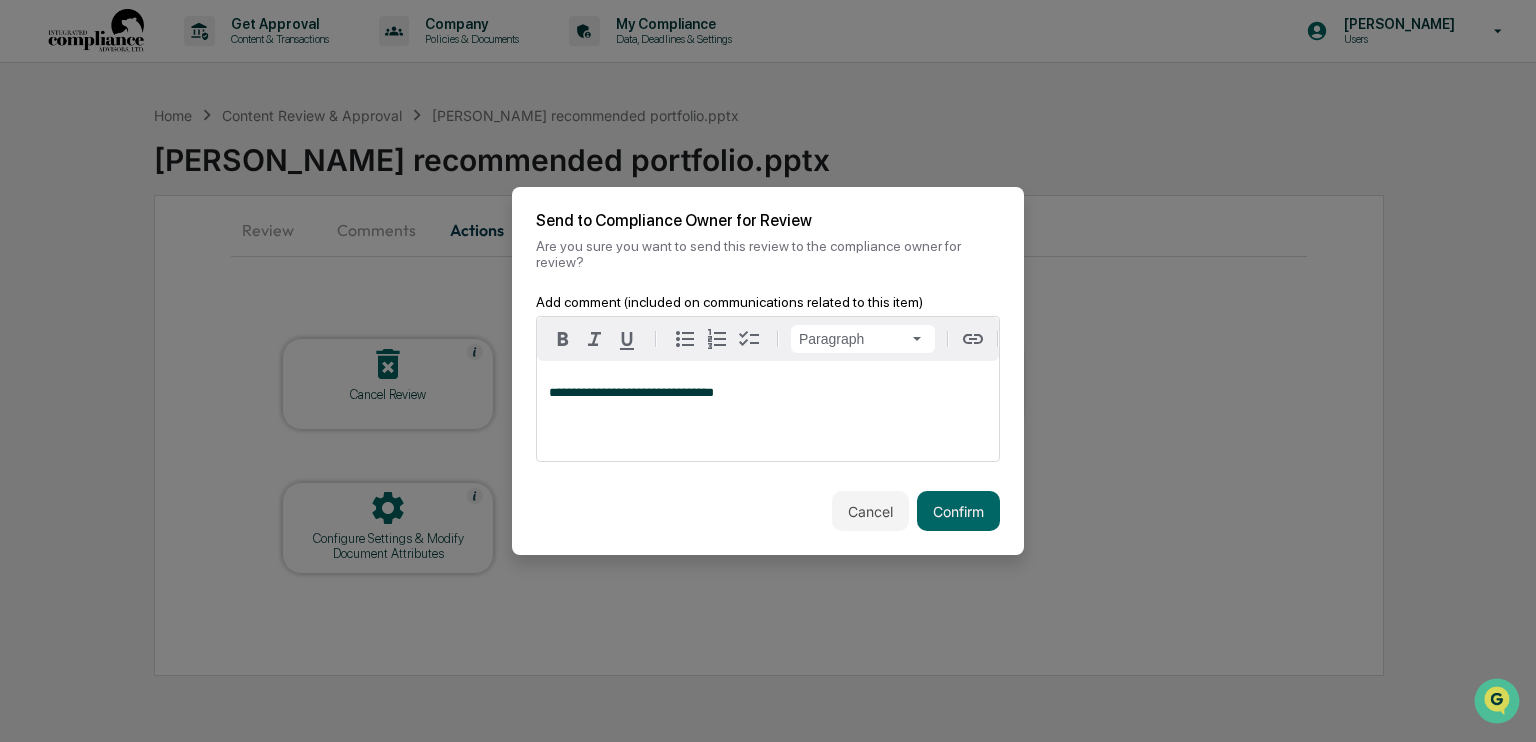 drag, startPoint x: 776, startPoint y: 416, endPoint x: 744, endPoint y: 423, distance: 32.75668 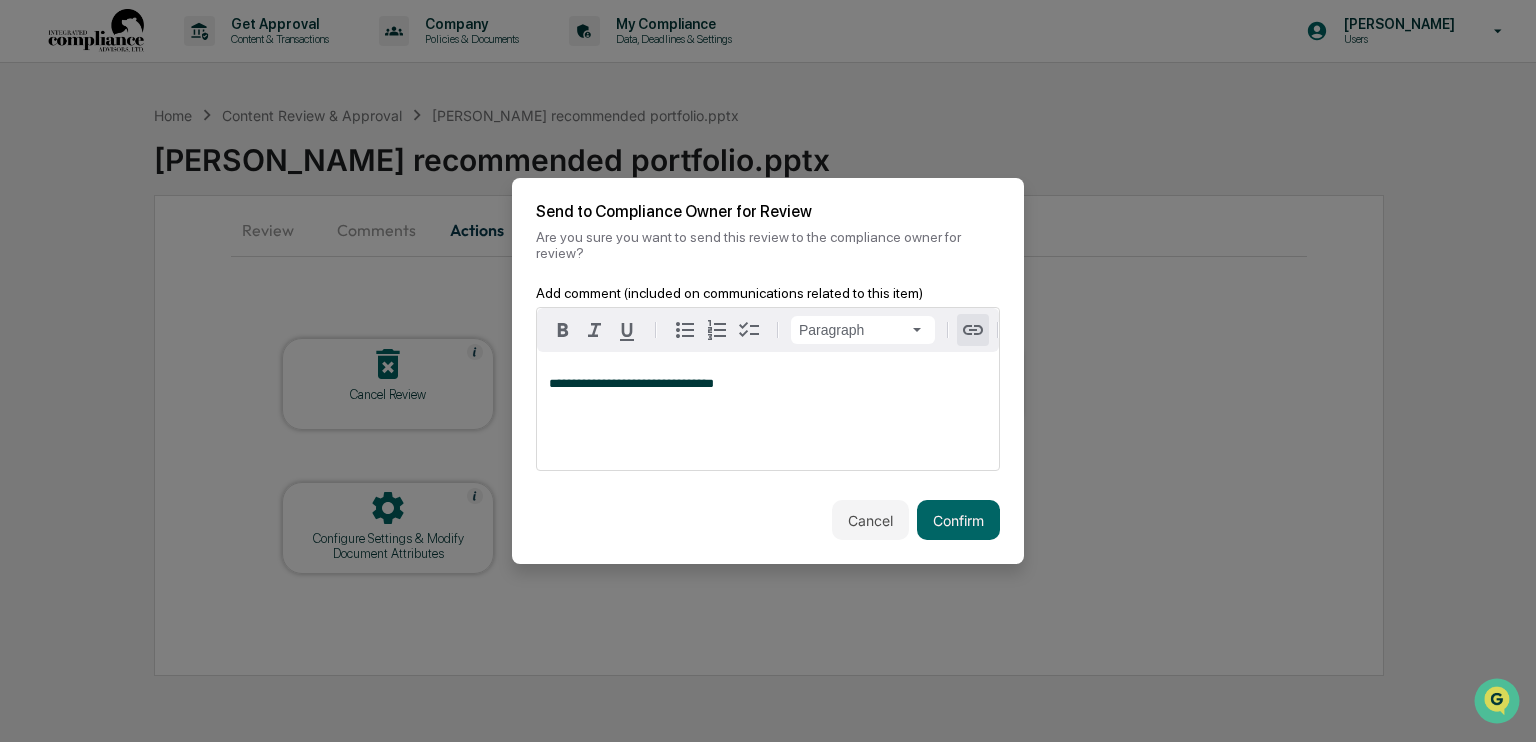 click 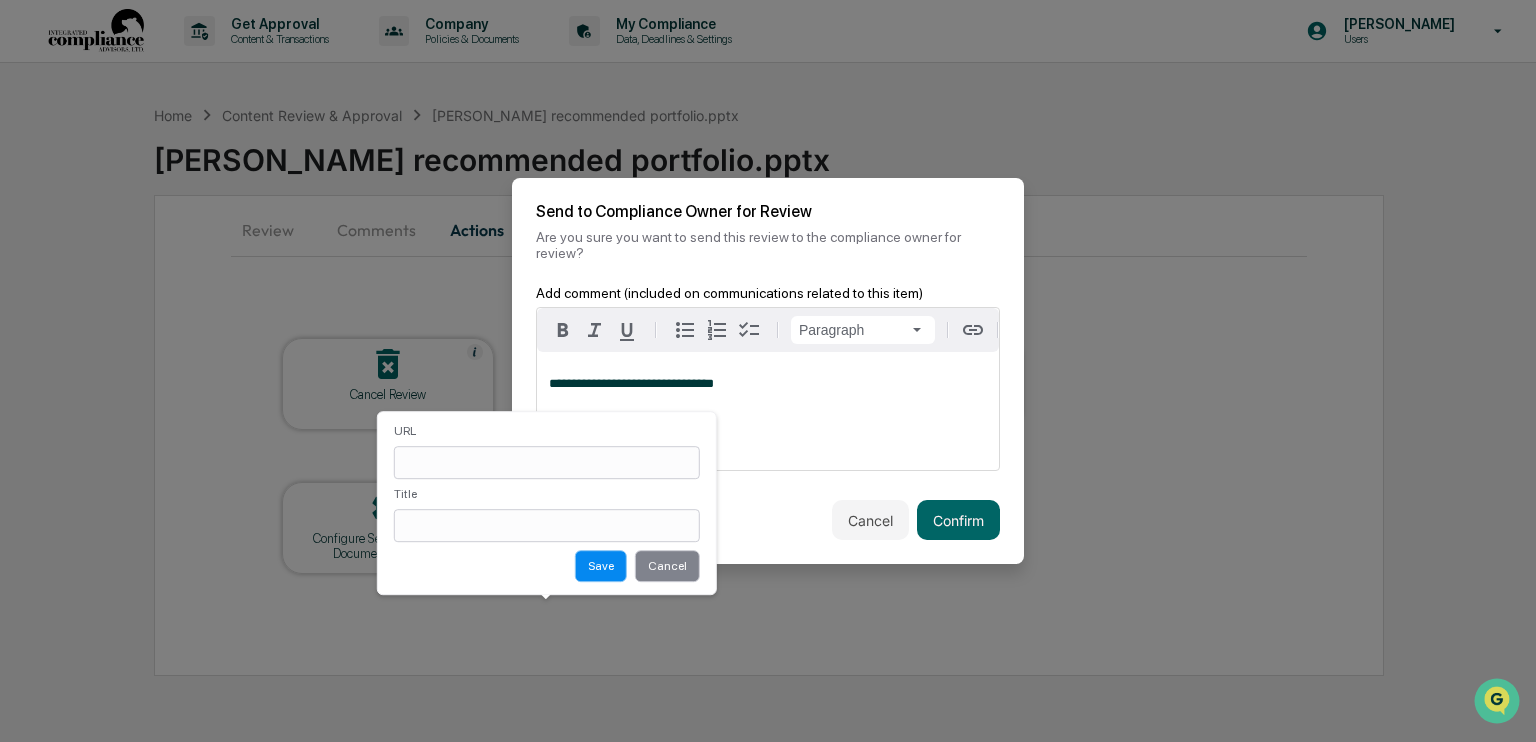click at bounding box center [768, 411] 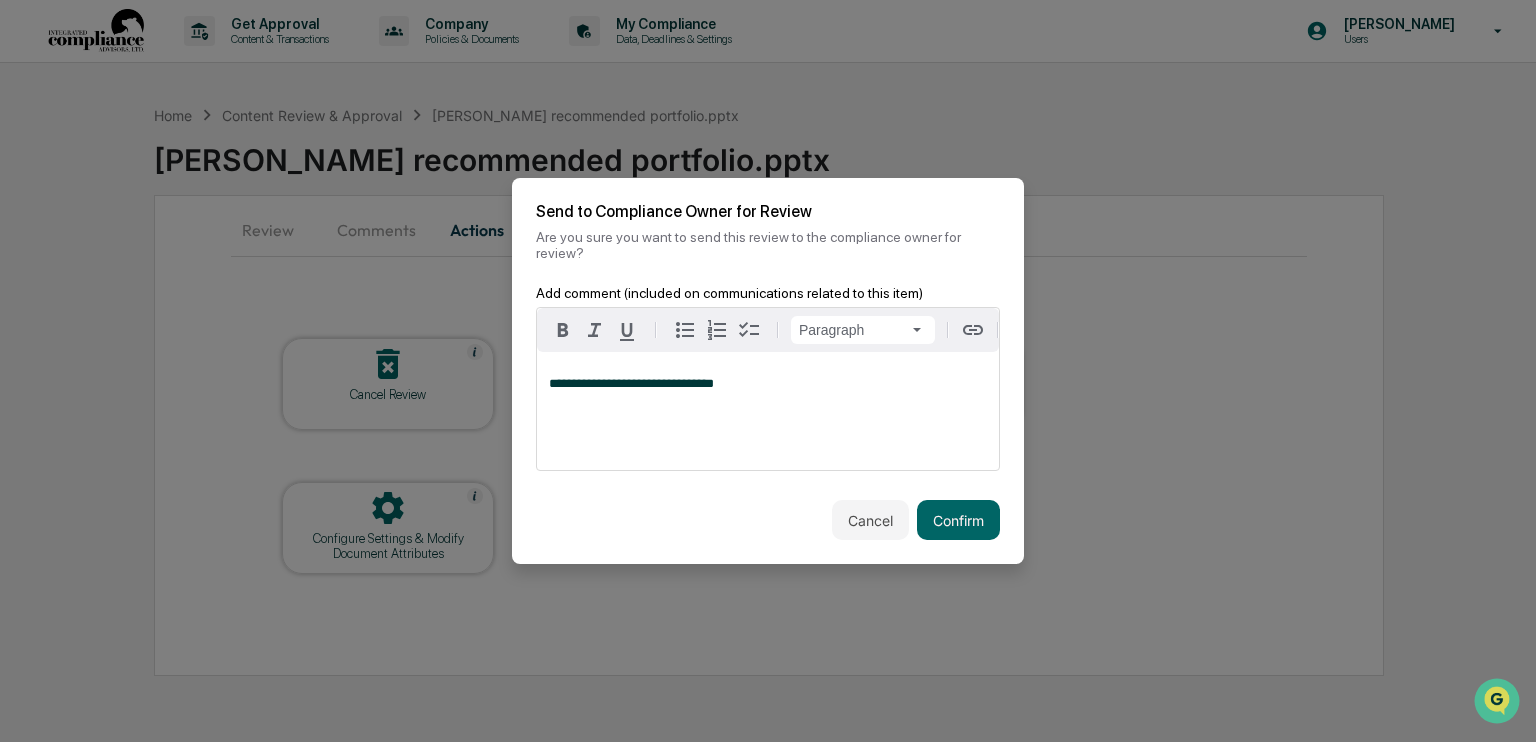 click on "**********" at bounding box center [768, 411] 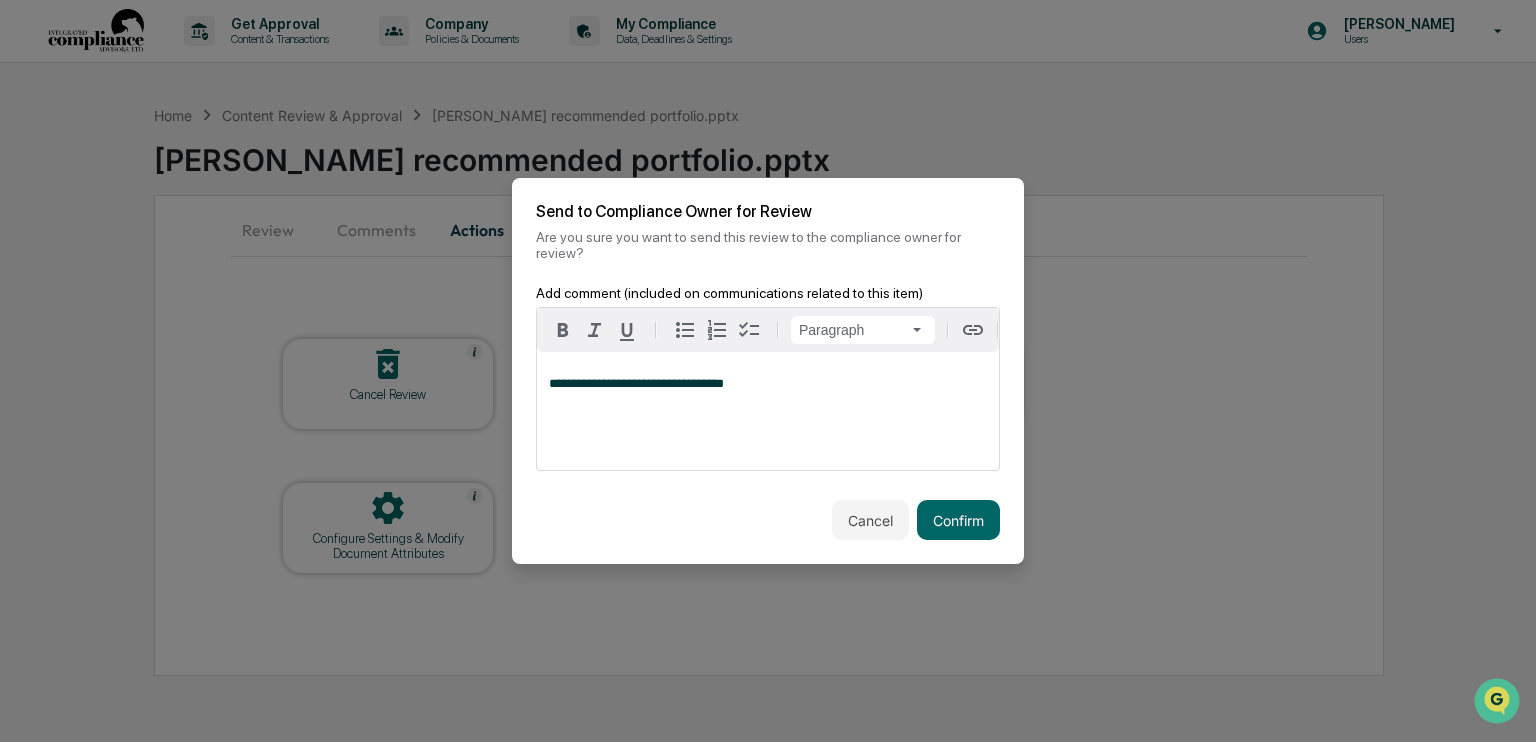 click at bounding box center [768, 438] 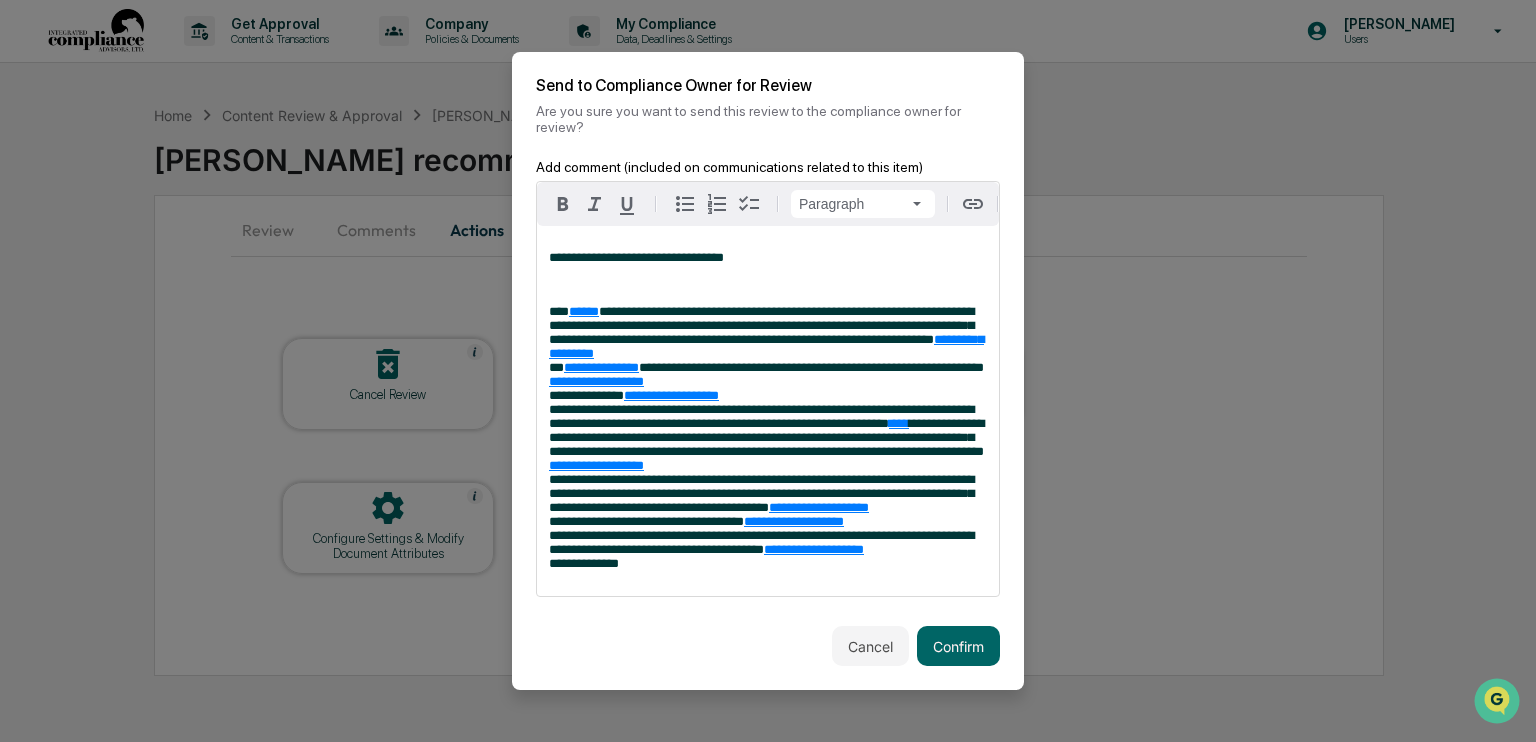 click on "**********" at bounding box center [768, 258] 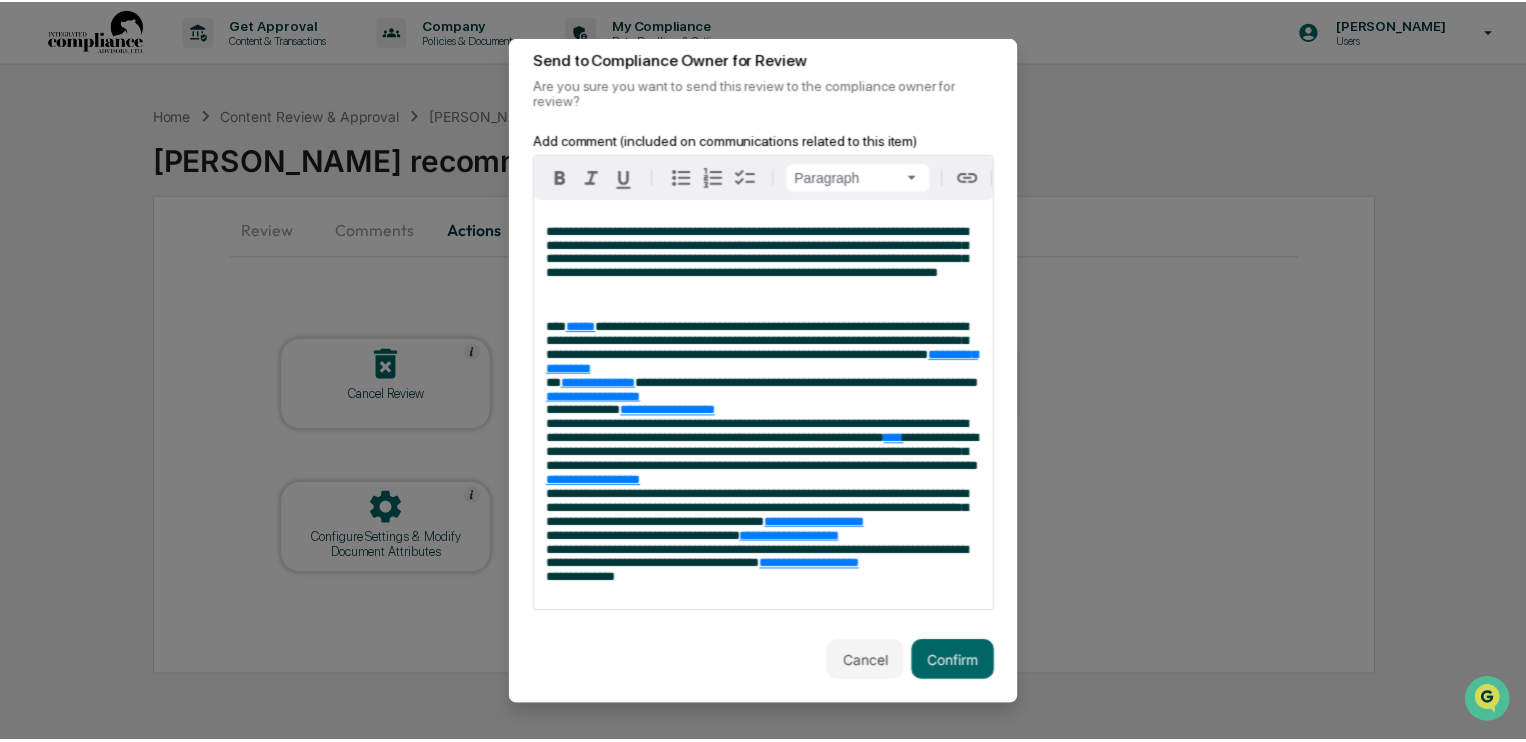 scroll, scrollTop: 52, scrollLeft: 0, axis: vertical 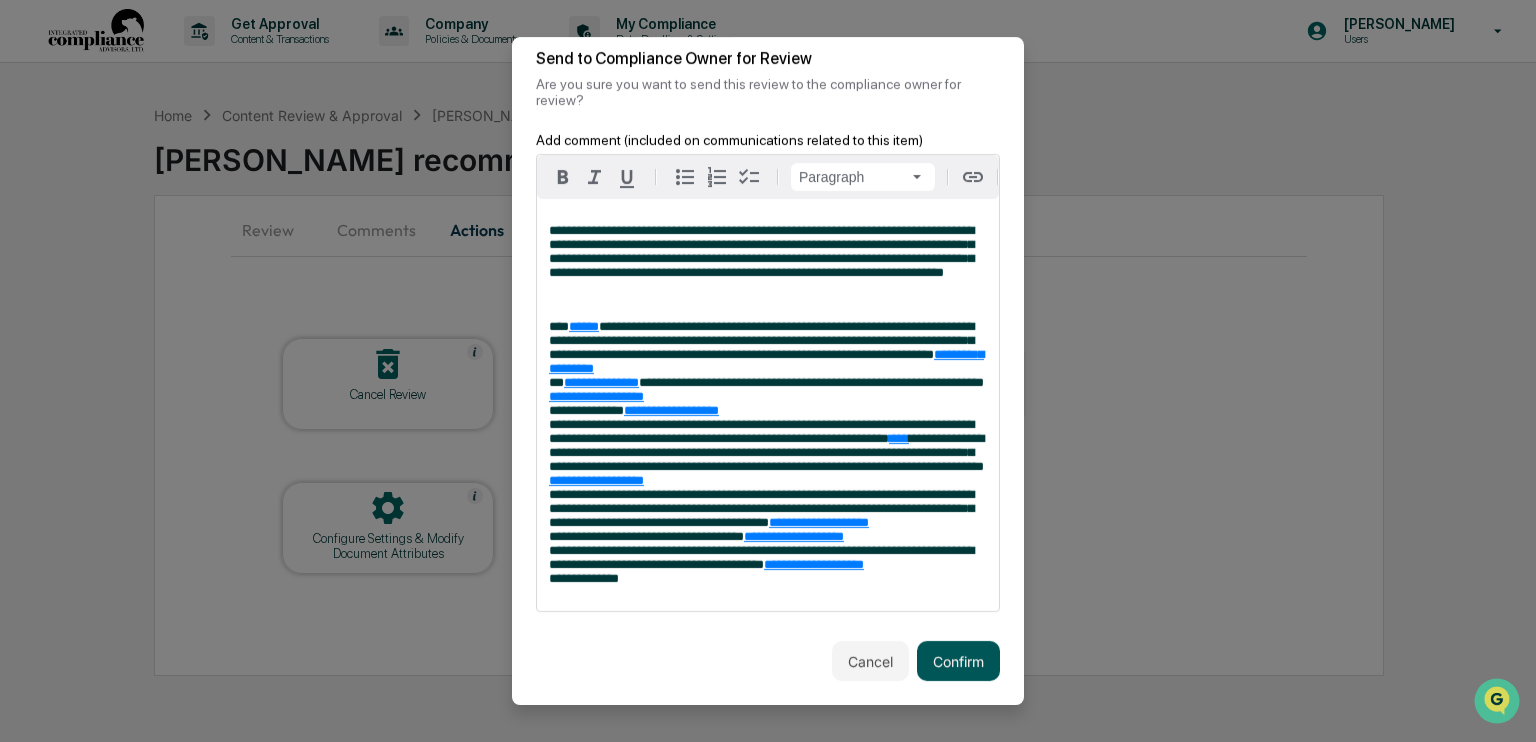 click on "Confirm" at bounding box center (958, 661) 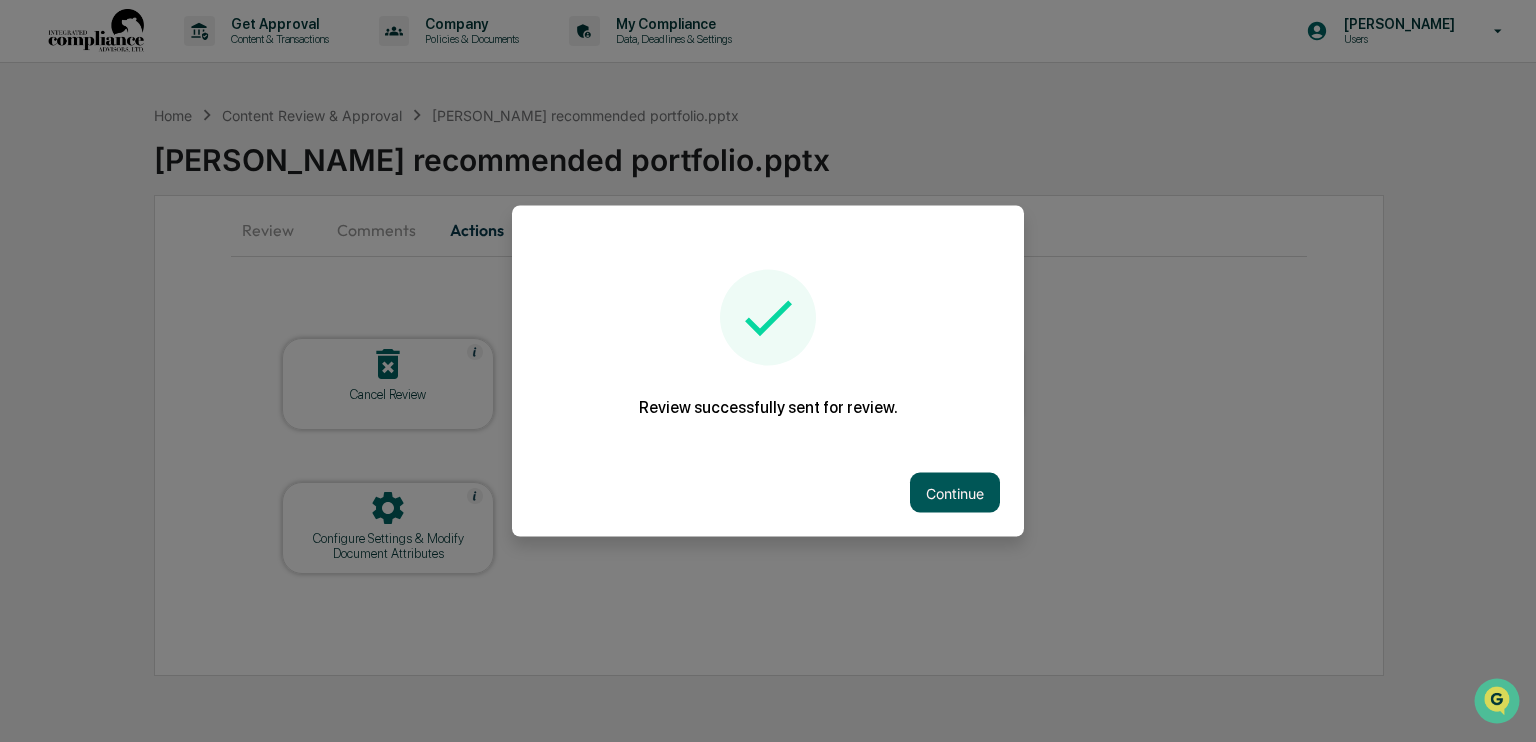 click on "Continue" at bounding box center (955, 493) 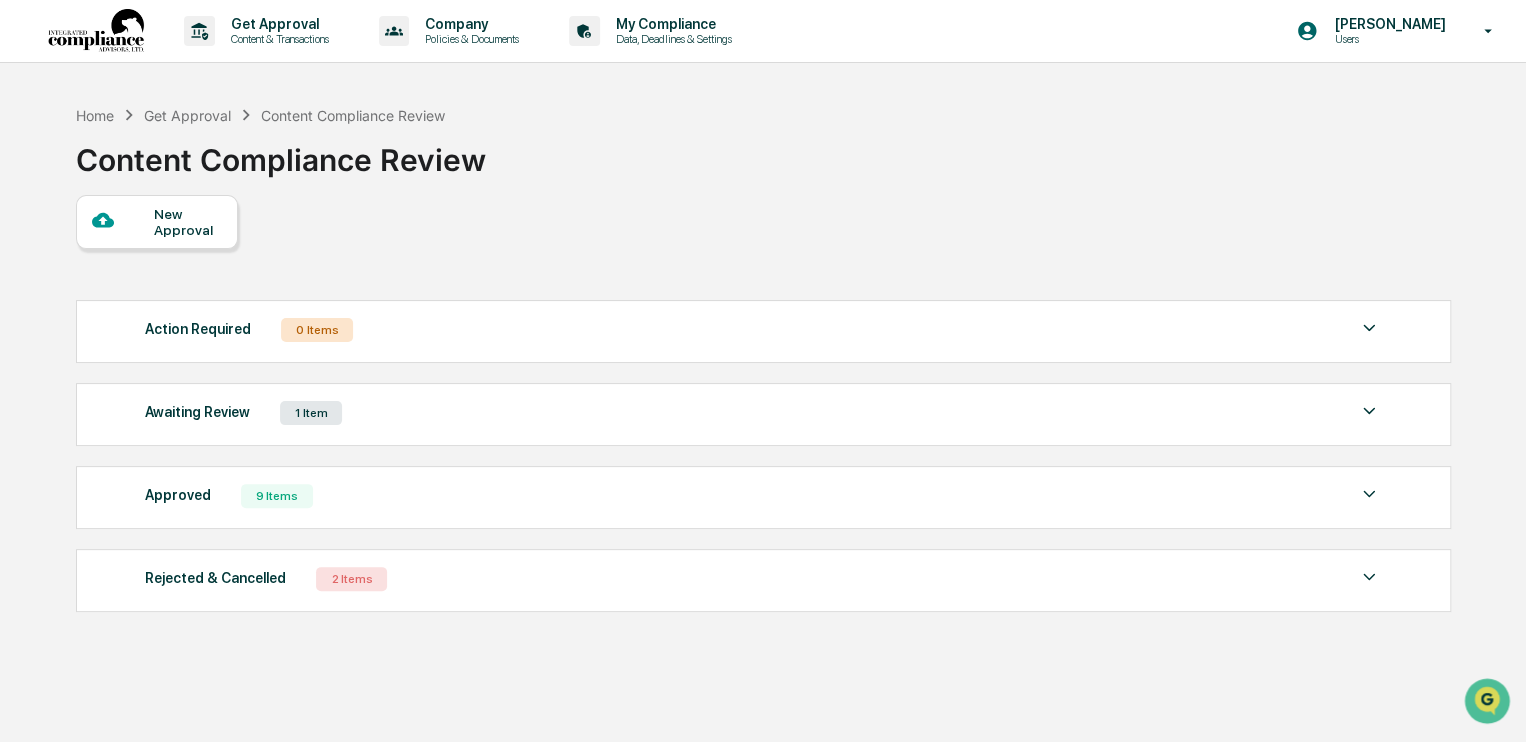 click at bounding box center [96, 31] 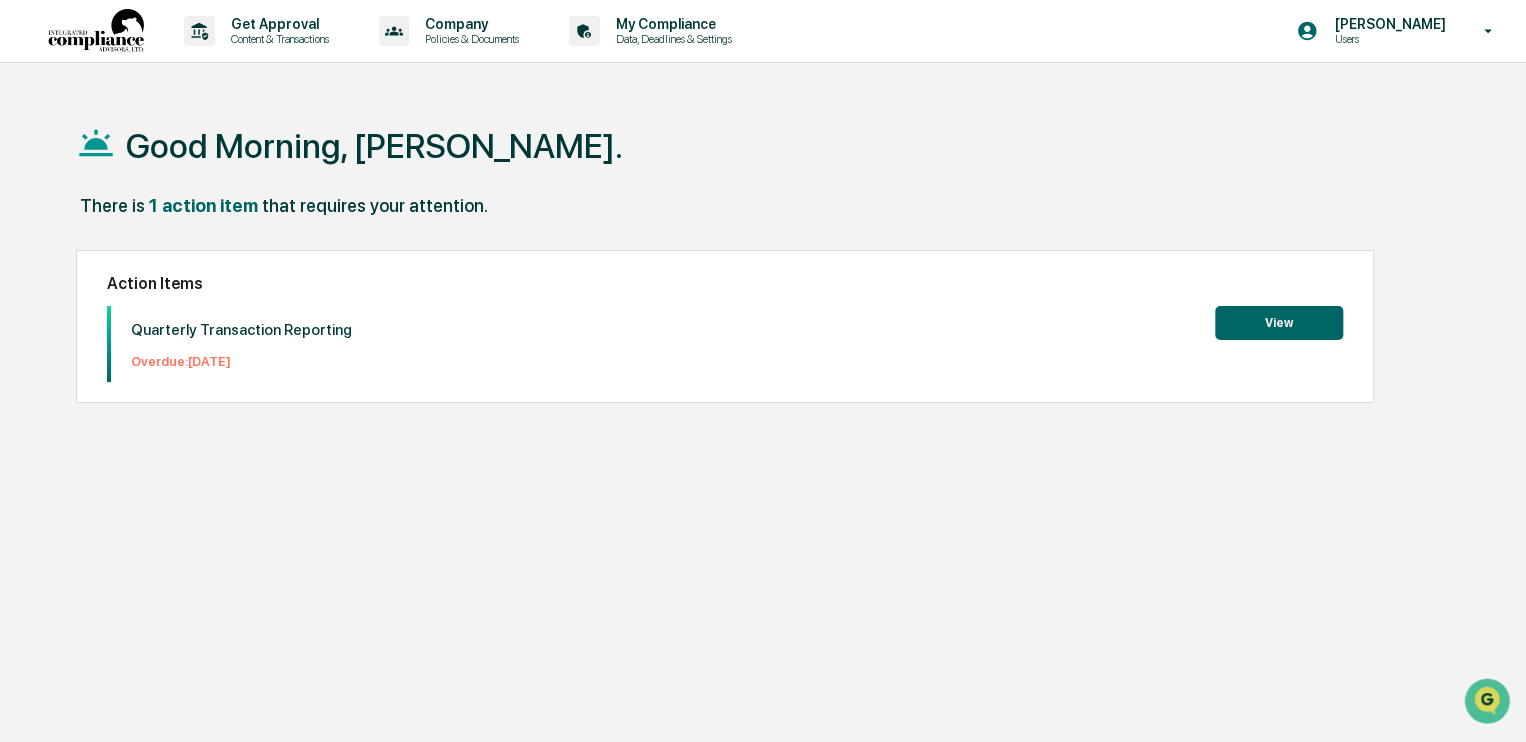 click at bounding box center (96, 31) 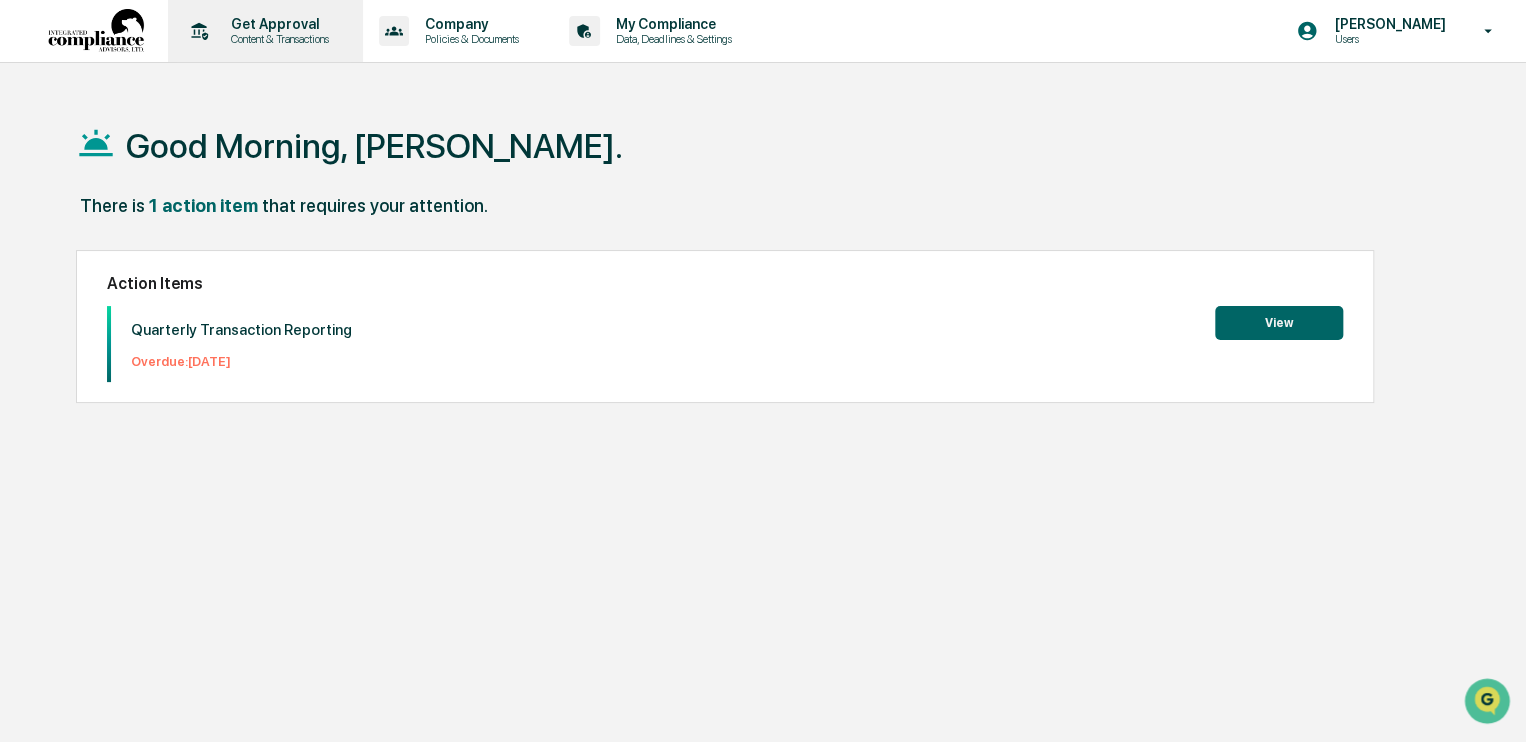 click on "Content & Transactions" at bounding box center (277, 39) 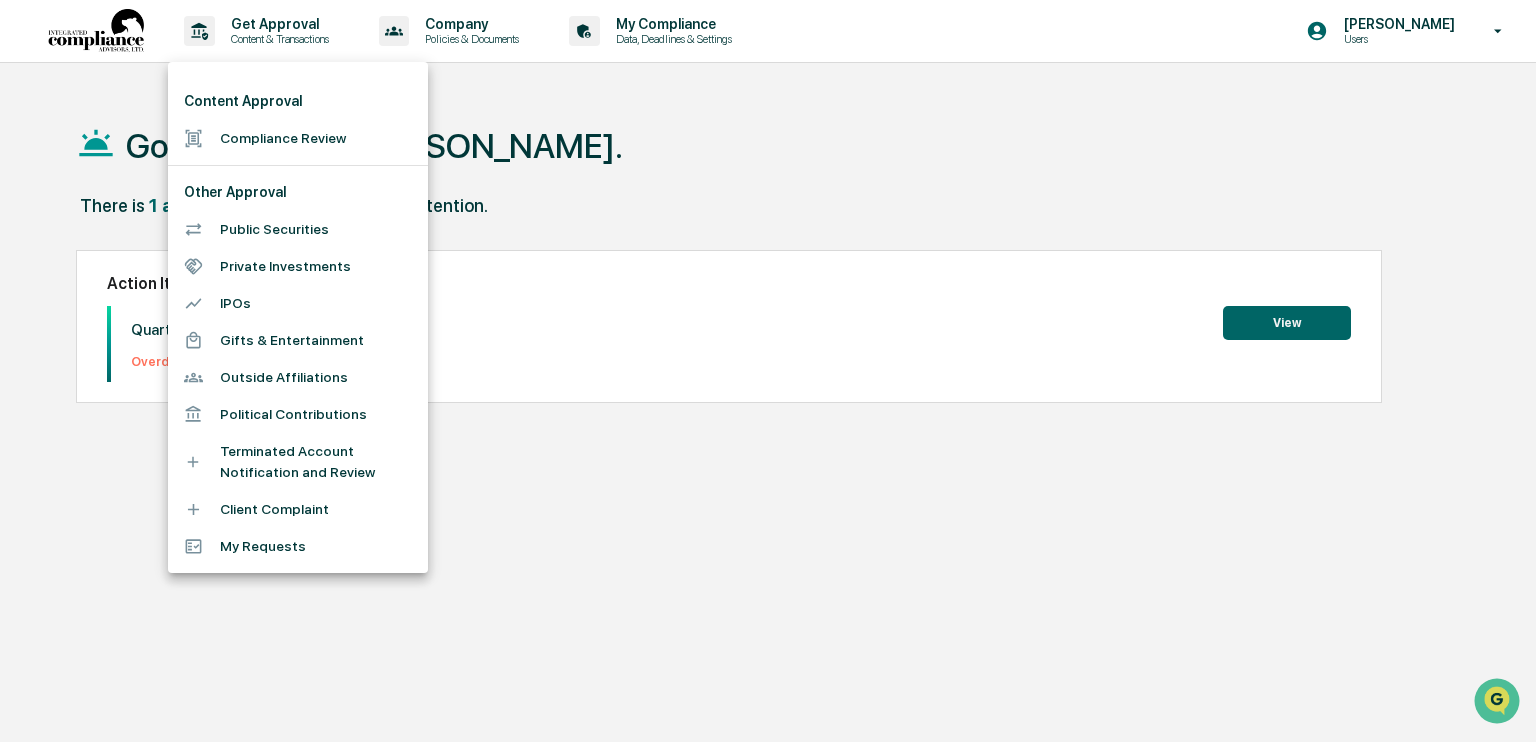 click at bounding box center [768, 371] 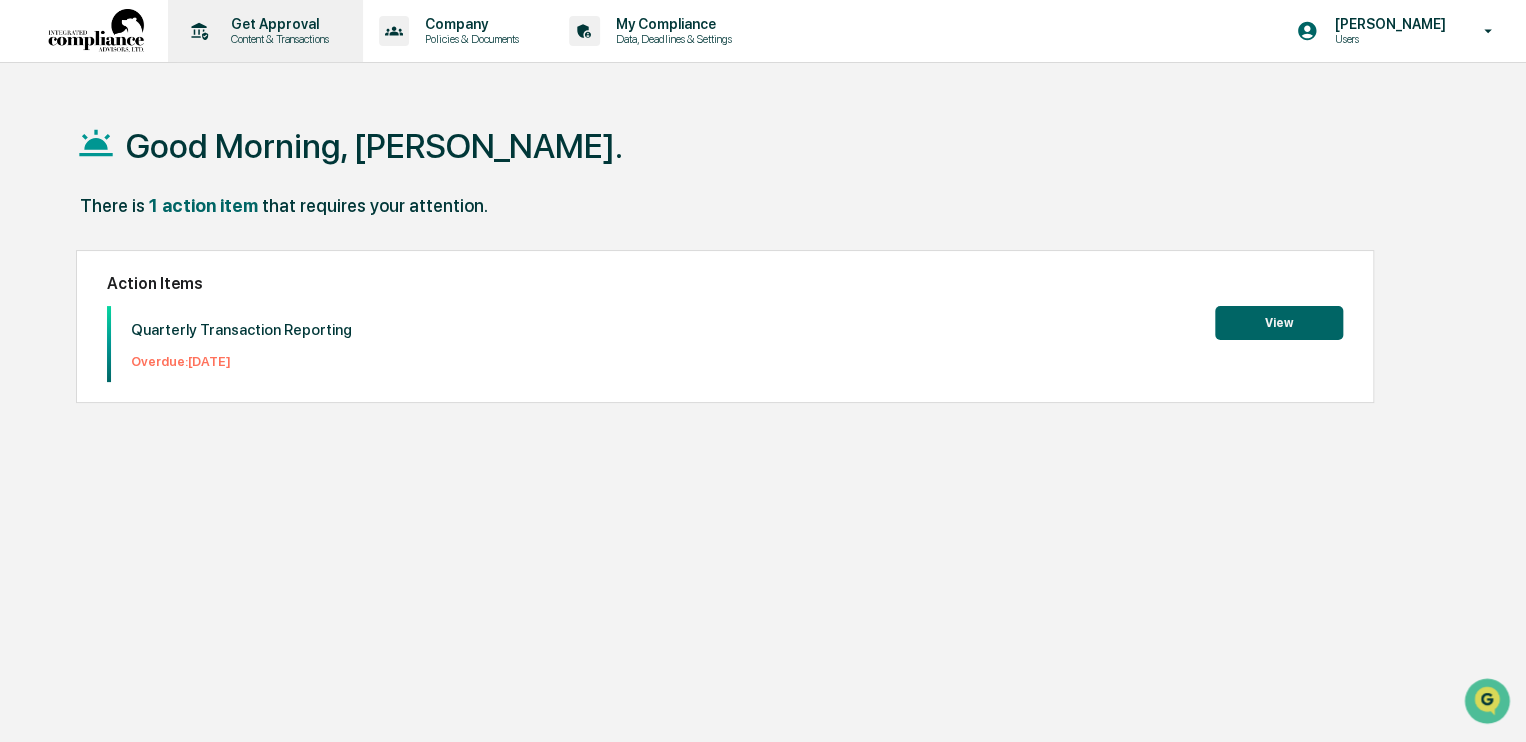click on "Get Approval" at bounding box center (277, 24) 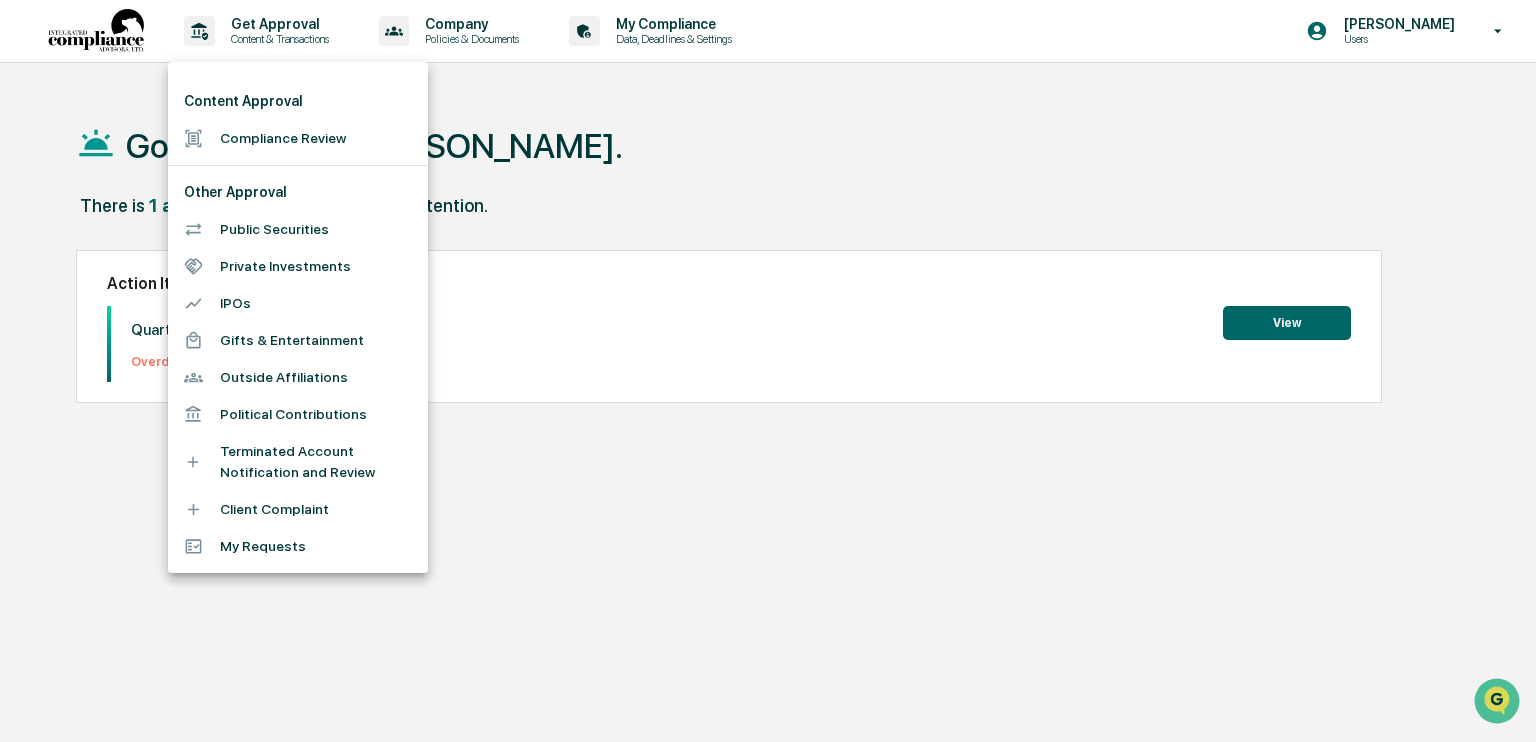 click on "Compliance Review" at bounding box center (298, 138) 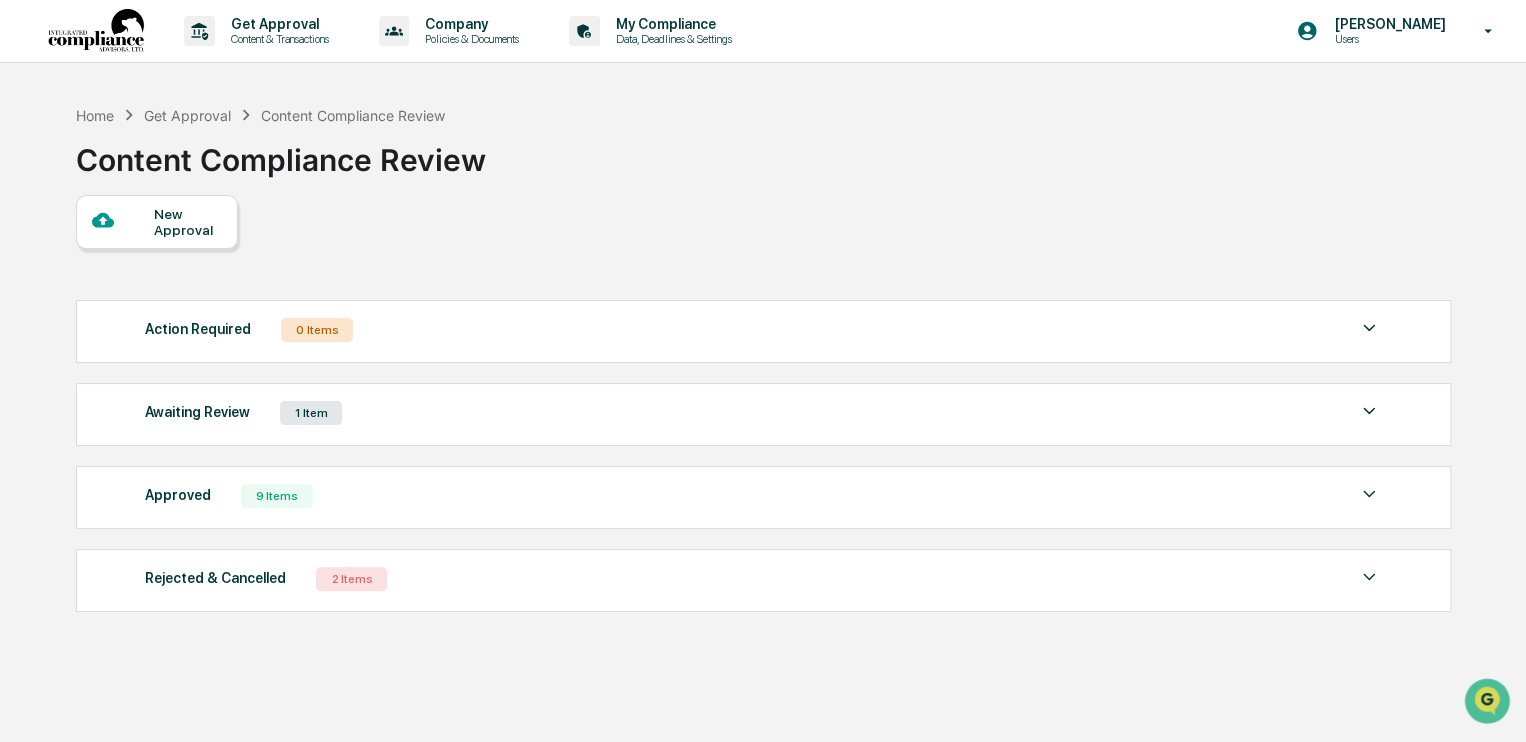 scroll, scrollTop: 66, scrollLeft: 0, axis: vertical 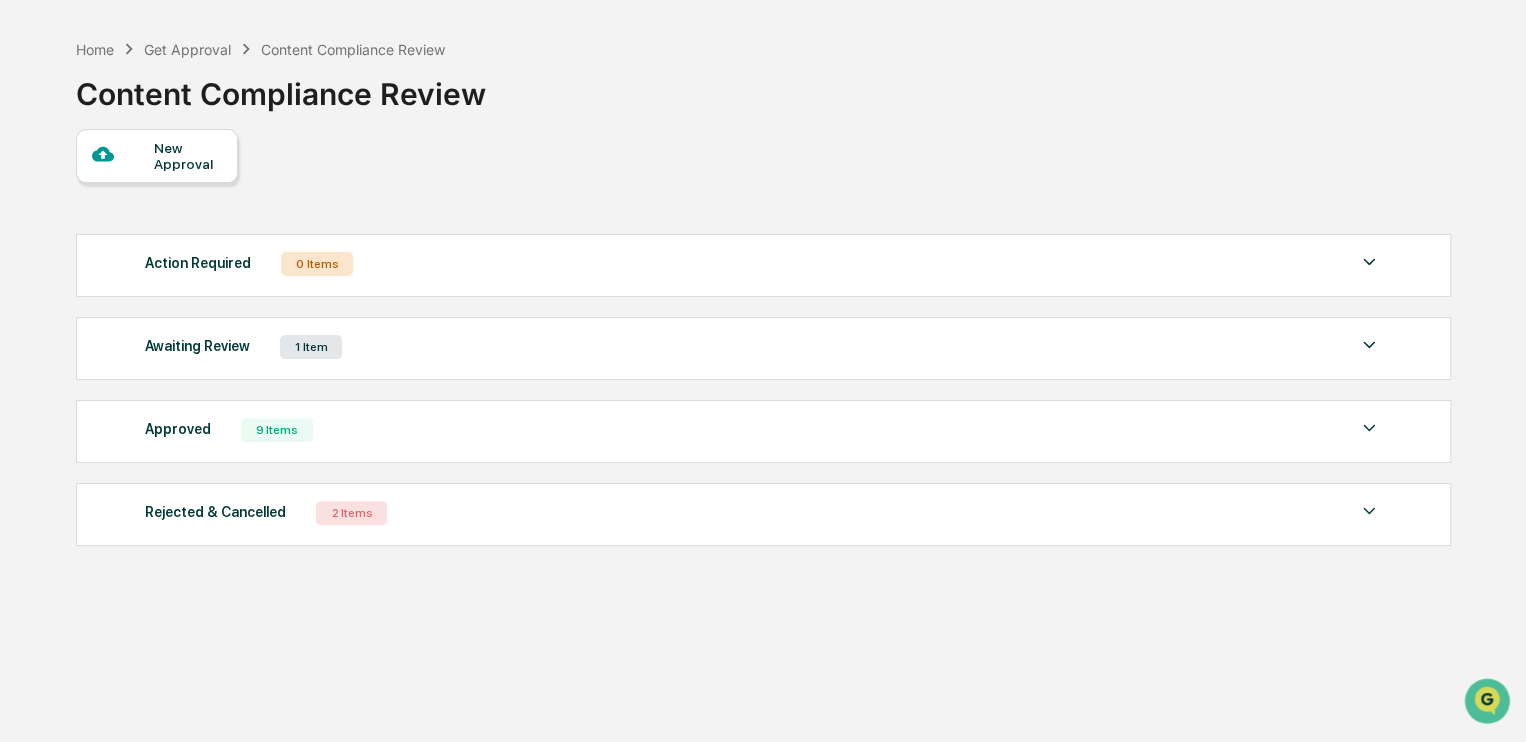 click on "Rejected & Cancelled 2 Items" at bounding box center [763, 513] 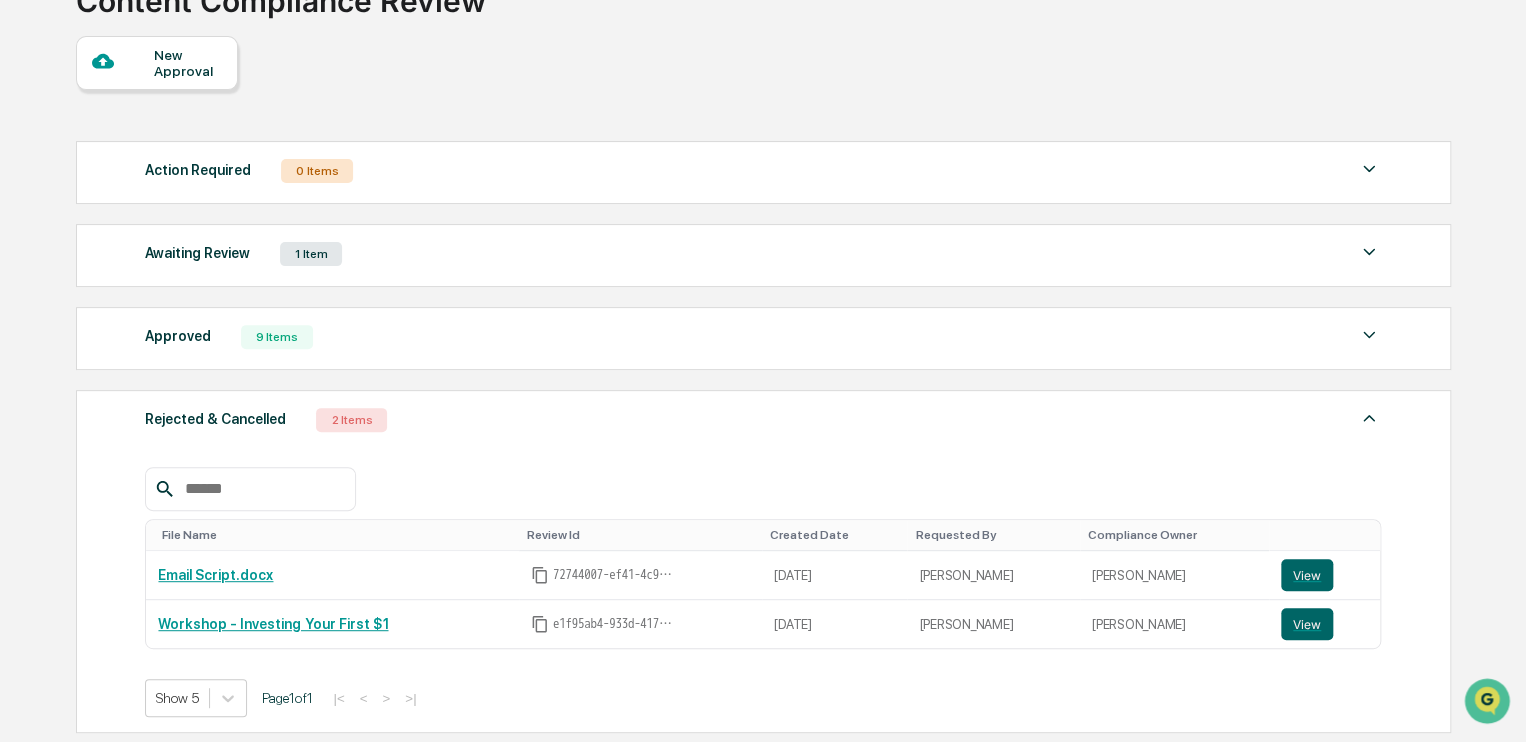 scroll, scrollTop: 266, scrollLeft: 0, axis: vertical 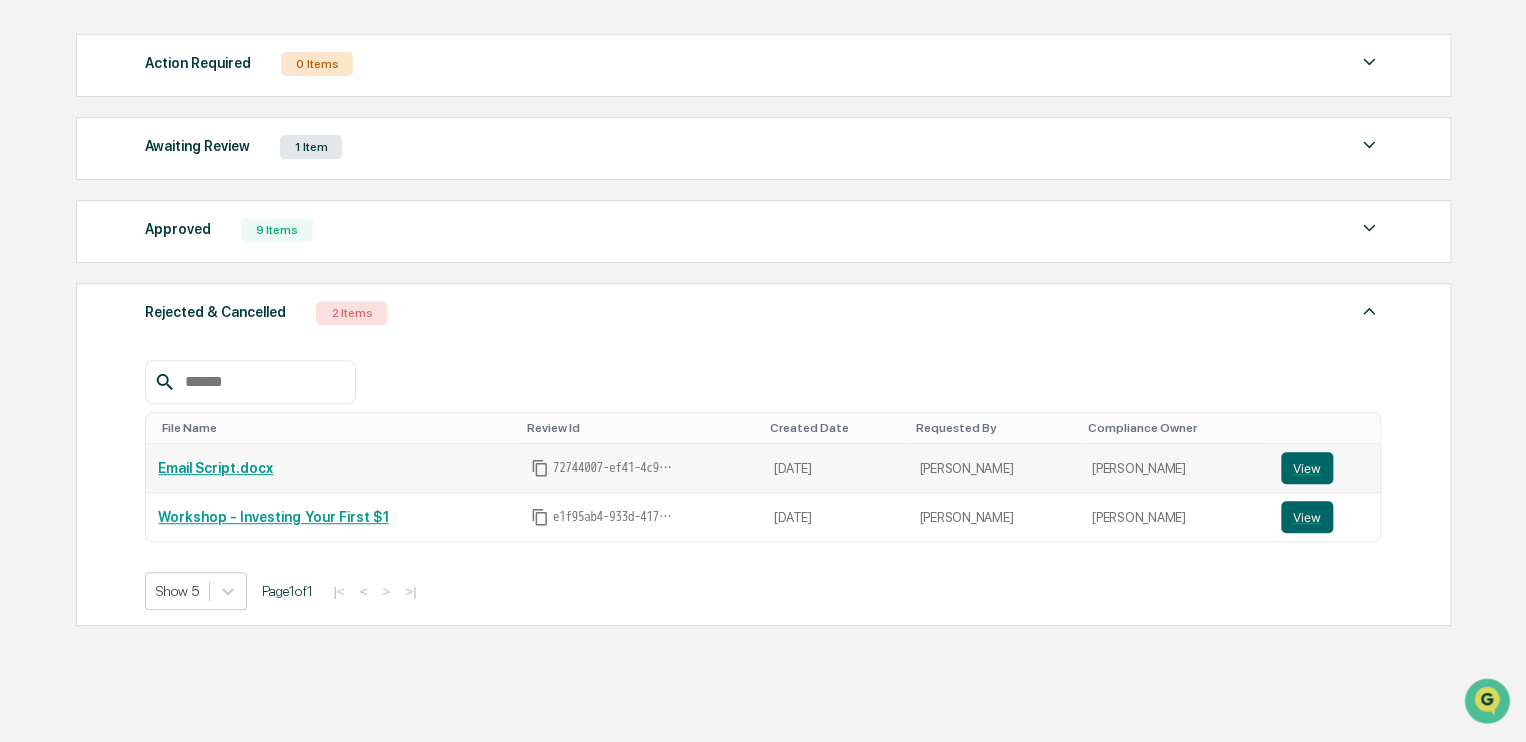 click on "Email Script.docx" at bounding box center (215, 468) 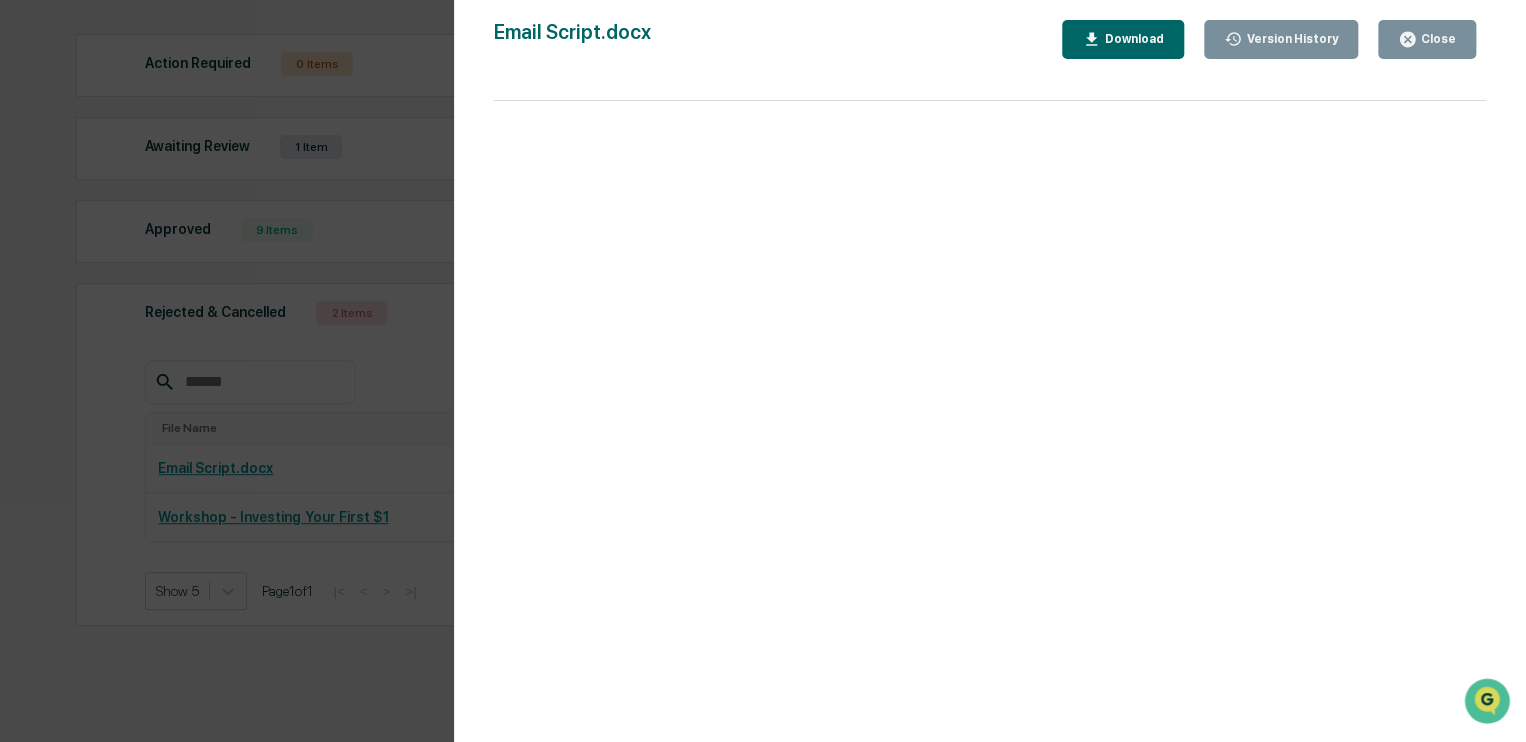 click 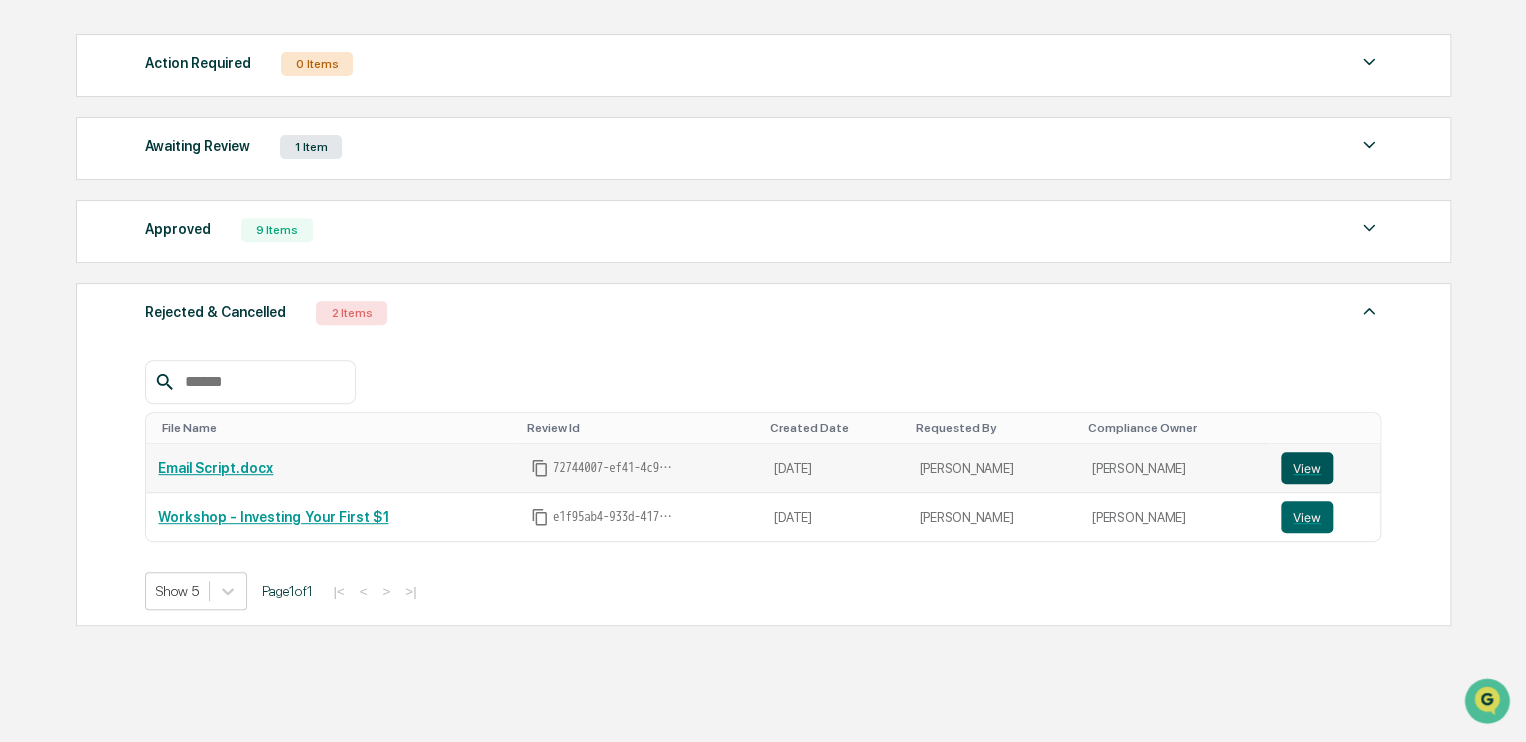 click on "View" at bounding box center (1307, 468) 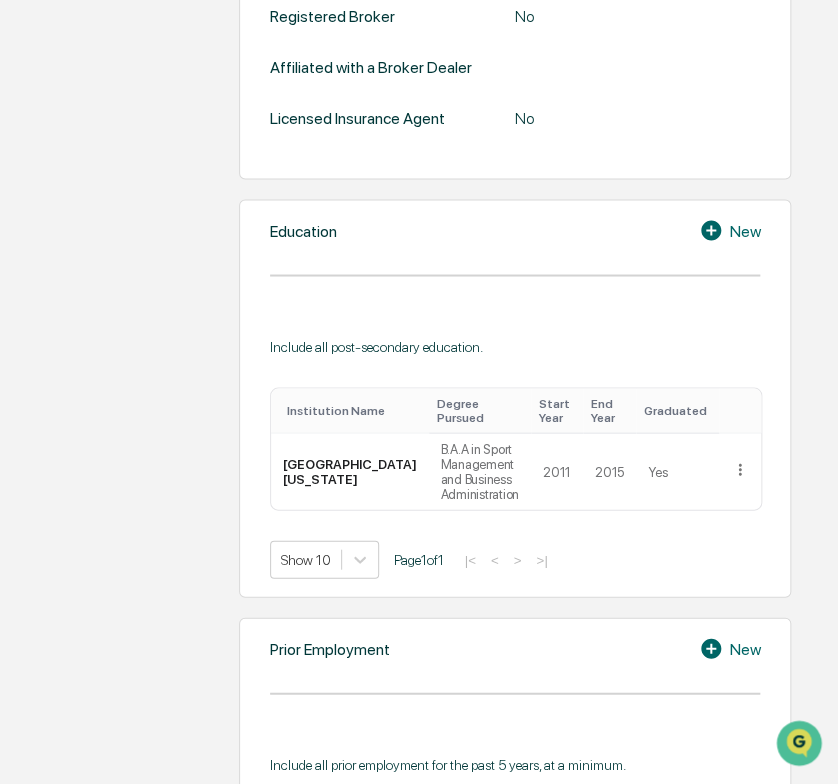 scroll, scrollTop: 866, scrollLeft: 0, axis: vertical 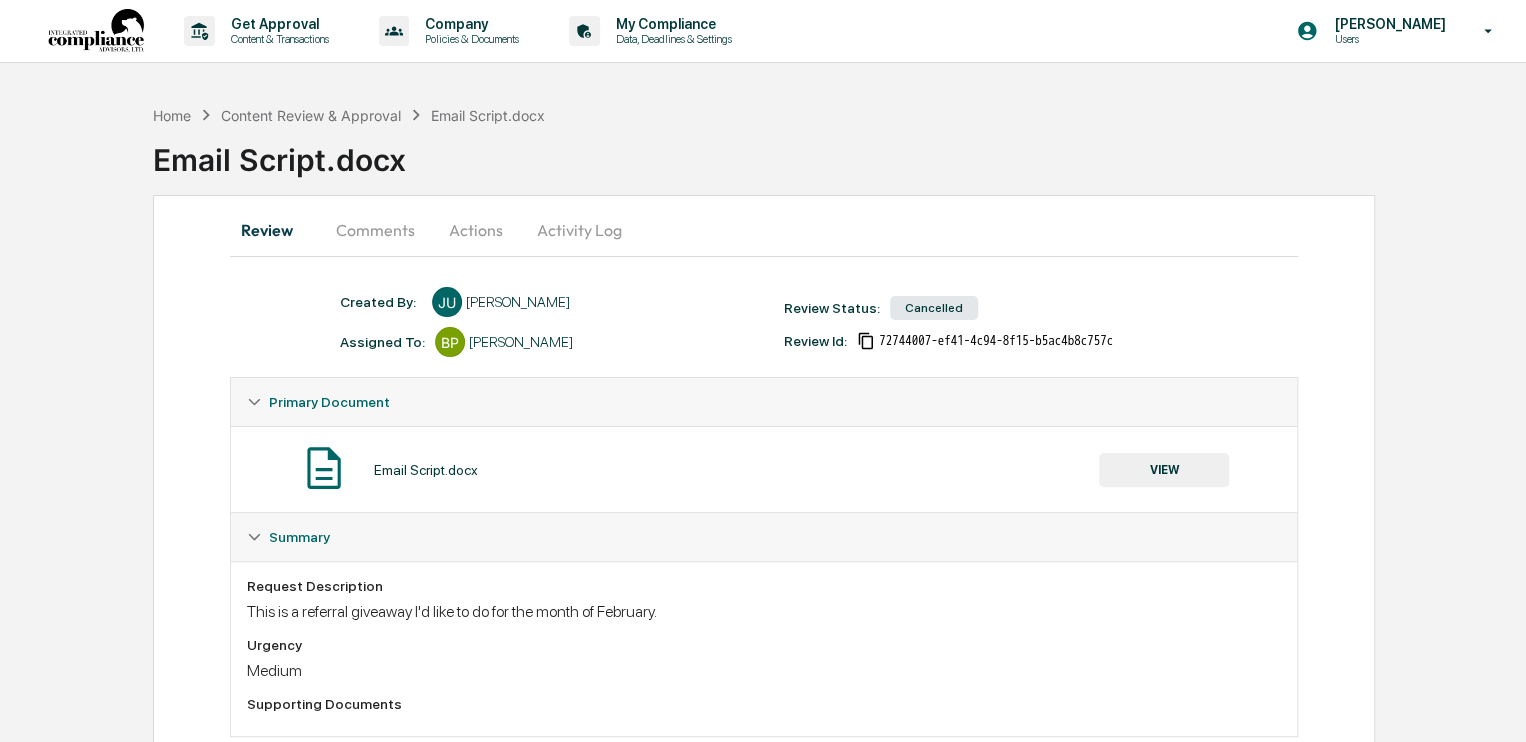 click on "Actions" at bounding box center (476, 230) 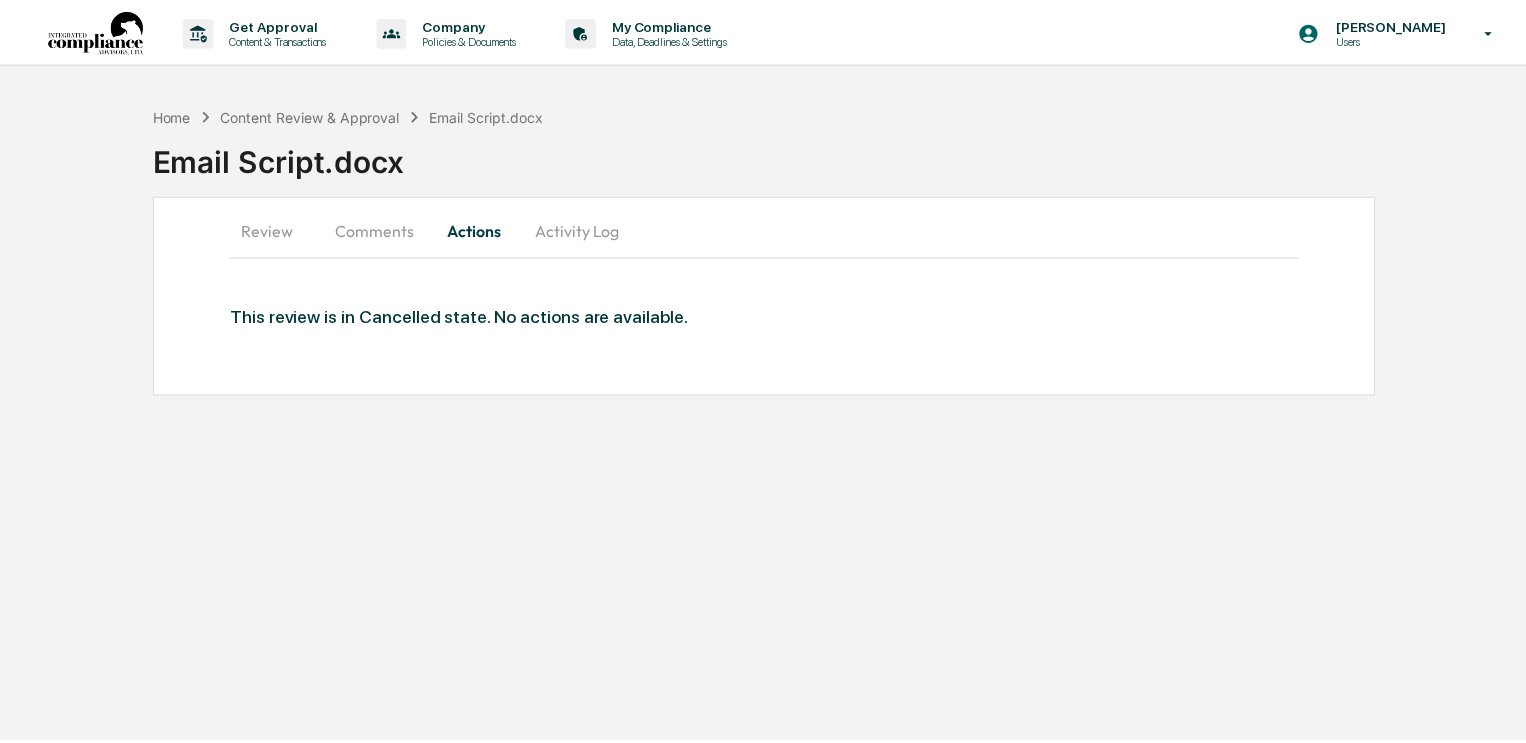 scroll, scrollTop: 0, scrollLeft: 0, axis: both 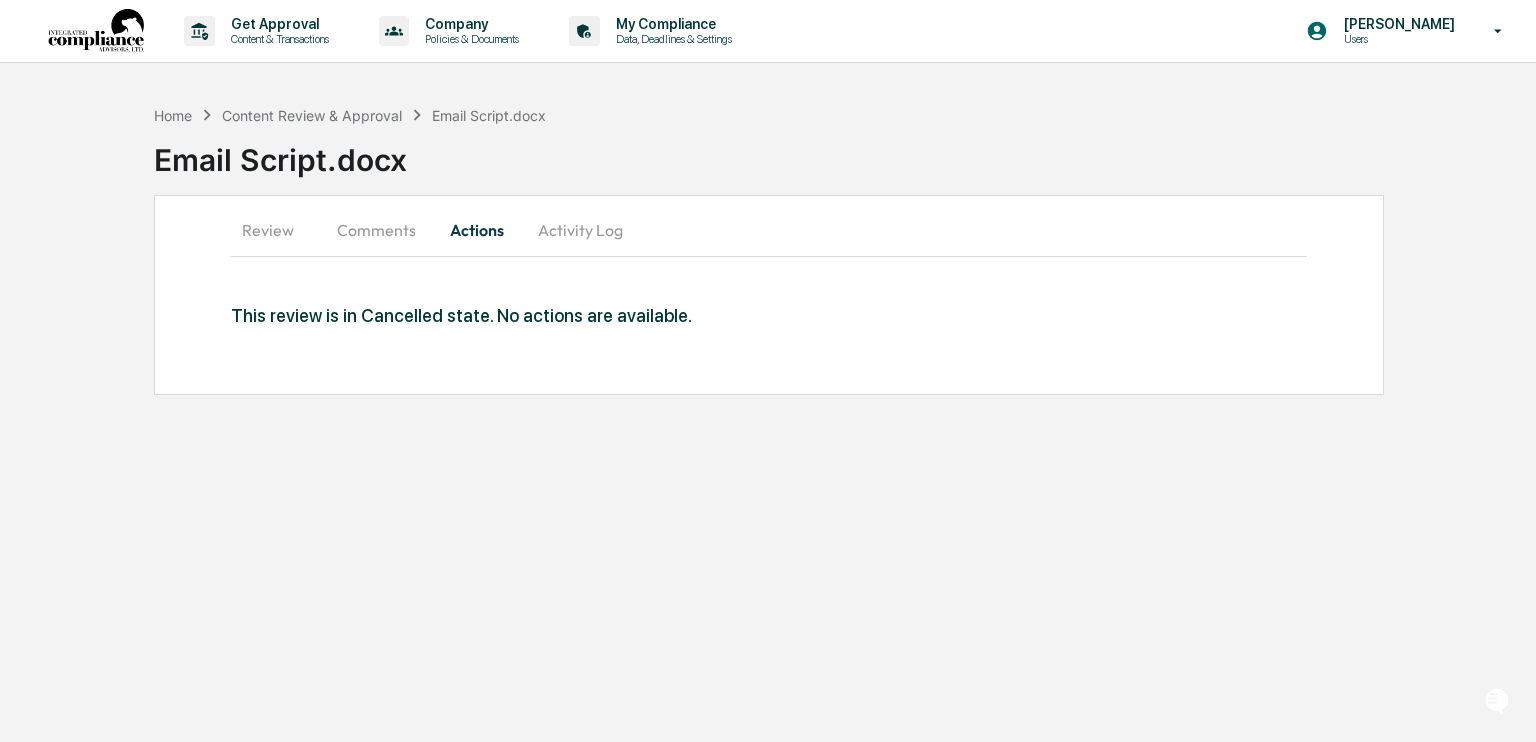 click on "Comments" at bounding box center [376, 230] 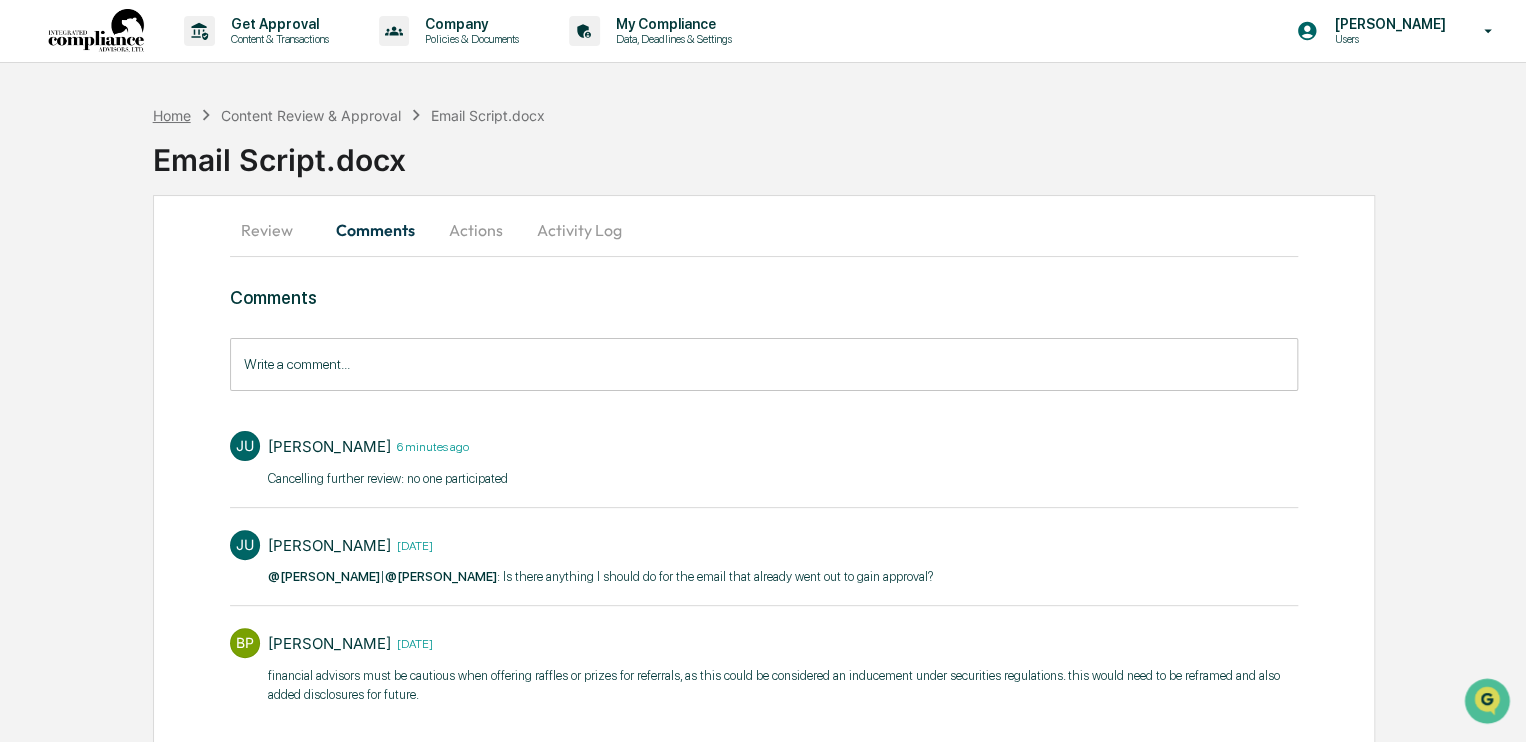click on "Home" at bounding box center [172, 115] 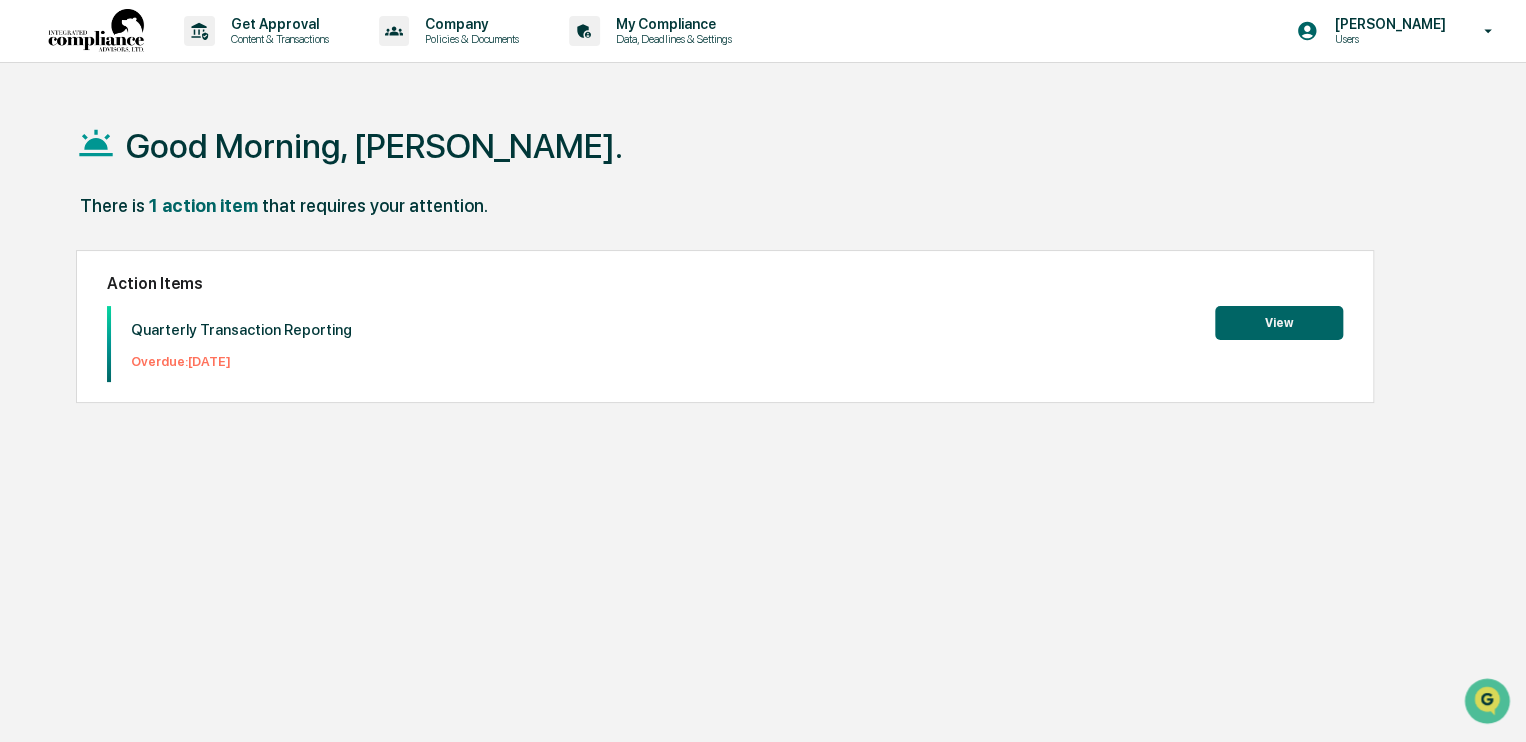 click at bounding box center (96, 31) 